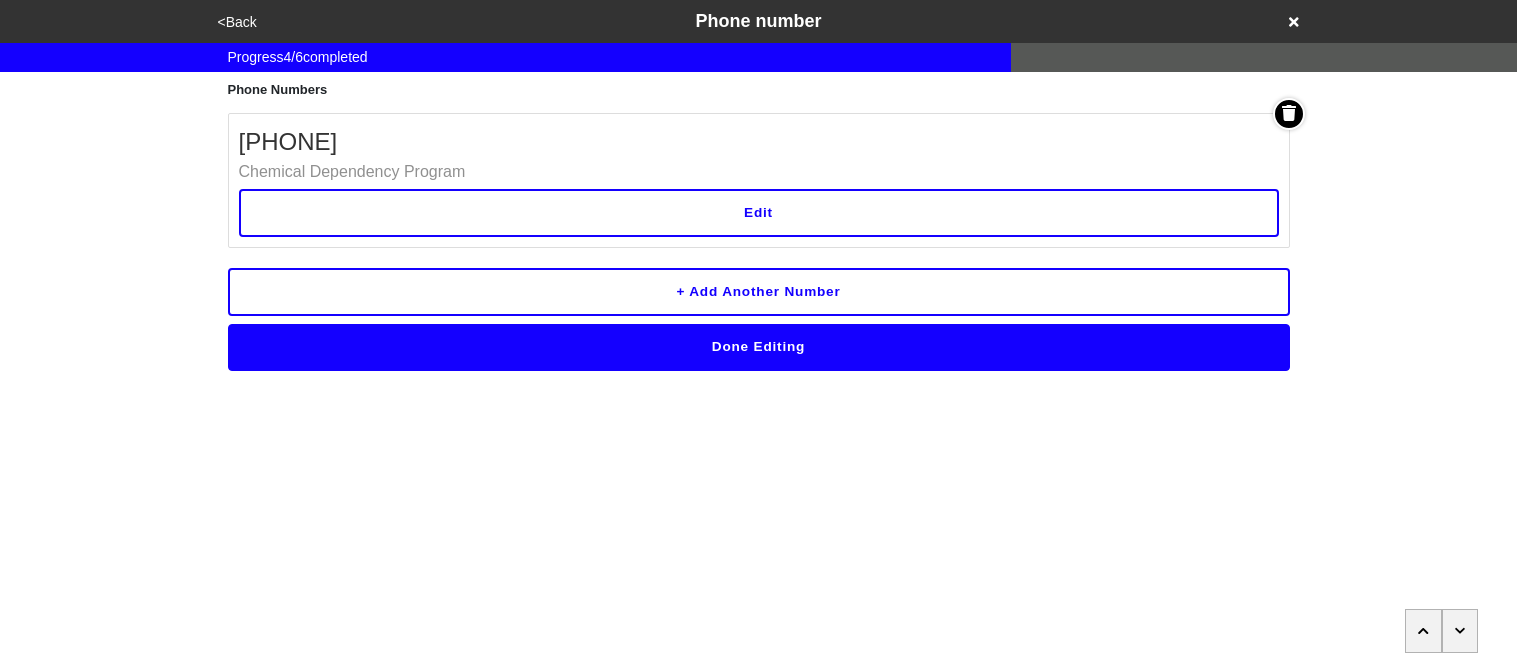 scroll, scrollTop: 0, scrollLeft: 0, axis: both 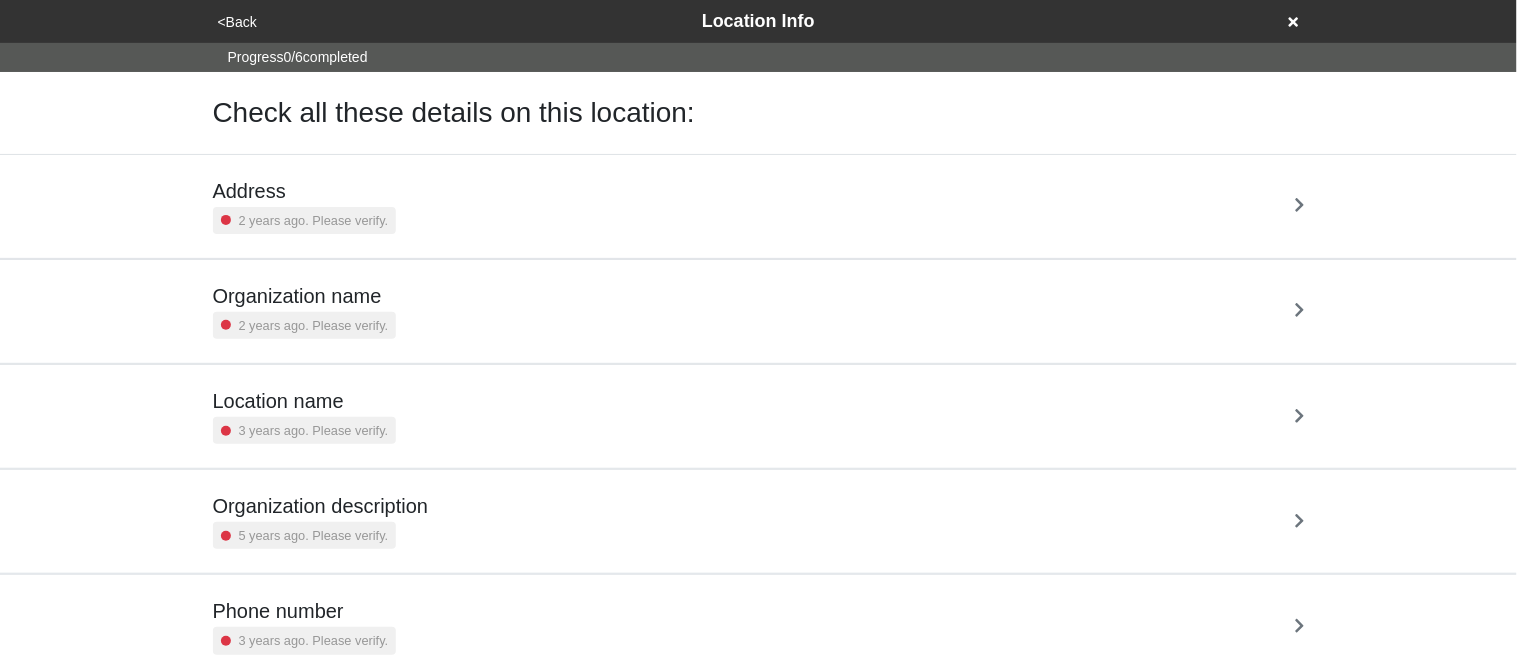 click on "<Back" at bounding box center (237, 22) 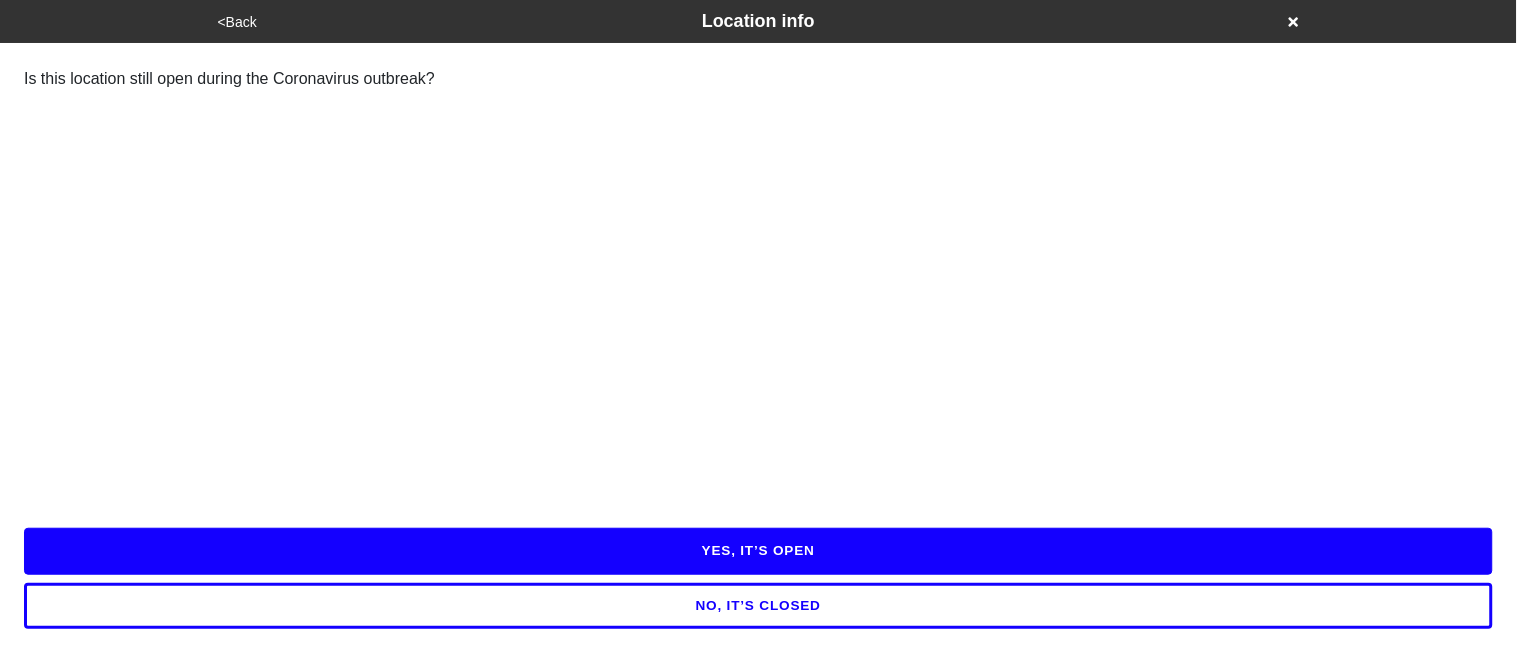 click on "NO, IT’S CLOSED" at bounding box center [758, 606] 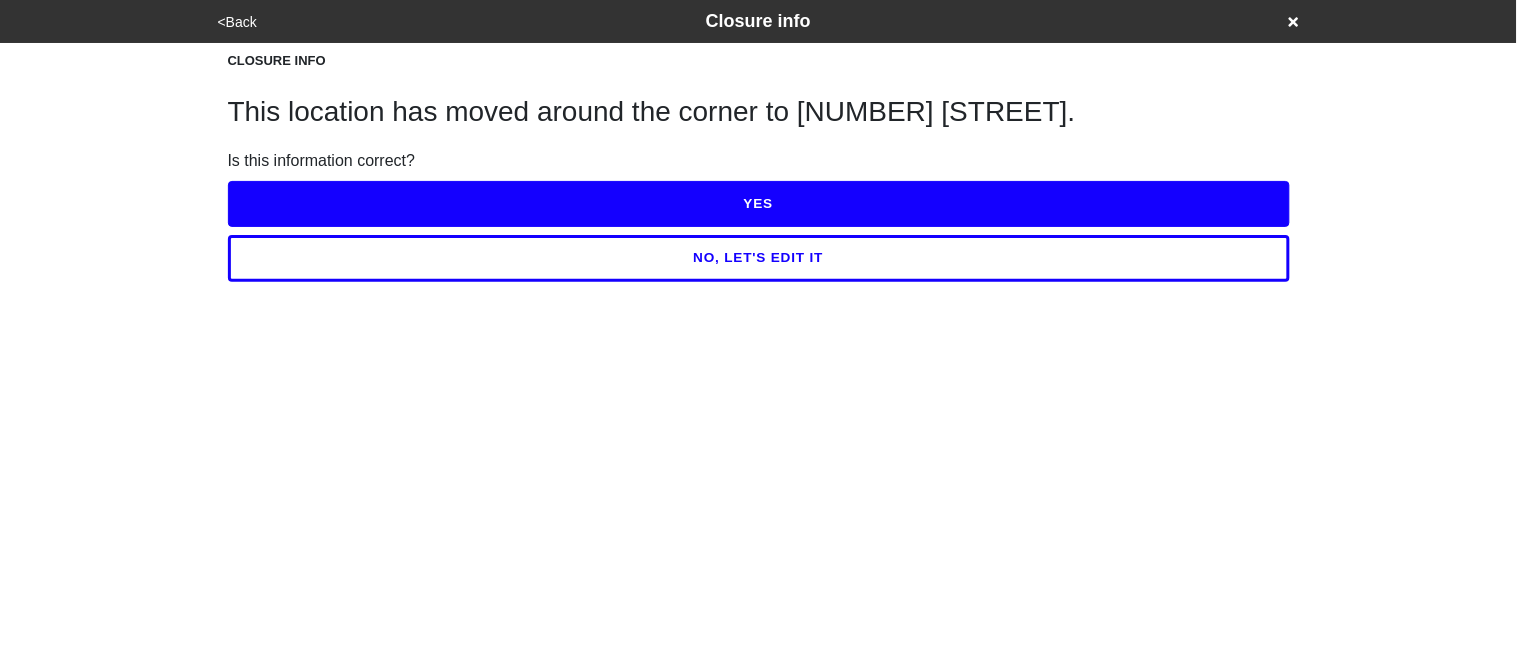 click on "YES" at bounding box center (759, 204) 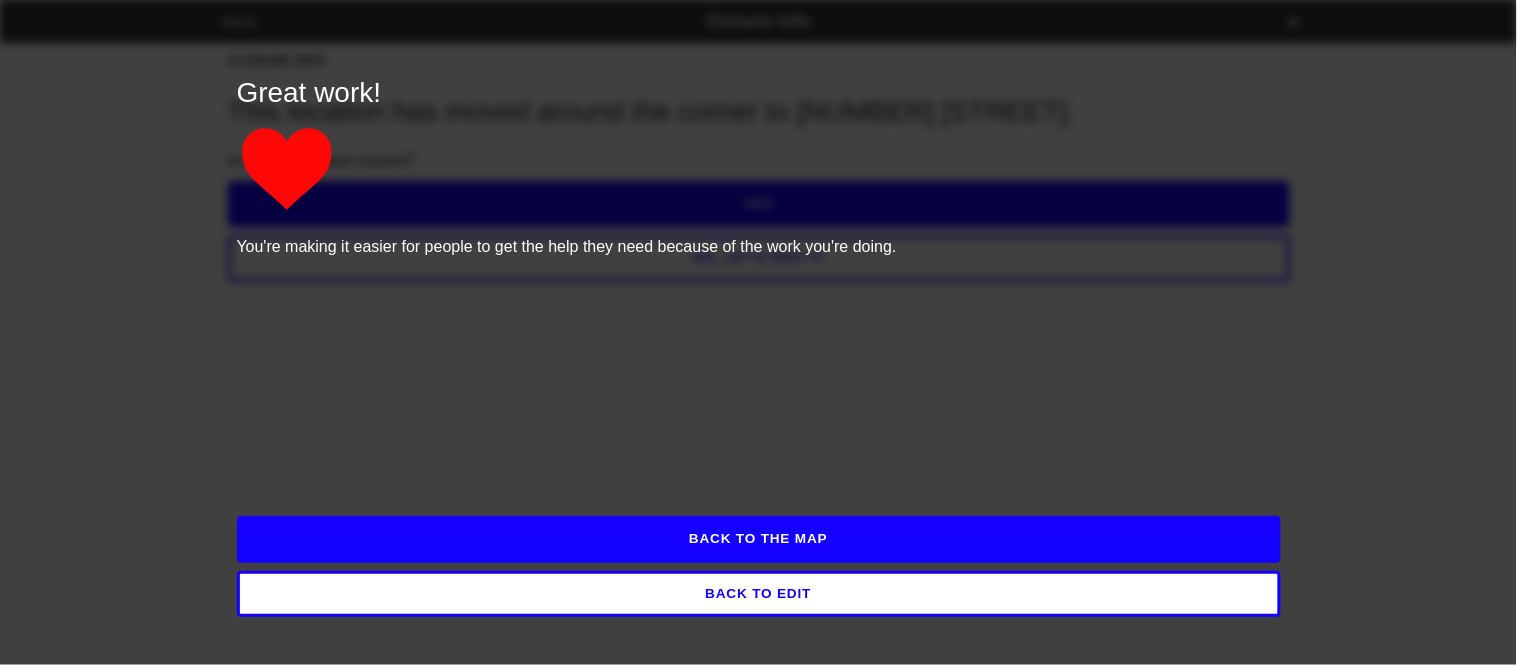 click on "BACK TO THE MAP" at bounding box center (759, 539) 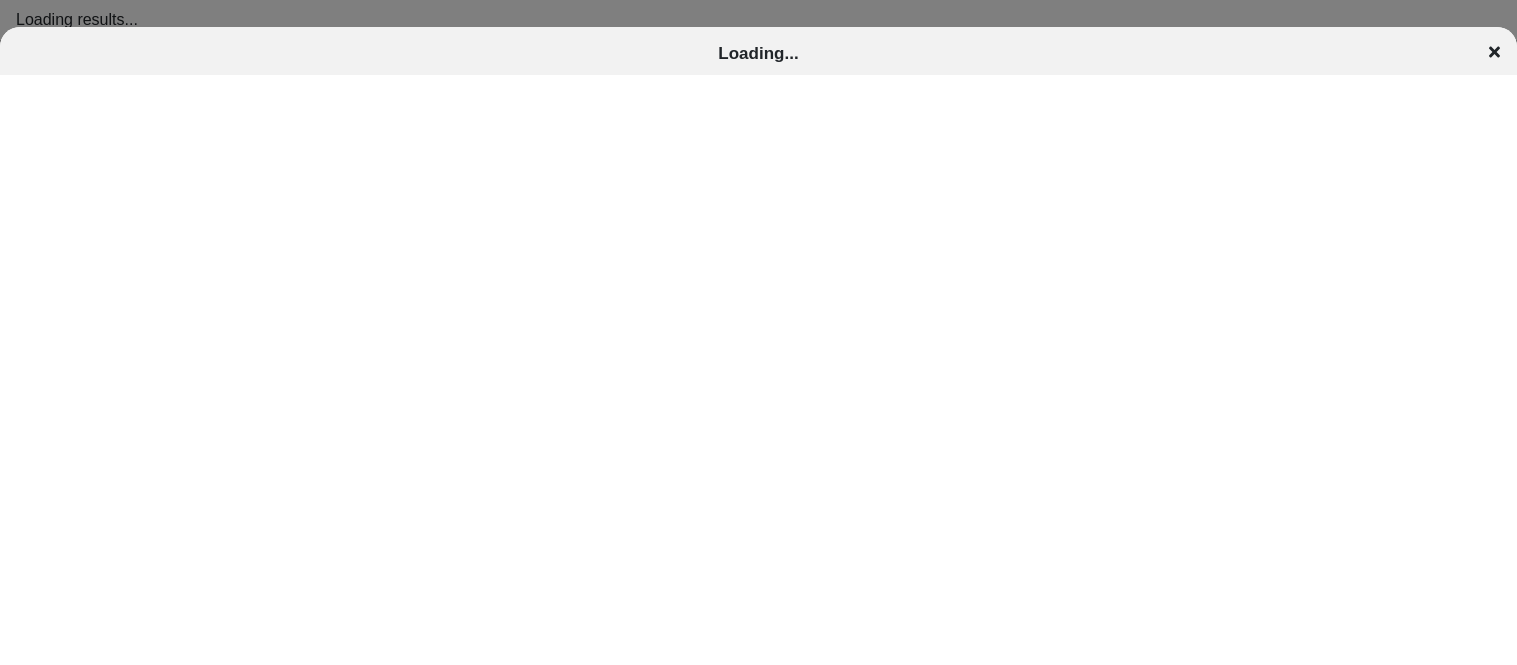 scroll, scrollTop: 0, scrollLeft: 0, axis: both 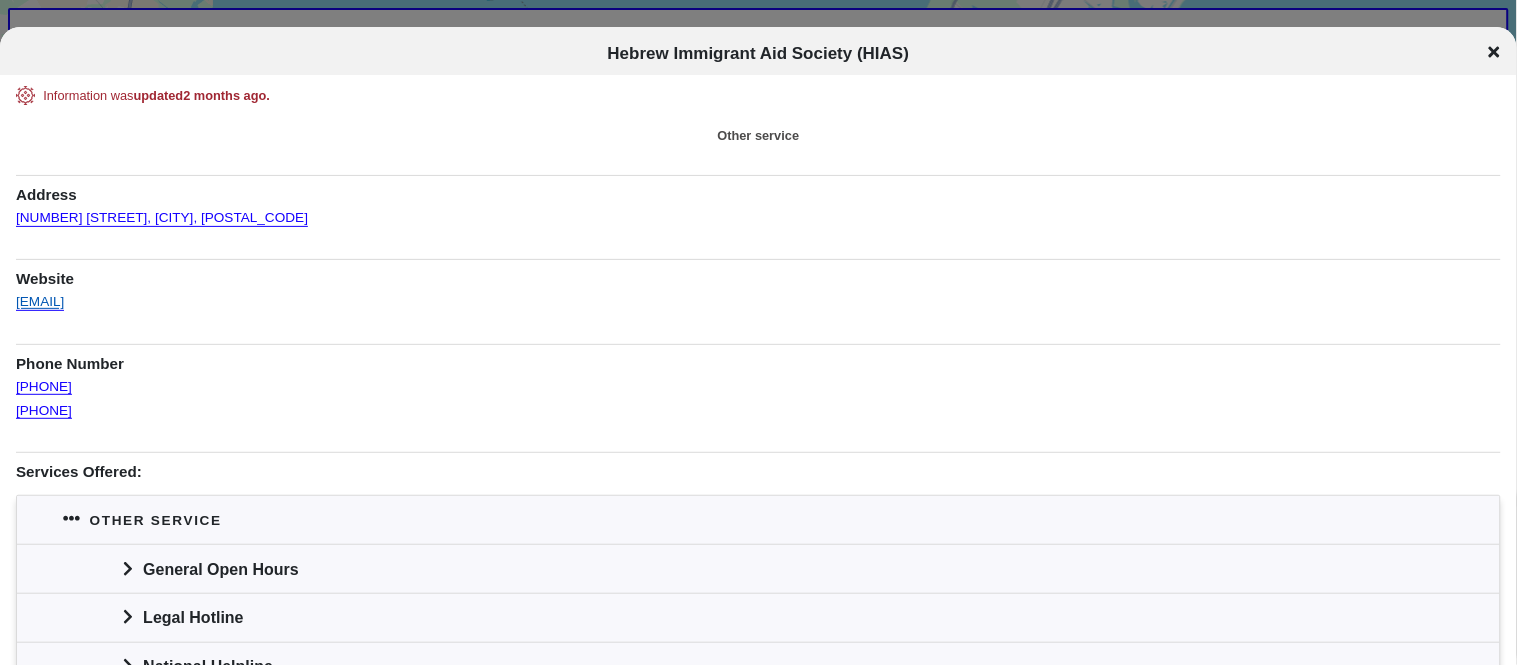 click on "[EMAIL]" at bounding box center [40, 295] 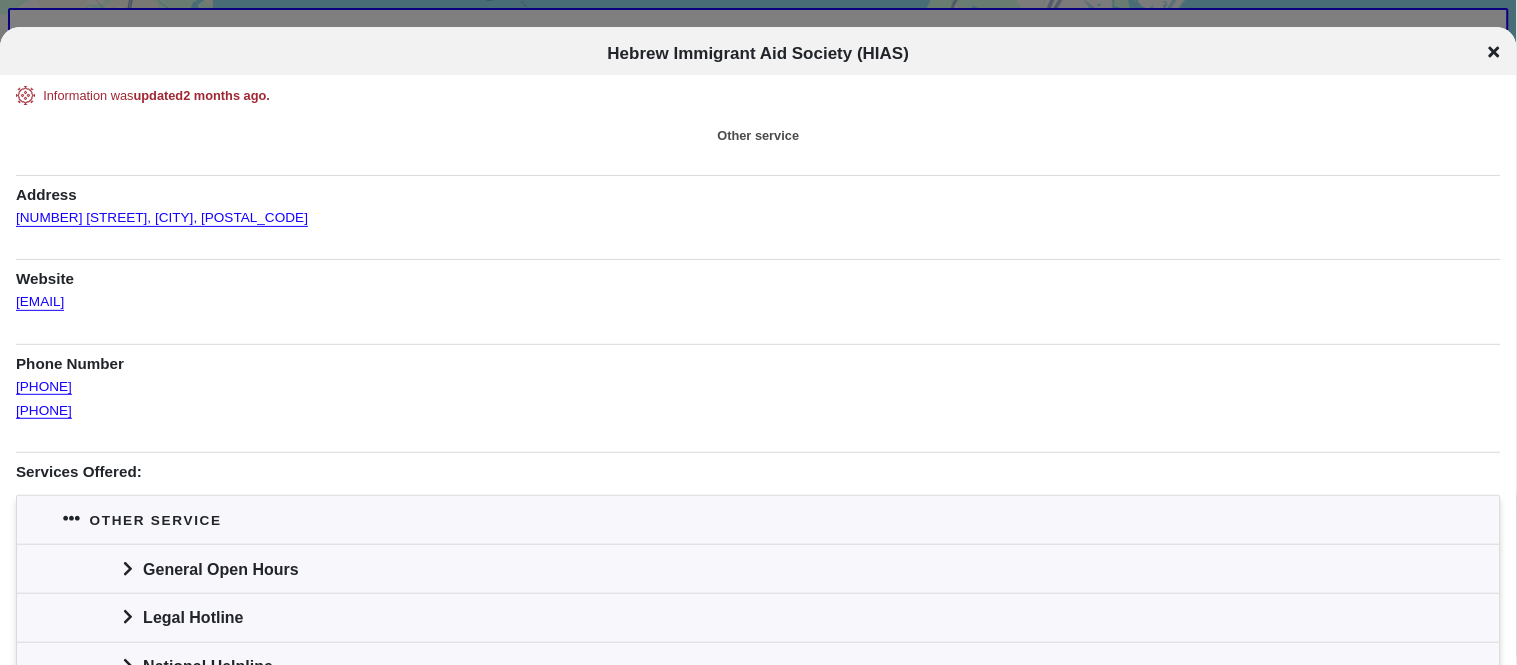 scroll, scrollTop: 122, scrollLeft: 0, axis: vertical 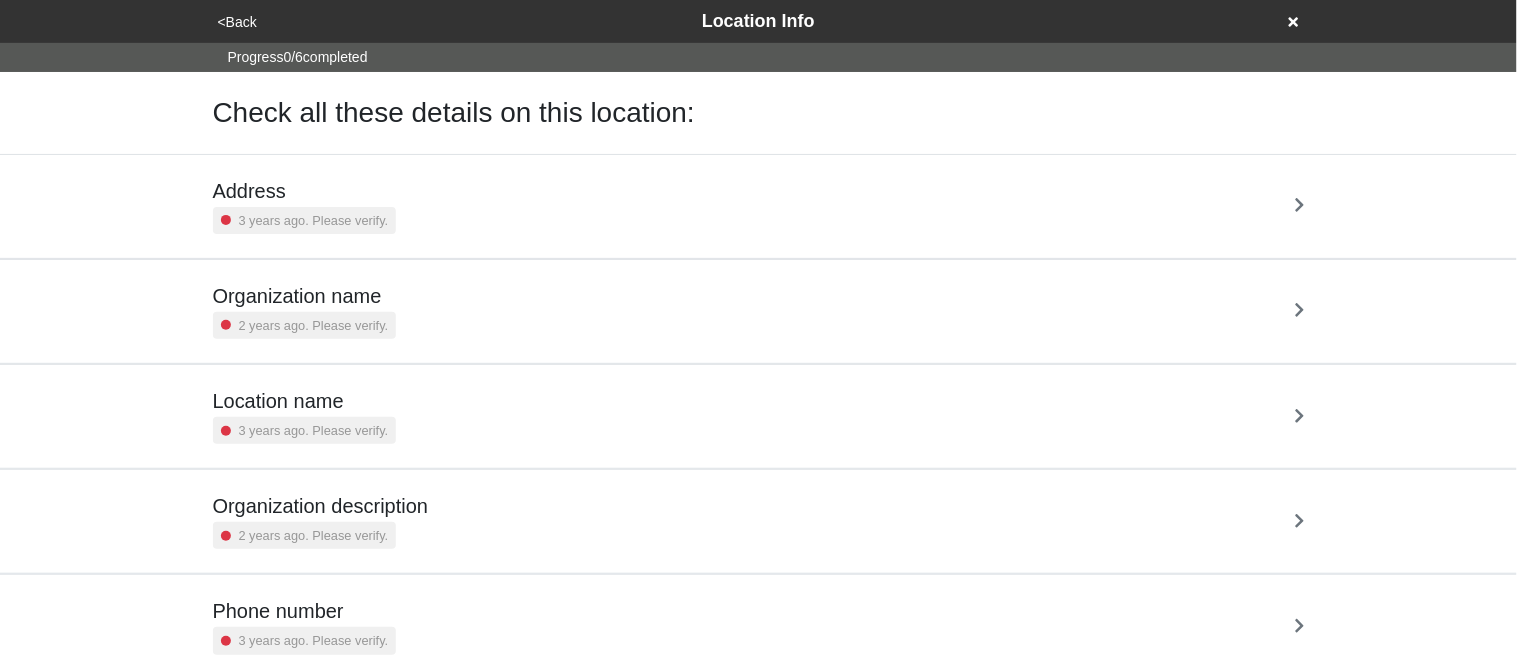 click on "3 years ago. Please verify." at bounding box center (314, 220) 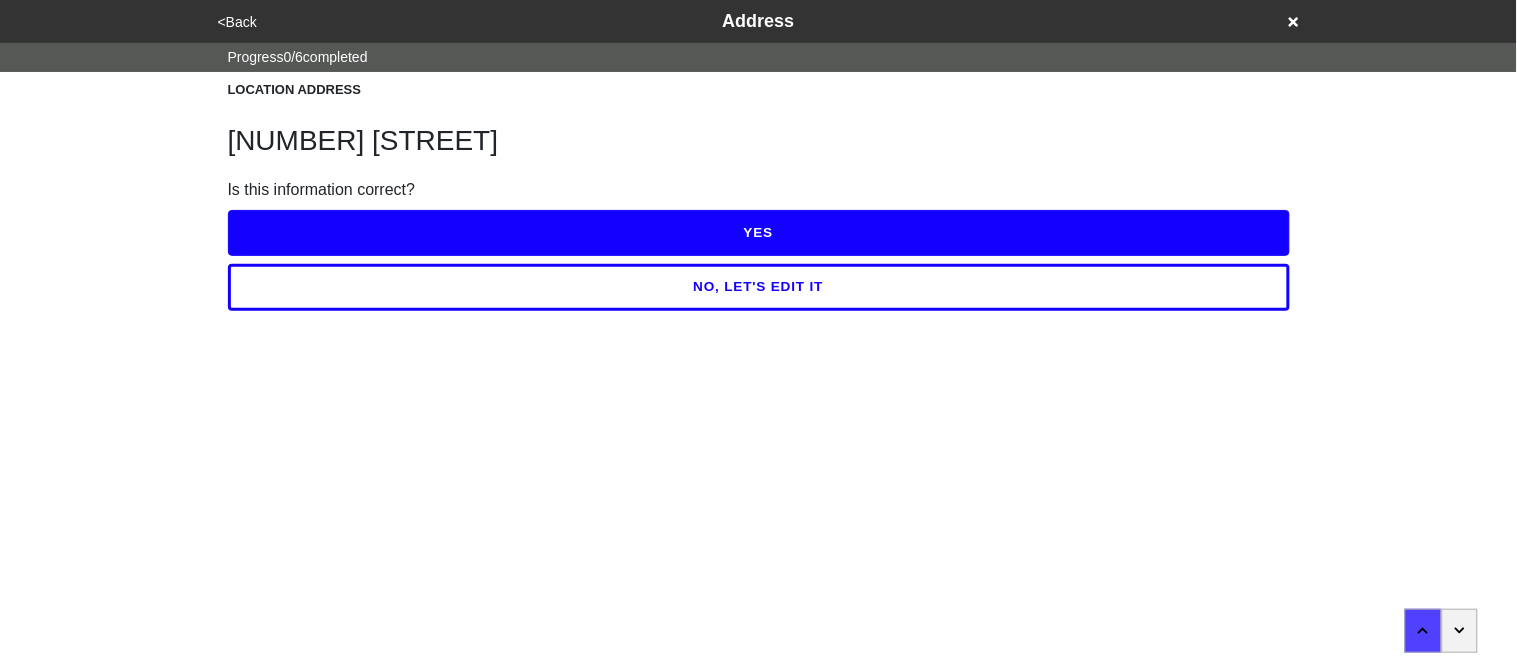 click on "YES" at bounding box center [759, 233] 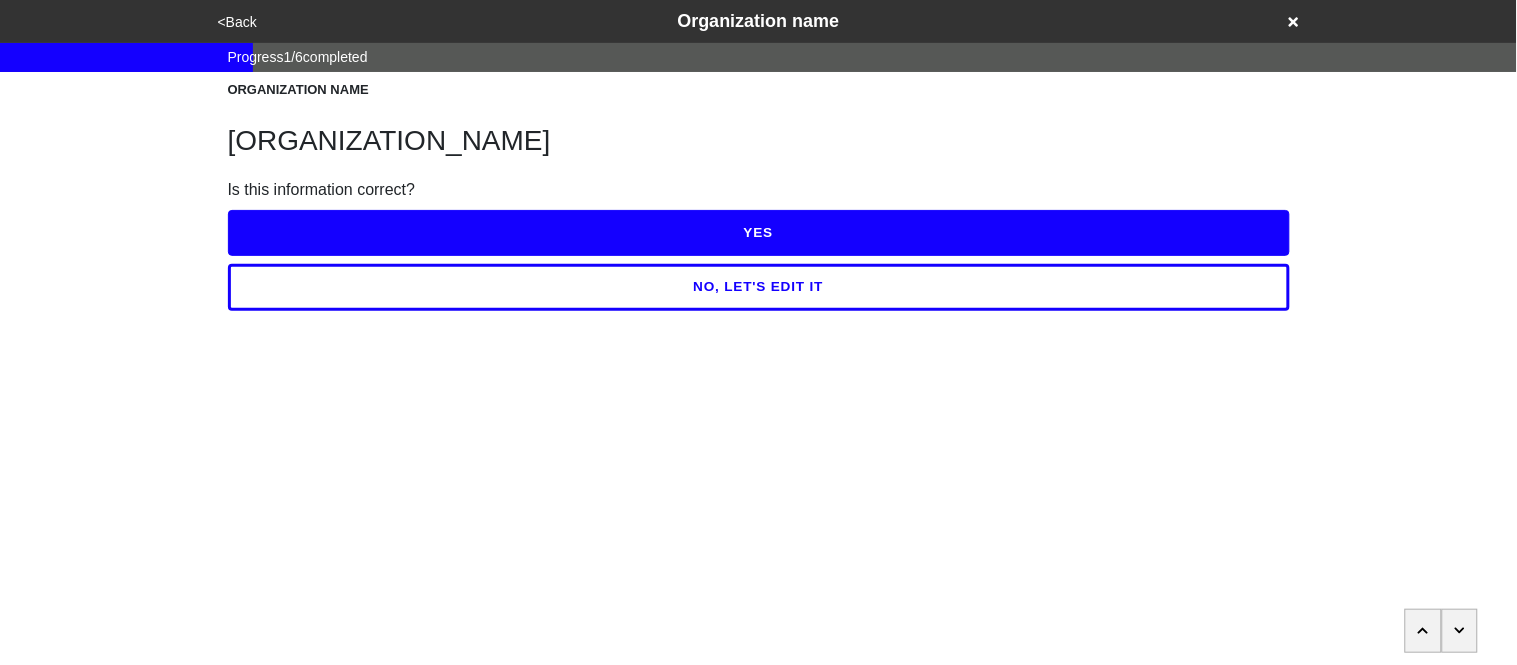 click on "YES" at bounding box center (759, 233) 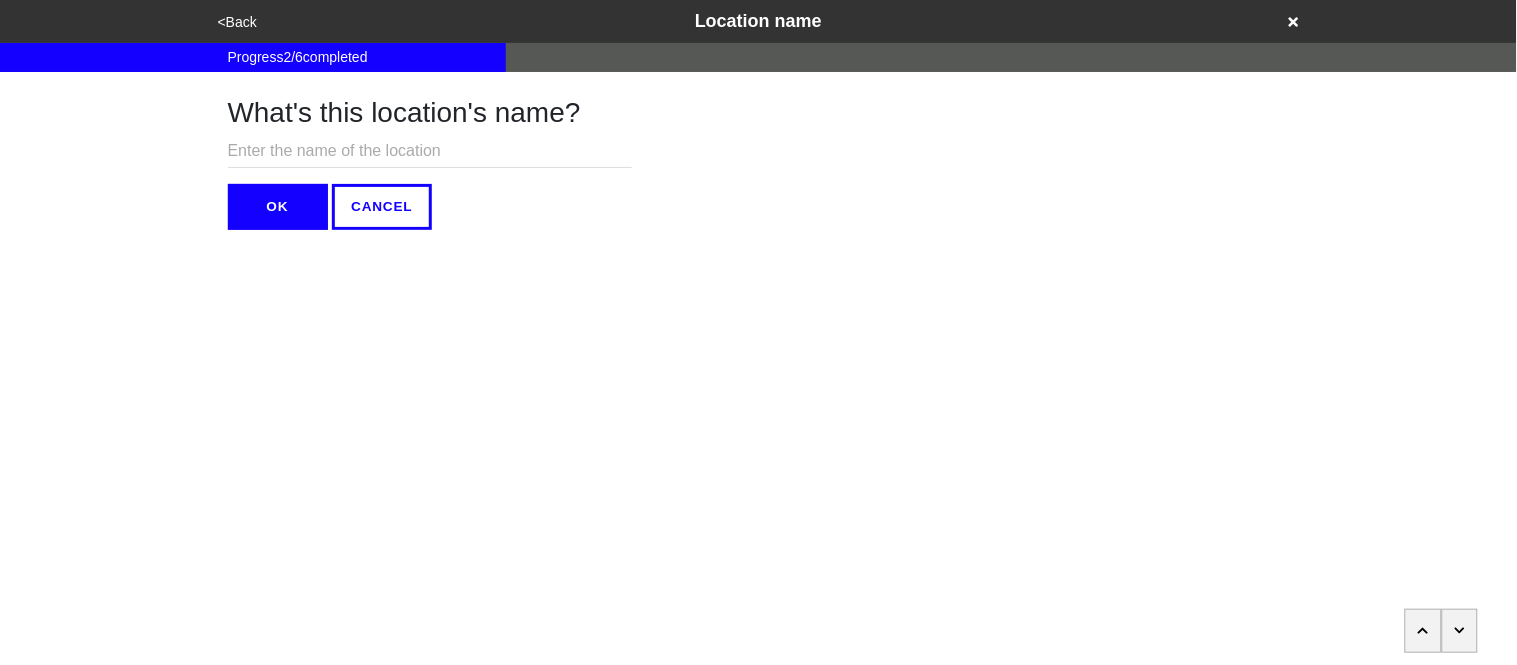 click on "OK" at bounding box center [278, 207] 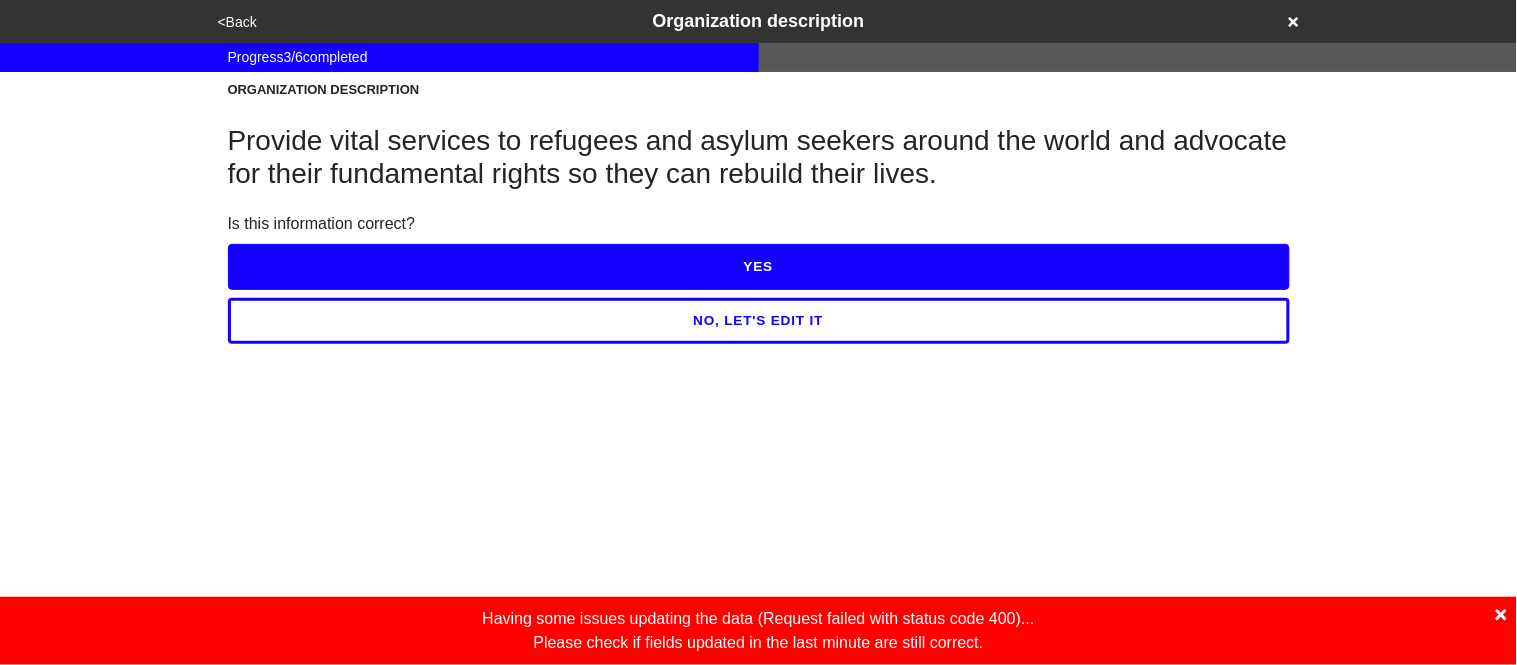 click 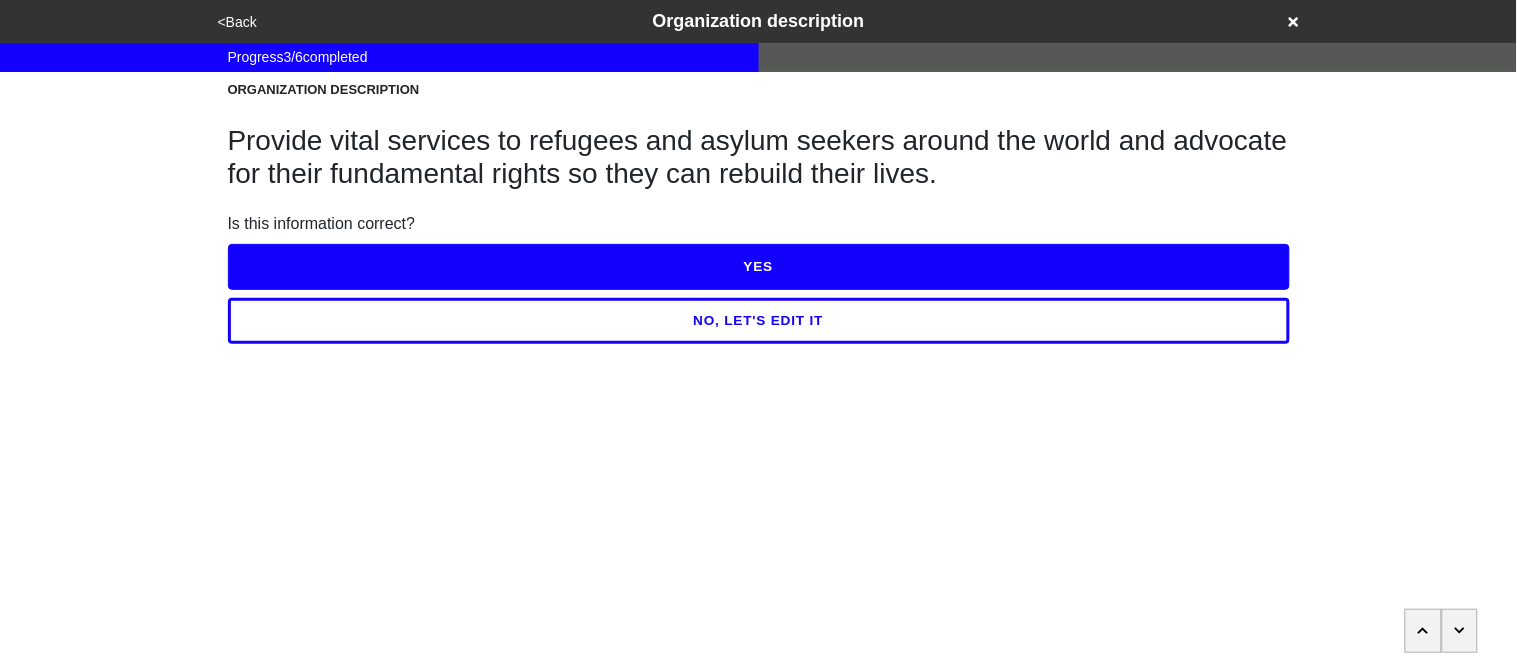 click on "YES" at bounding box center [759, 267] 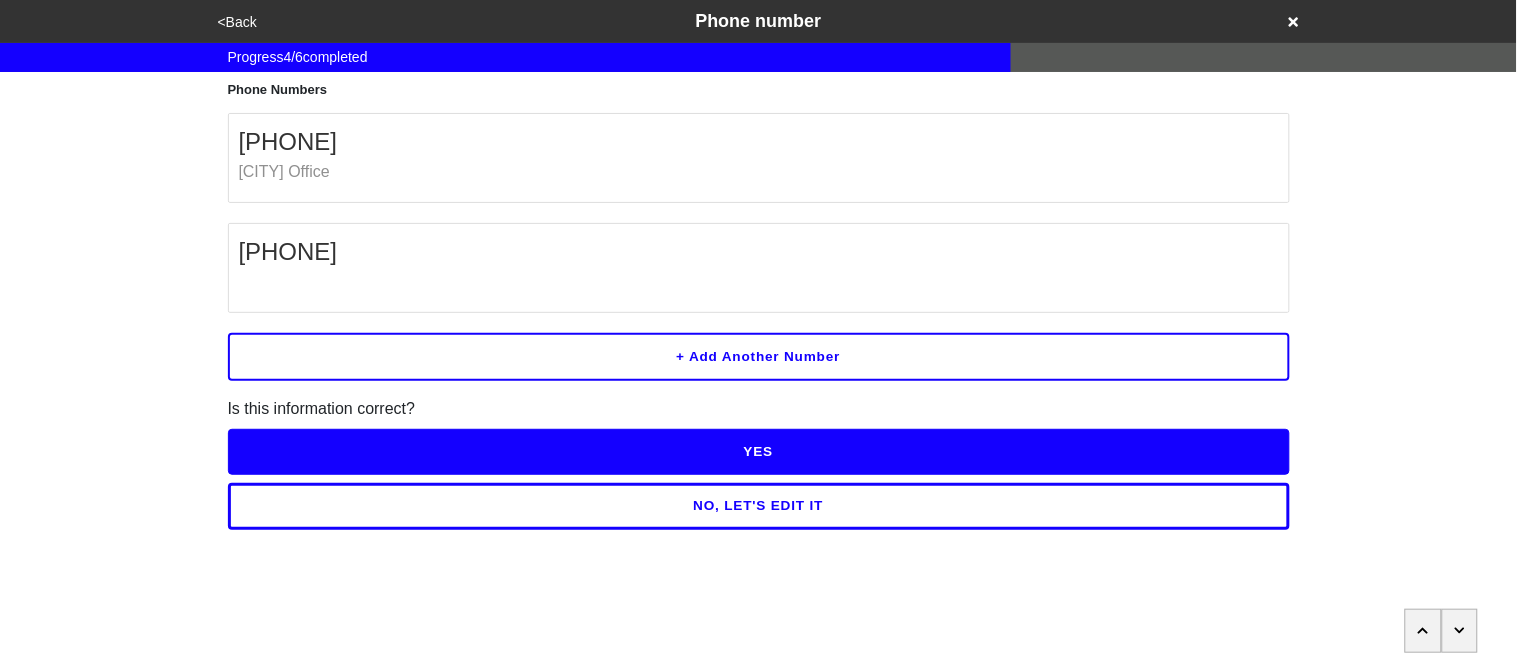 click on "NO, LET'S EDIT IT" at bounding box center [759, 506] 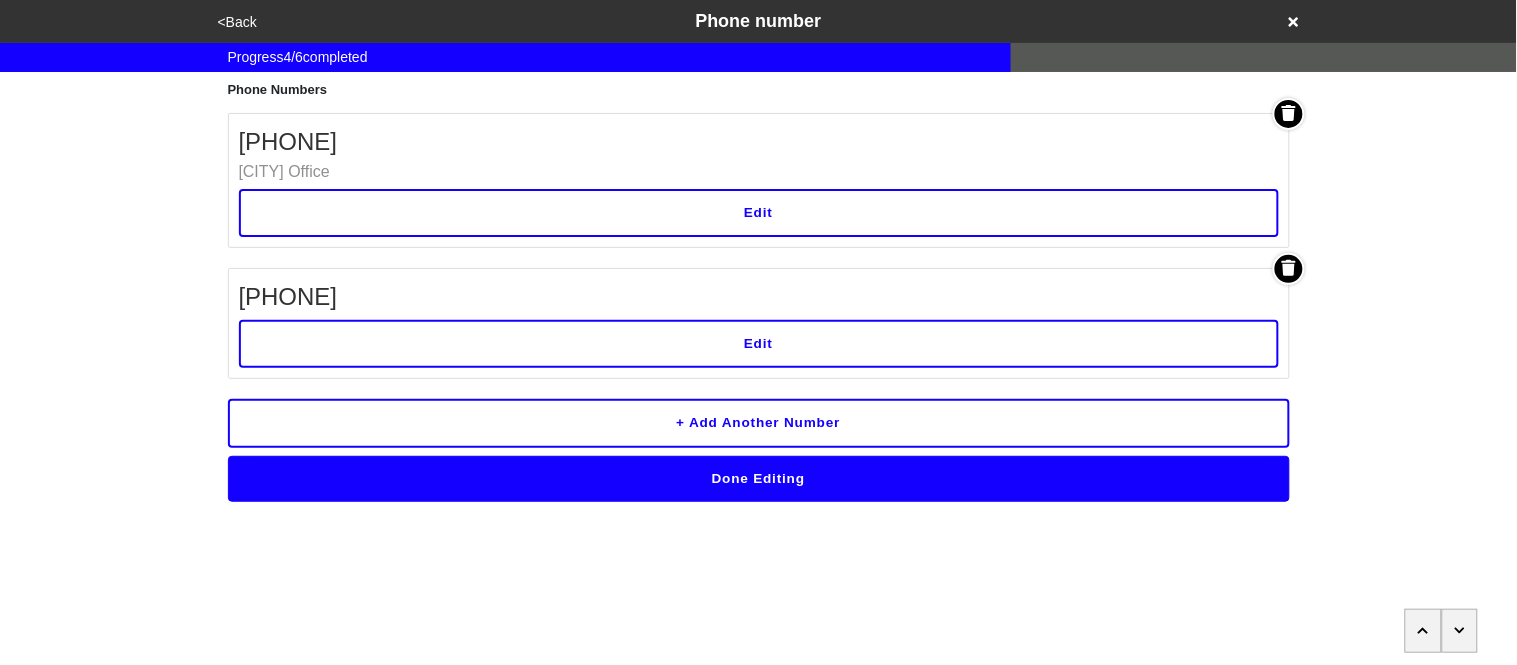 click on "Edit" at bounding box center (759, 344) 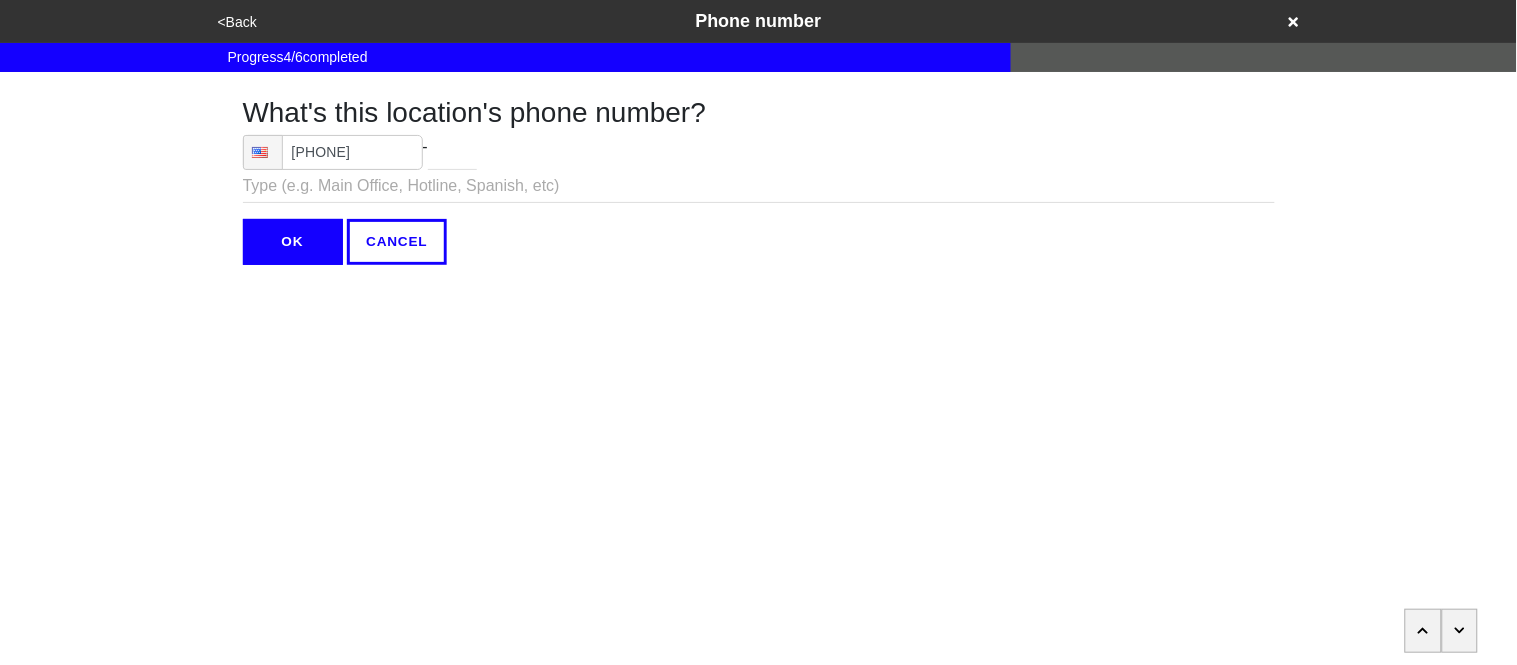click at bounding box center (759, 186) 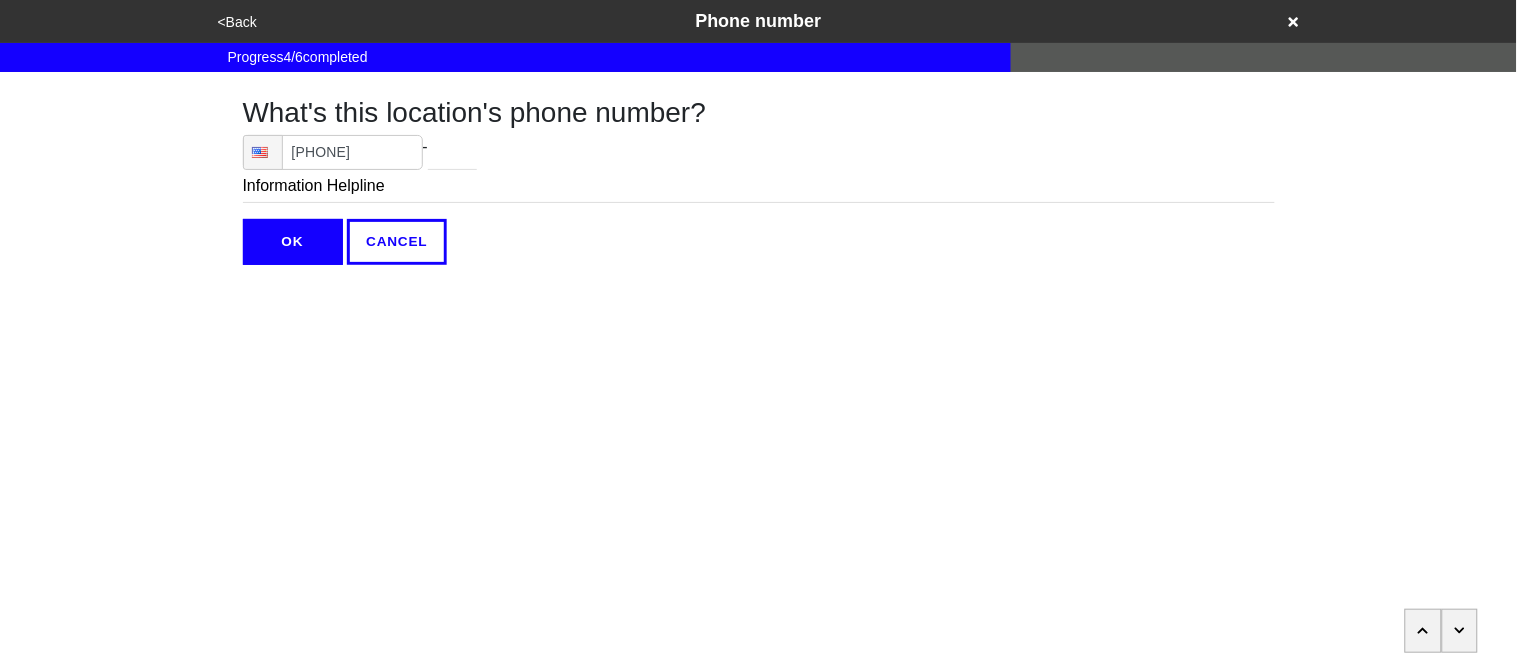 type on "Information Helpline" 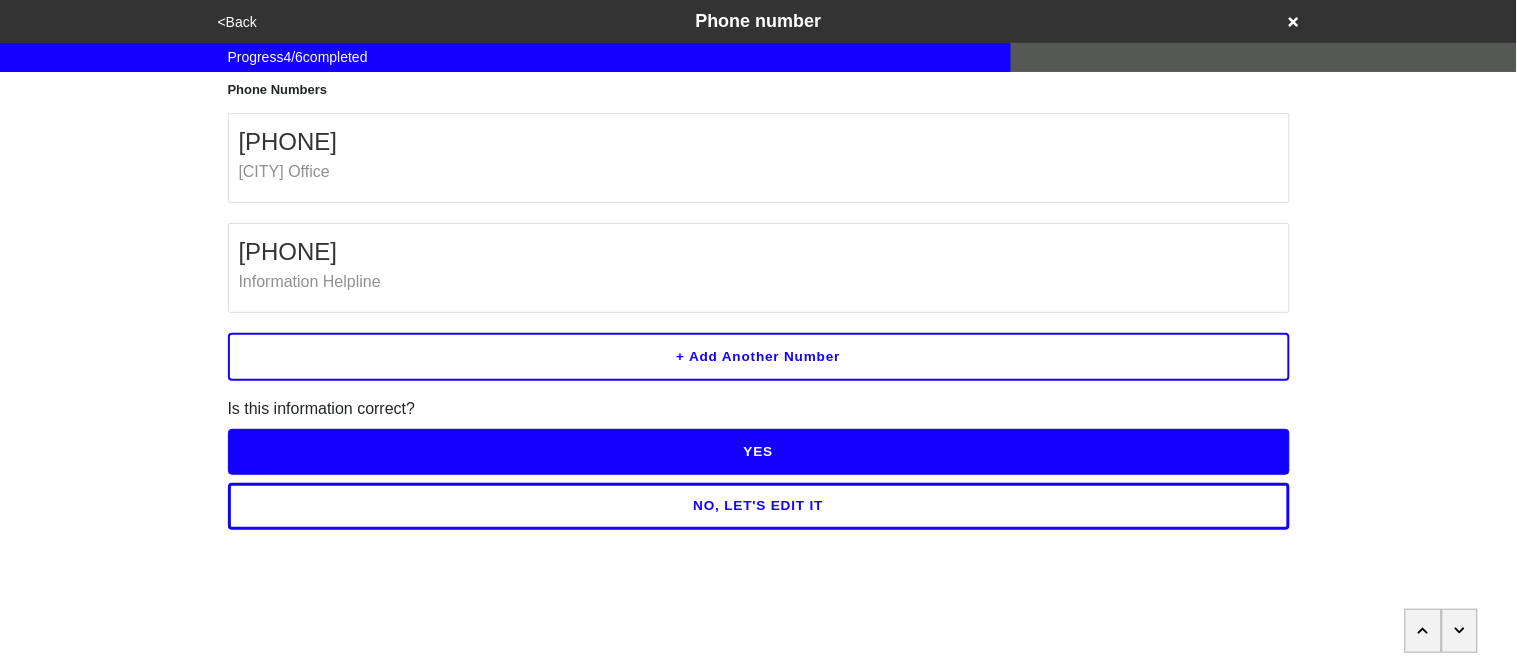 click on "YES" at bounding box center (759, 452) 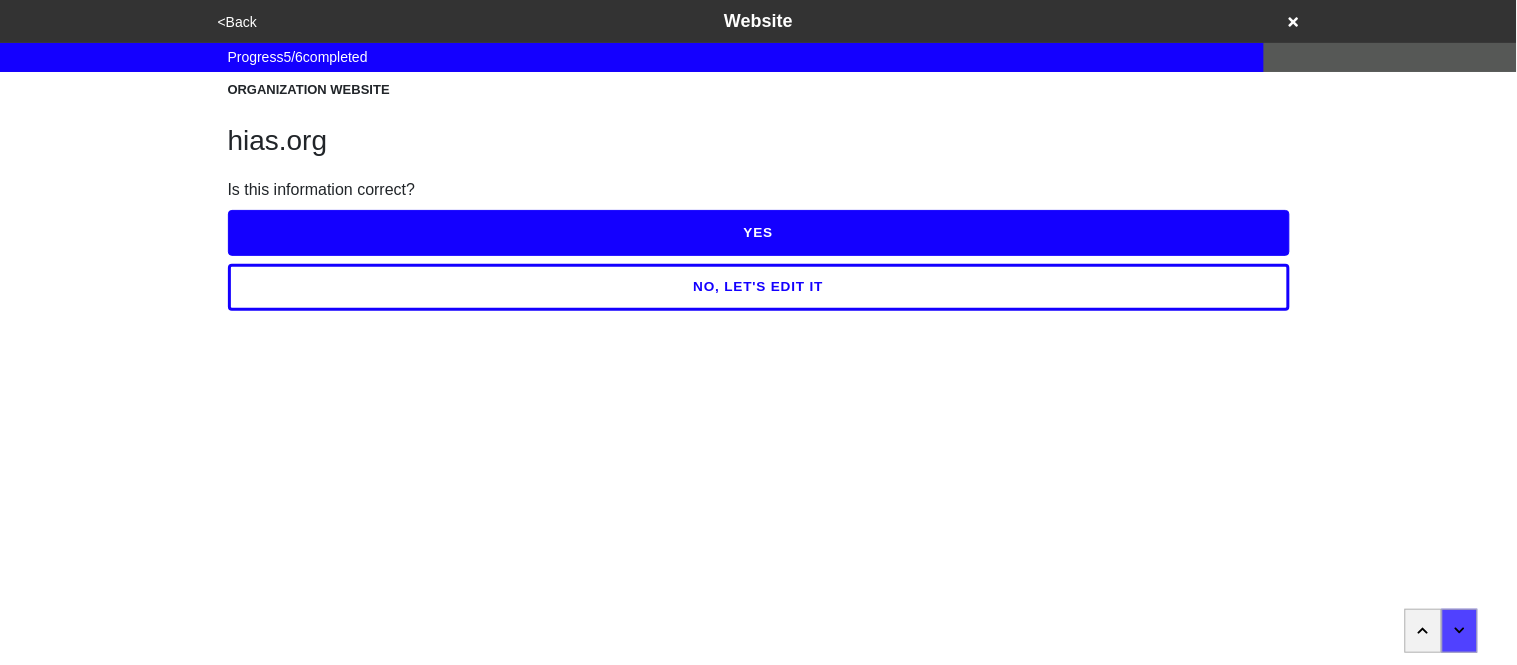 click on "YES" at bounding box center [759, 233] 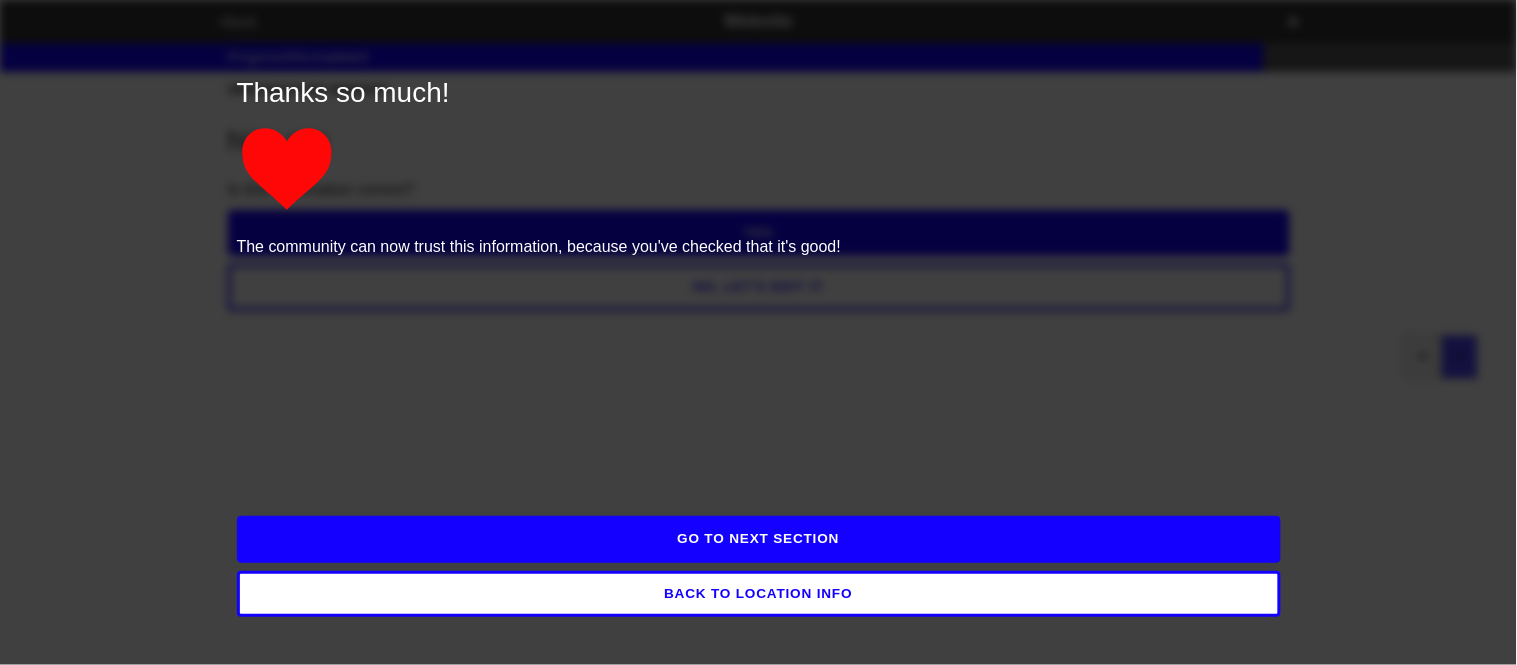 click on "GO TO NEXT SECTION" at bounding box center [759, 539] 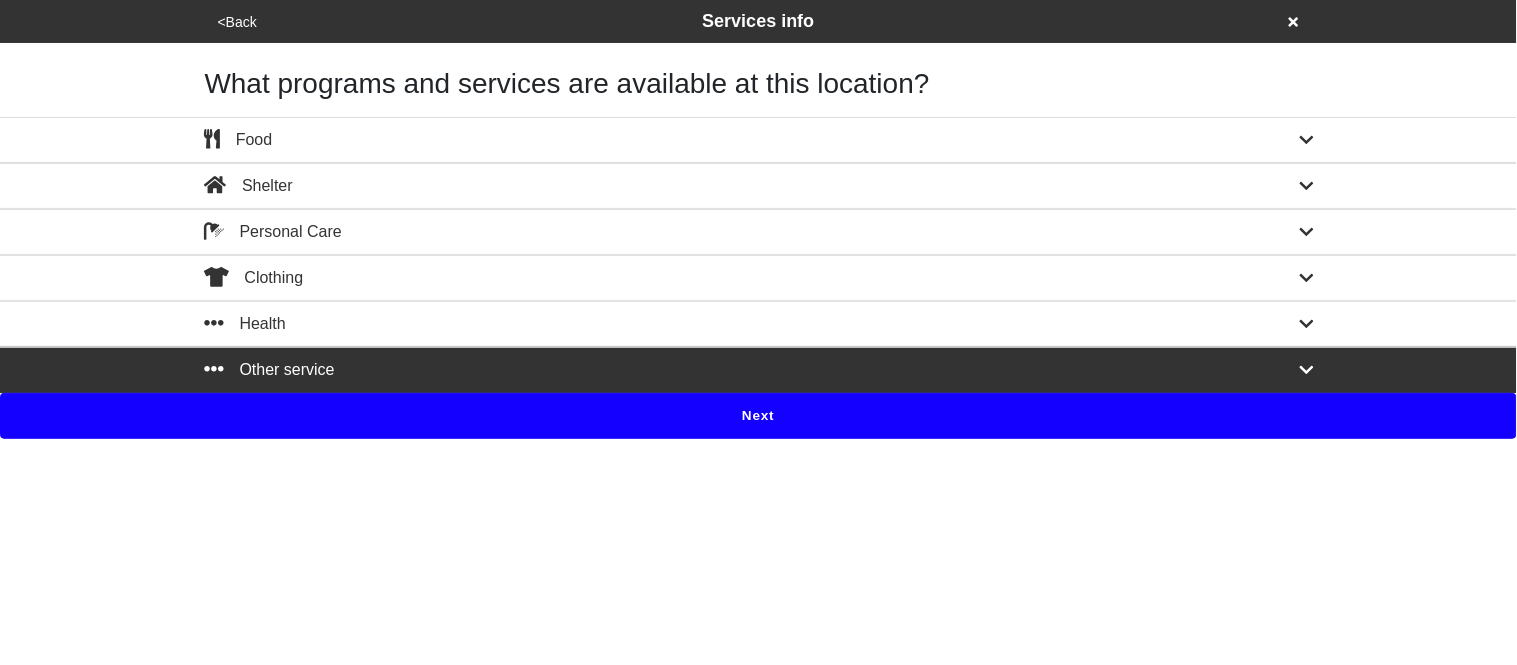 click on "Next" at bounding box center [758, 416] 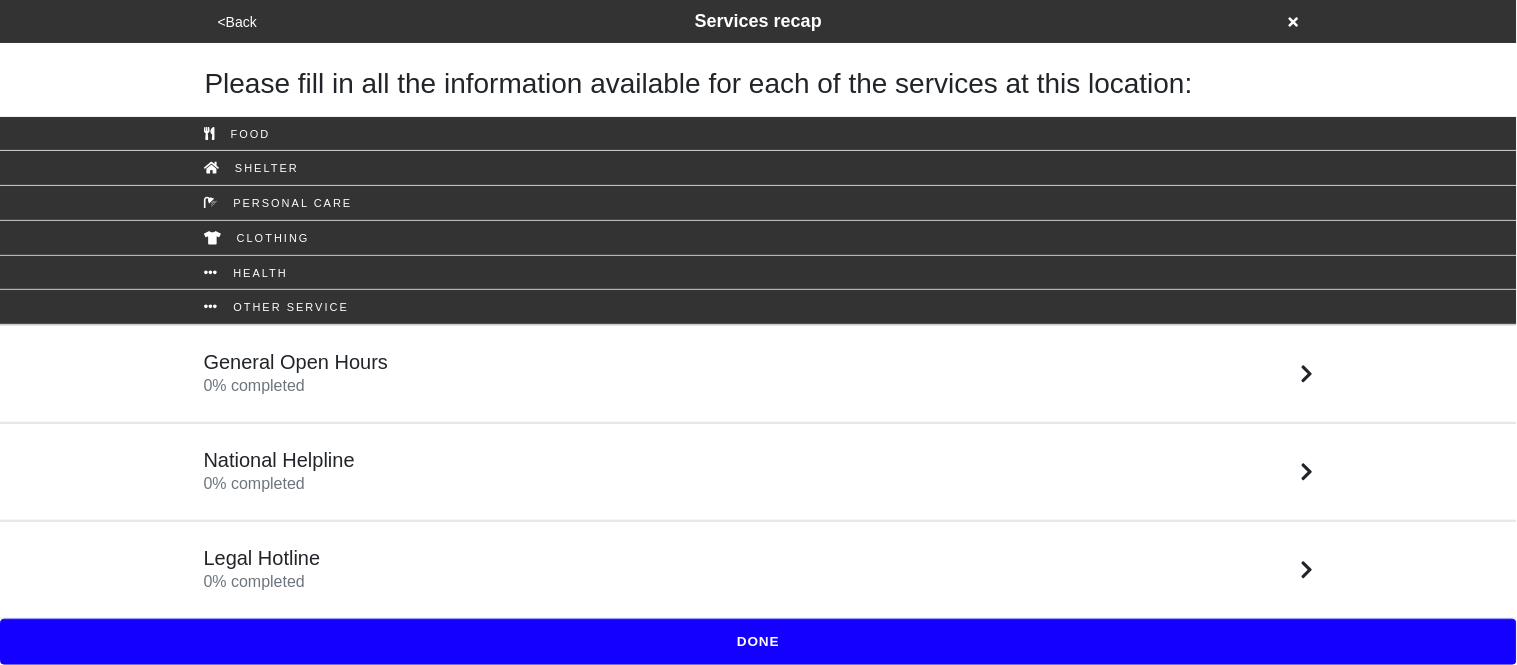 click on "General Open Hours" at bounding box center [296, 362] 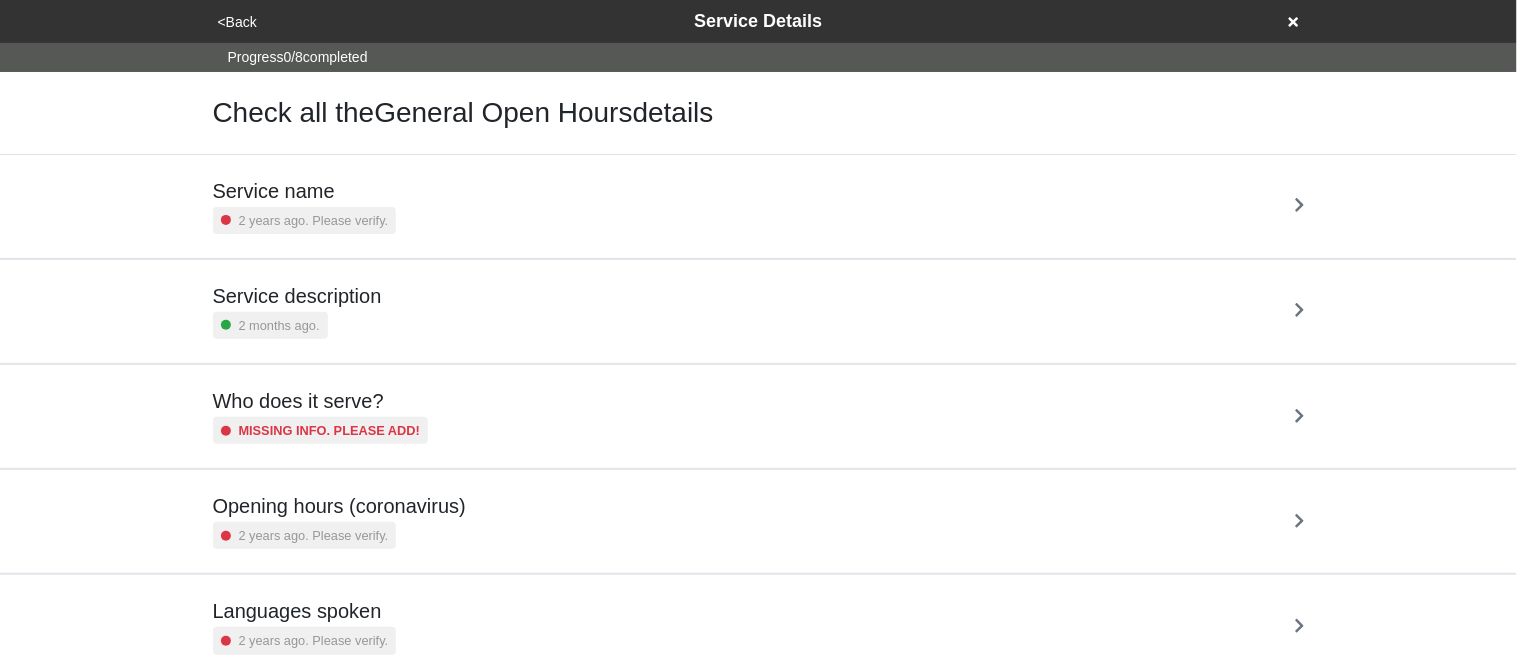 click on "2 years ago. Please verify." at bounding box center (314, 220) 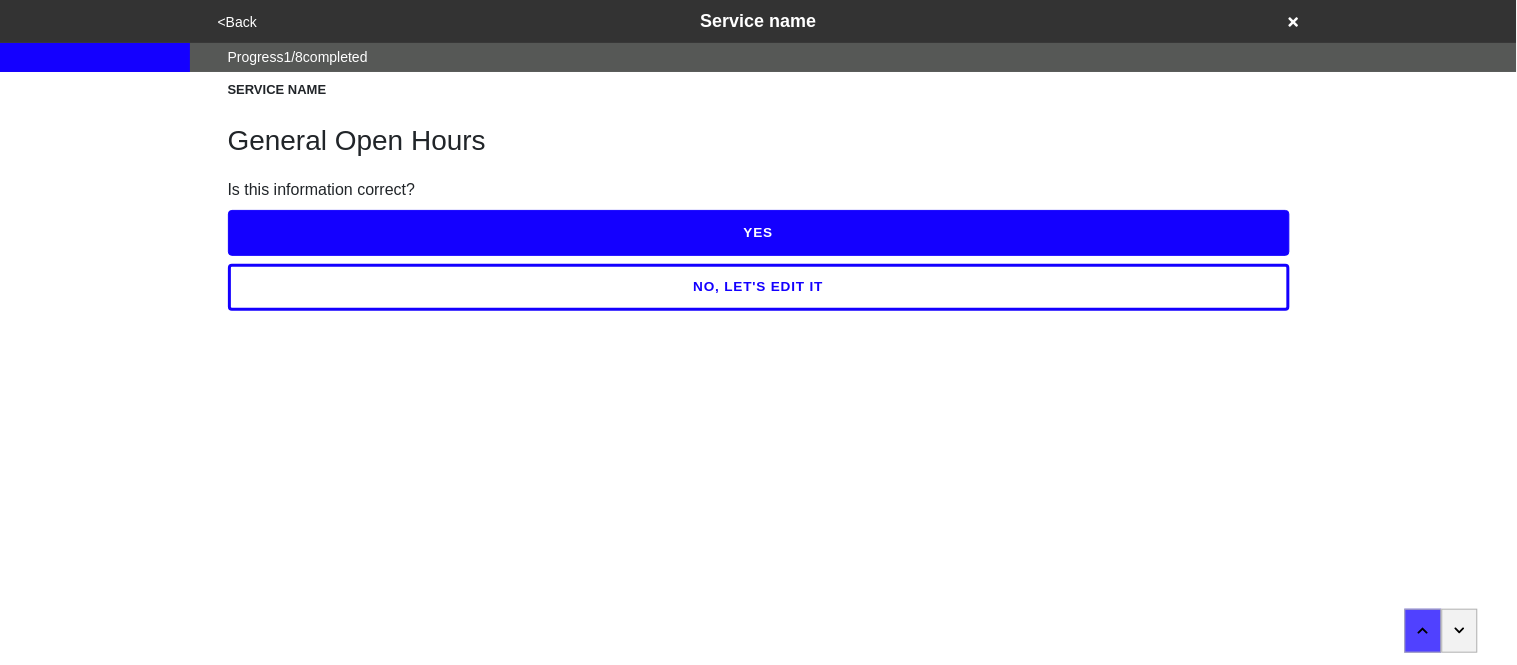 click on "YES" at bounding box center [759, 233] 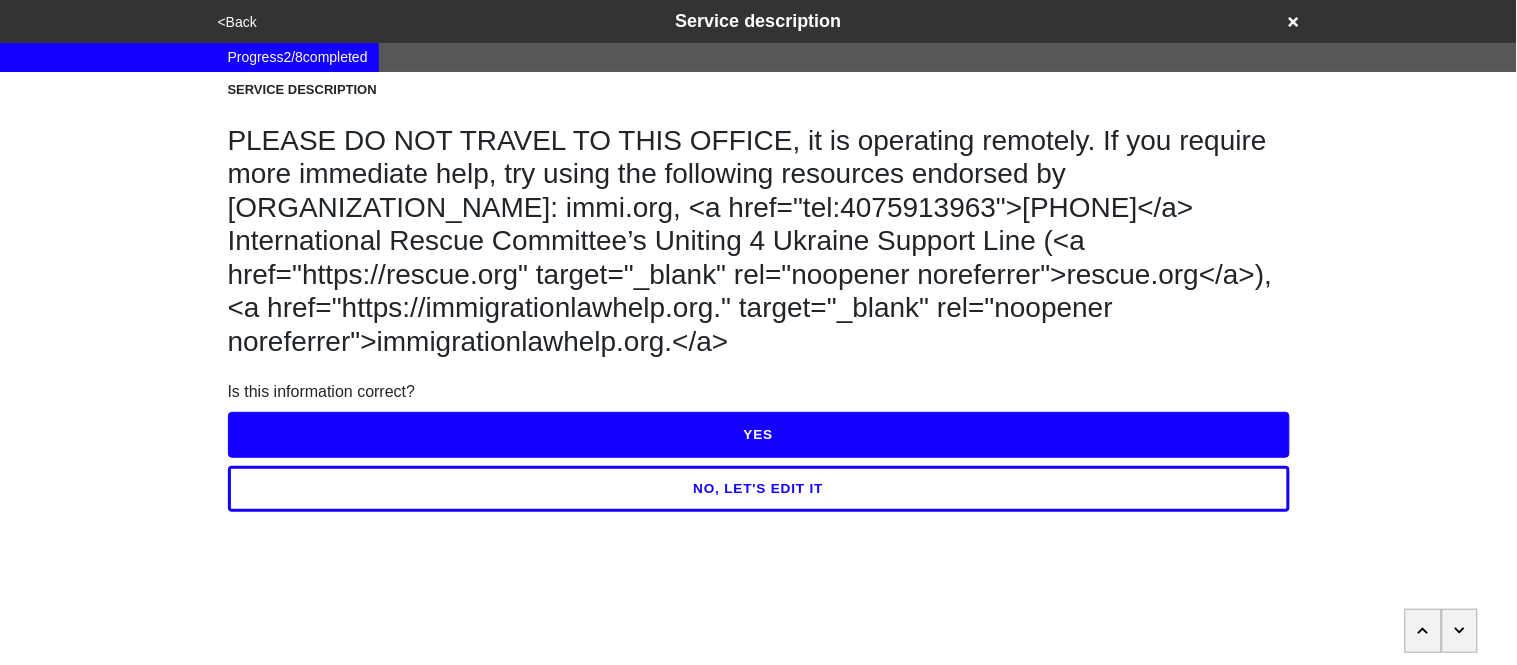 click on "YES" at bounding box center [759, 435] 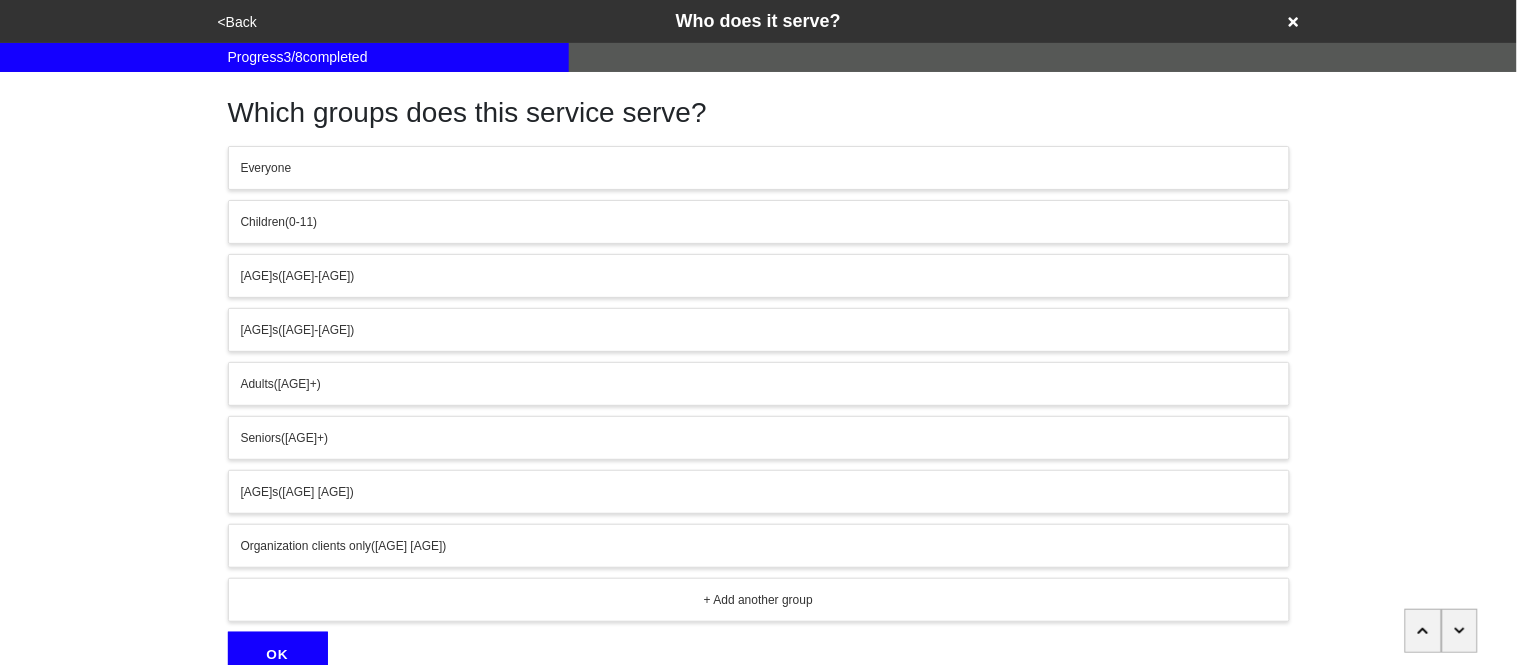 scroll, scrollTop: 94, scrollLeft: 0, axis: vertical 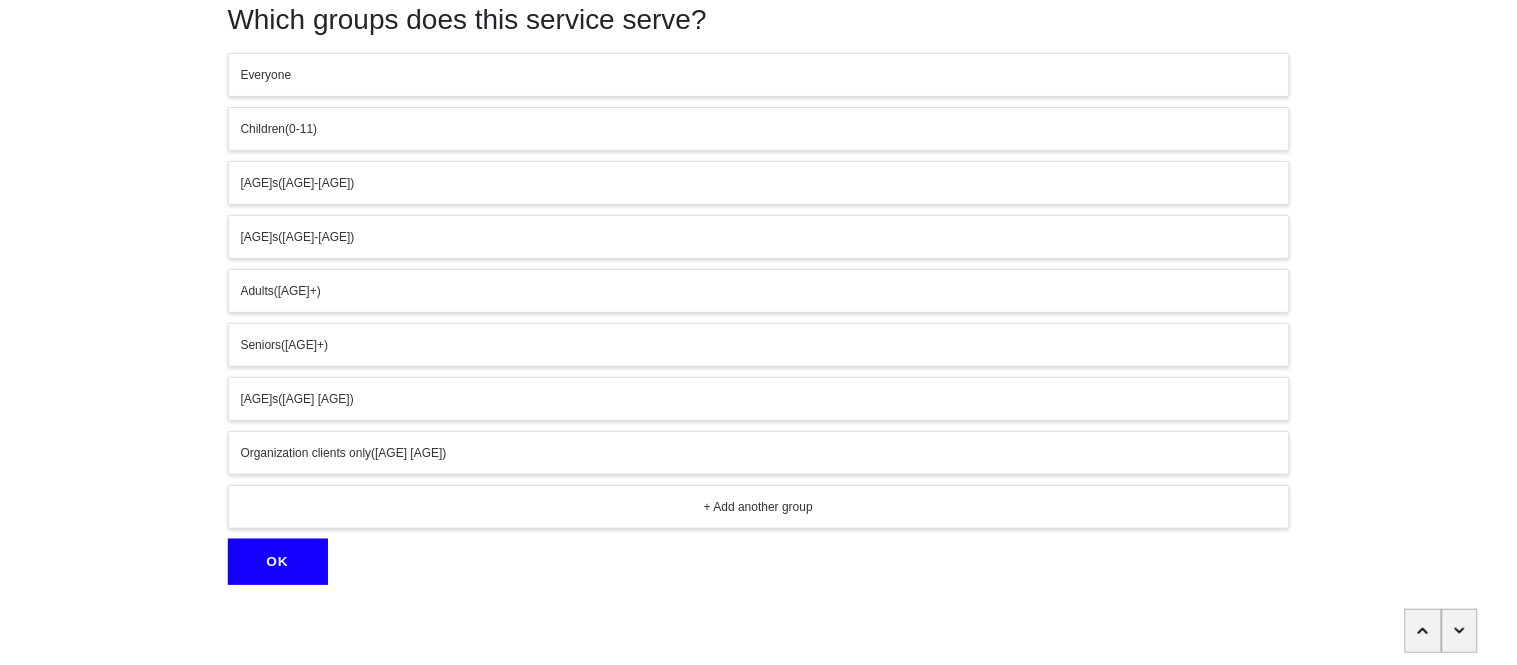 click on "Organization clients only" at bounding box center [306, 453] 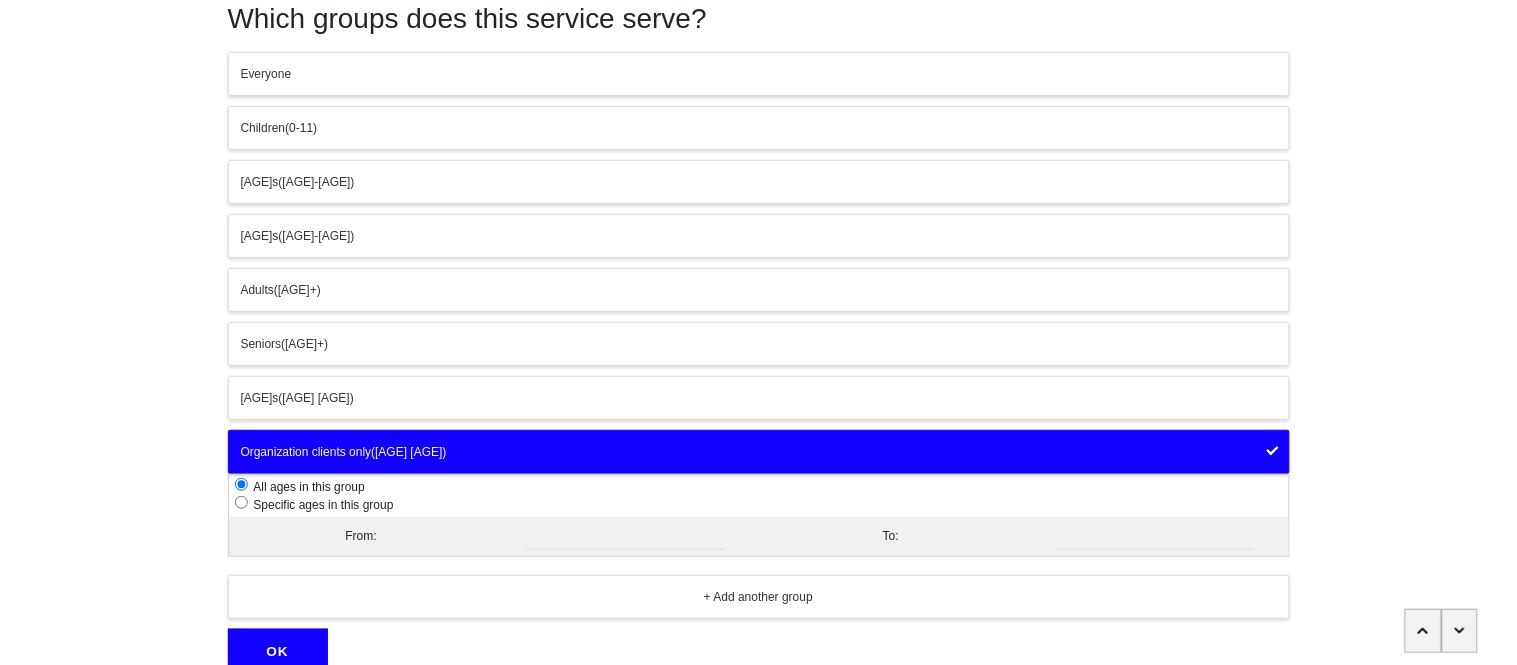 click on "OK" at bounding box center [278, 652] 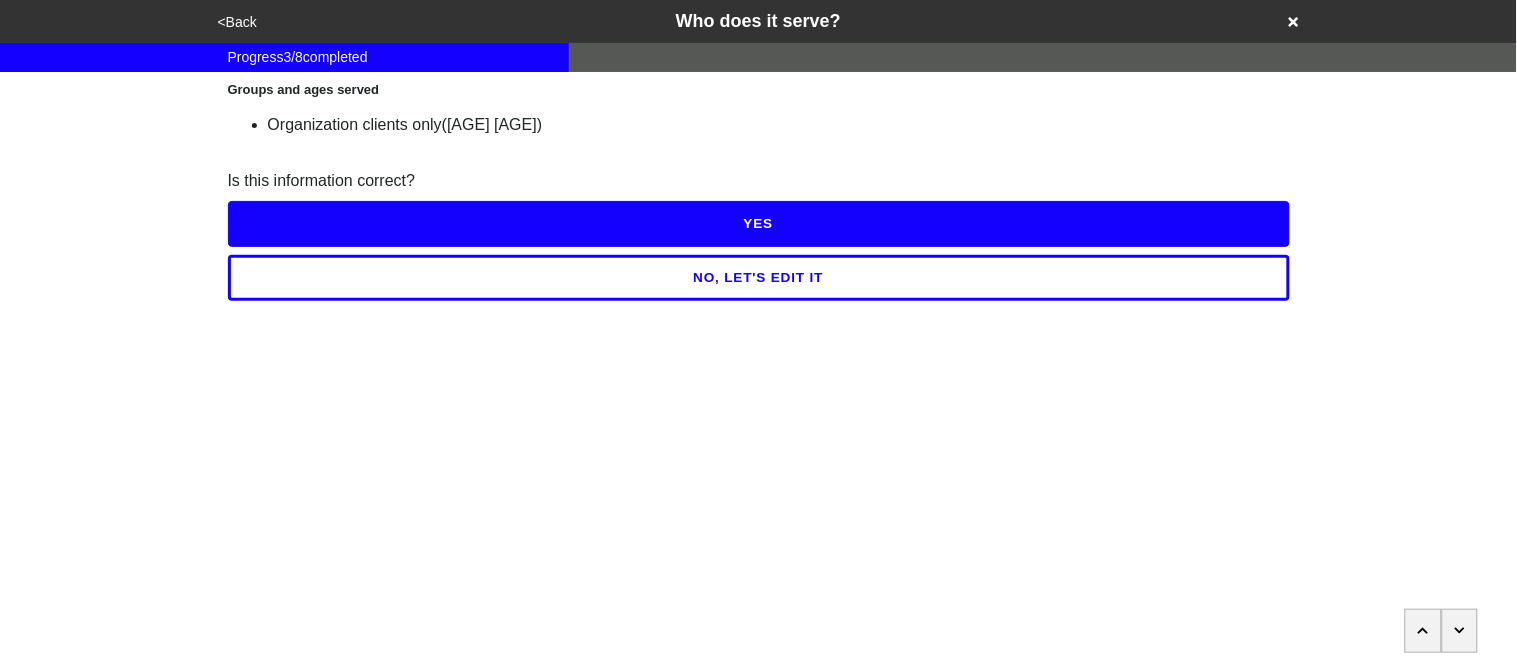 click on "YES" at bounding box center [759, 224] 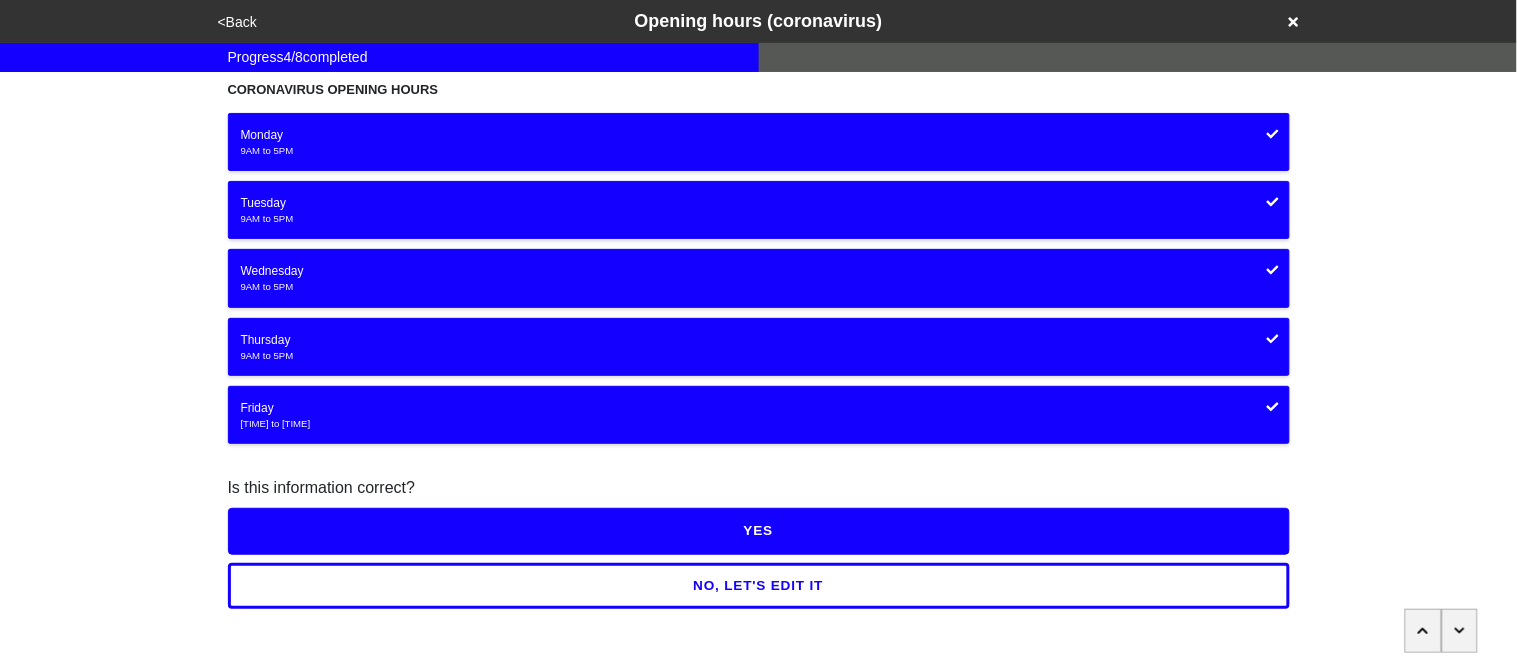 click on "YES" at bounding box center [759, 531] 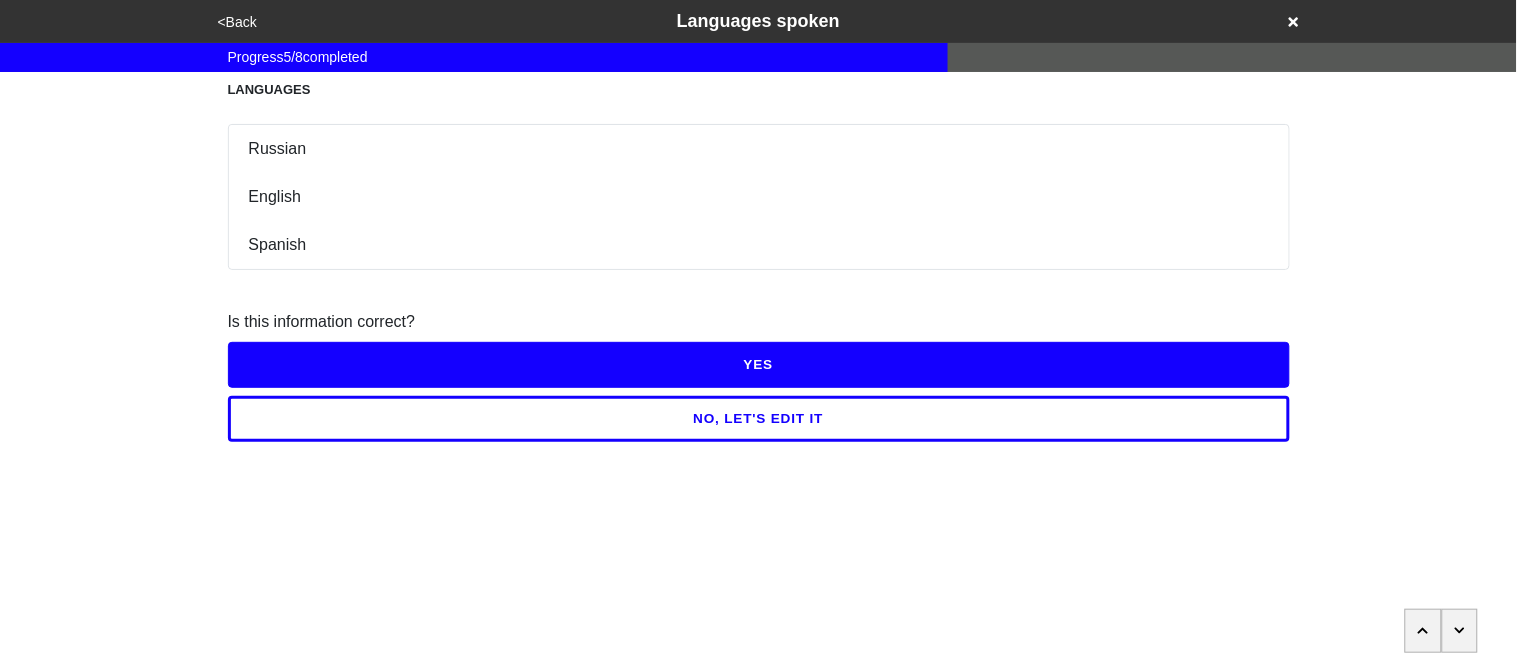 click on "NO, LET'S EDIT IT" at bounding box center (759, 419) 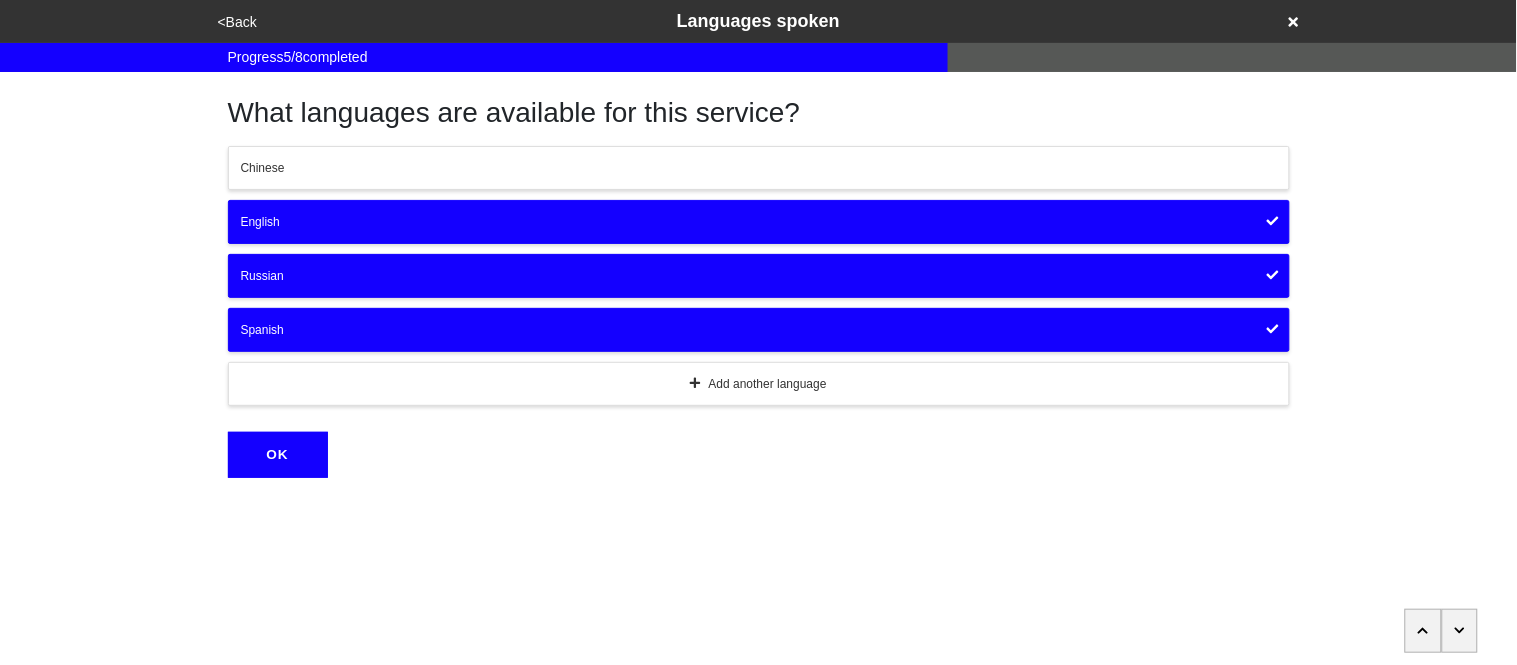click on "Add another language" at bounding box center [759, 384] 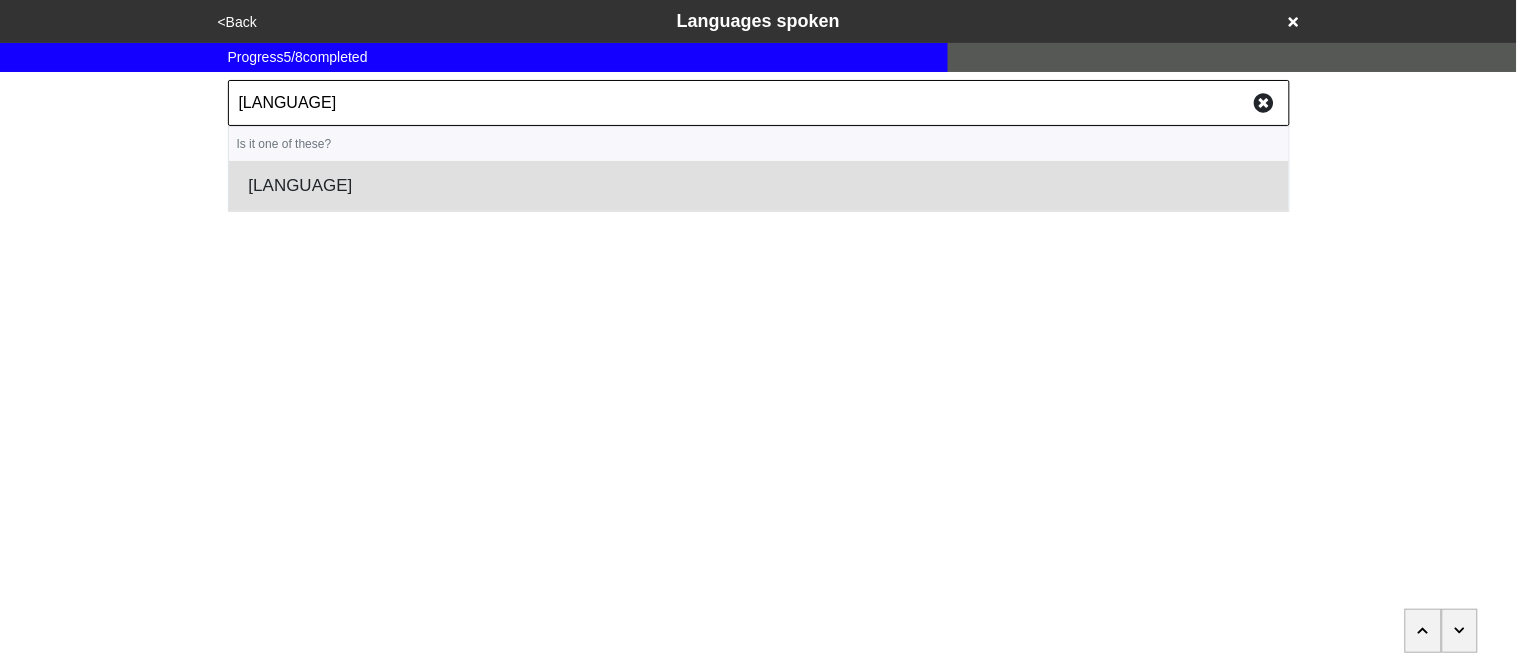 type on "hebre" 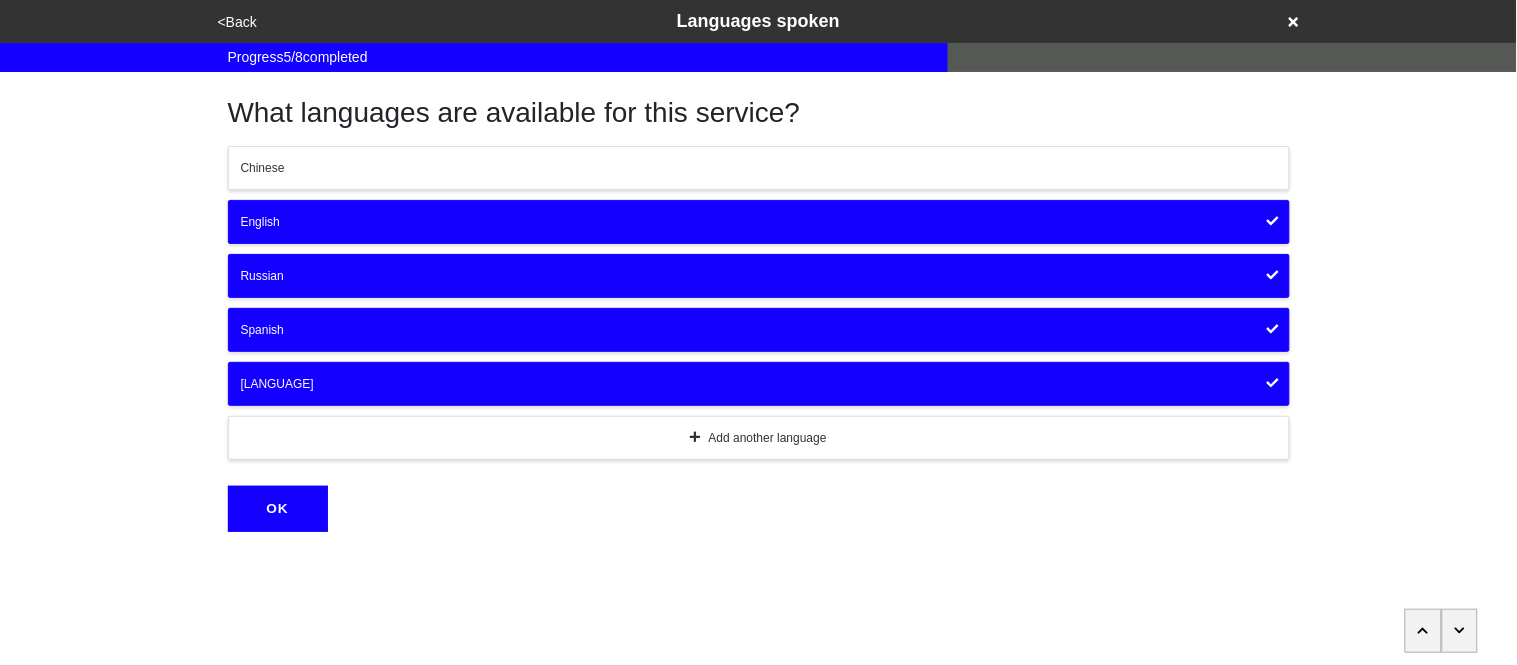 click on "Add another language" at bounding box center [759, 438] 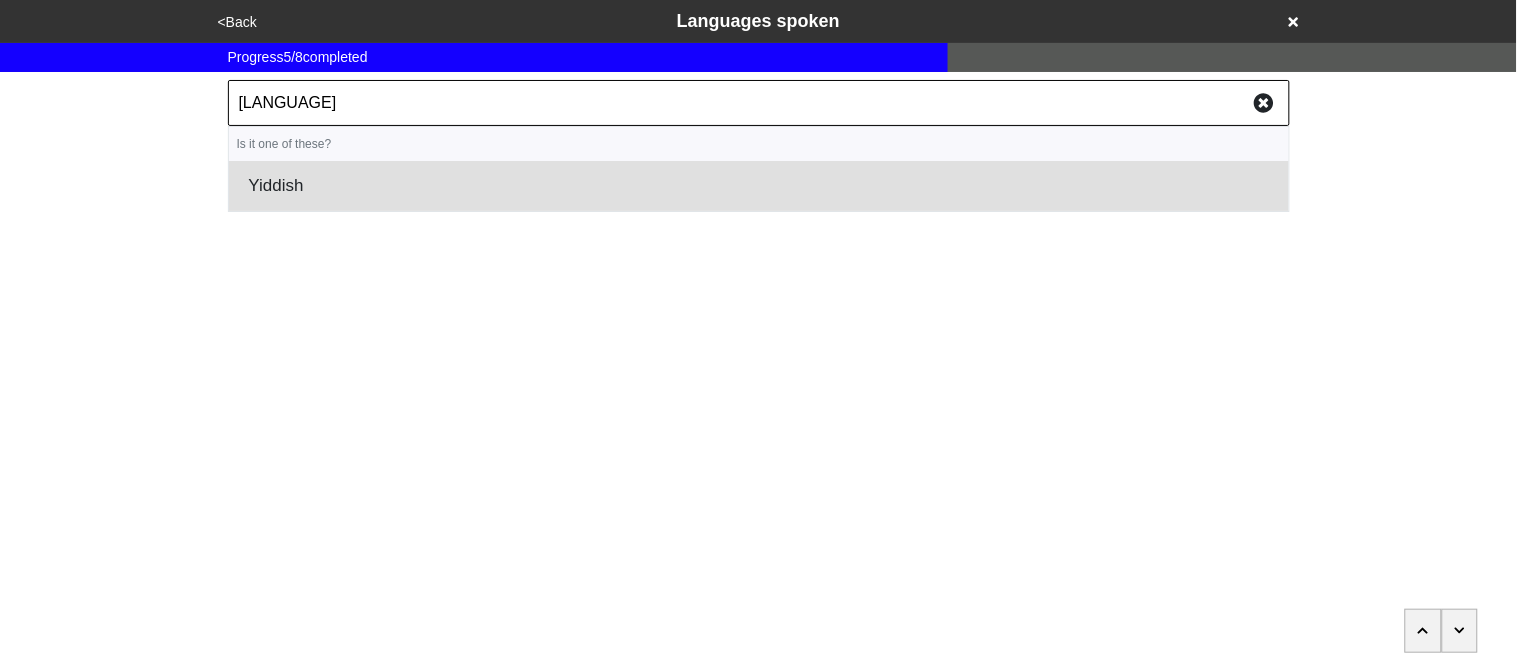 type on "yiddi" 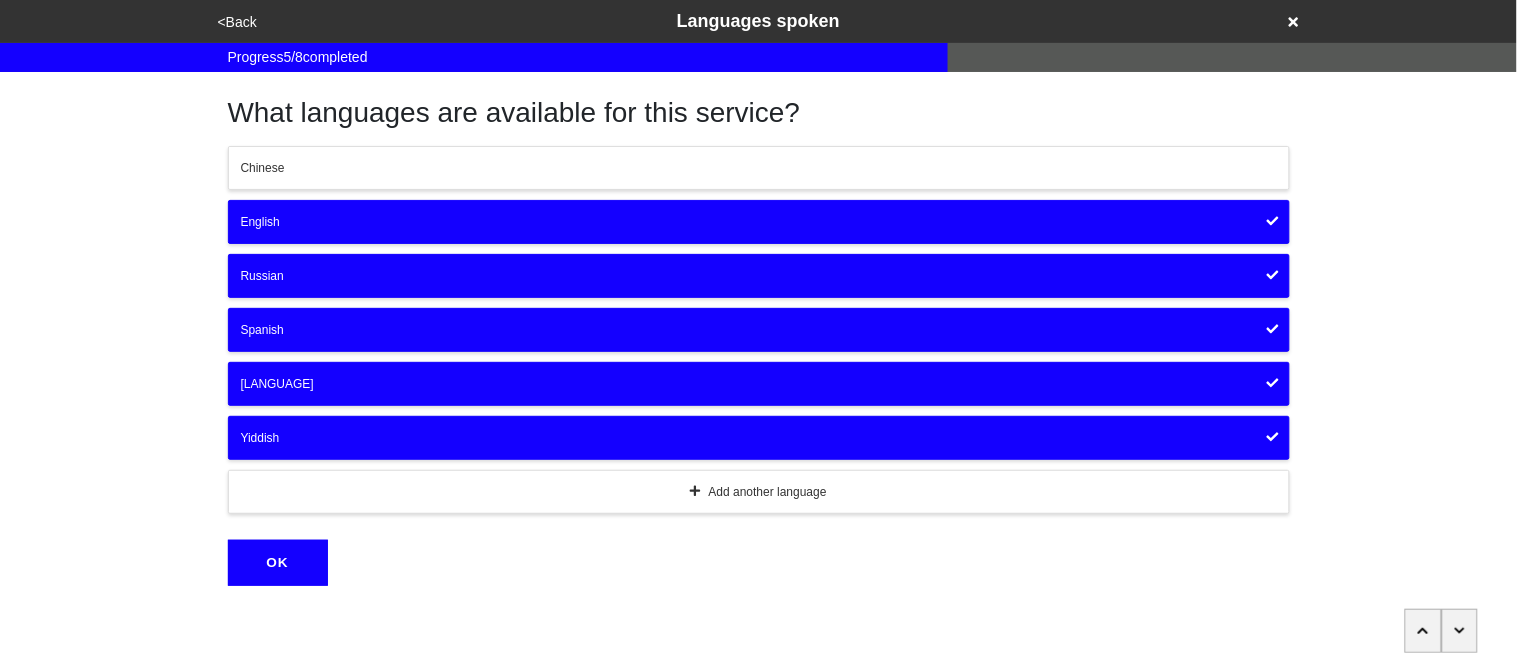 click on "OK" at bounding box center (278, 563) 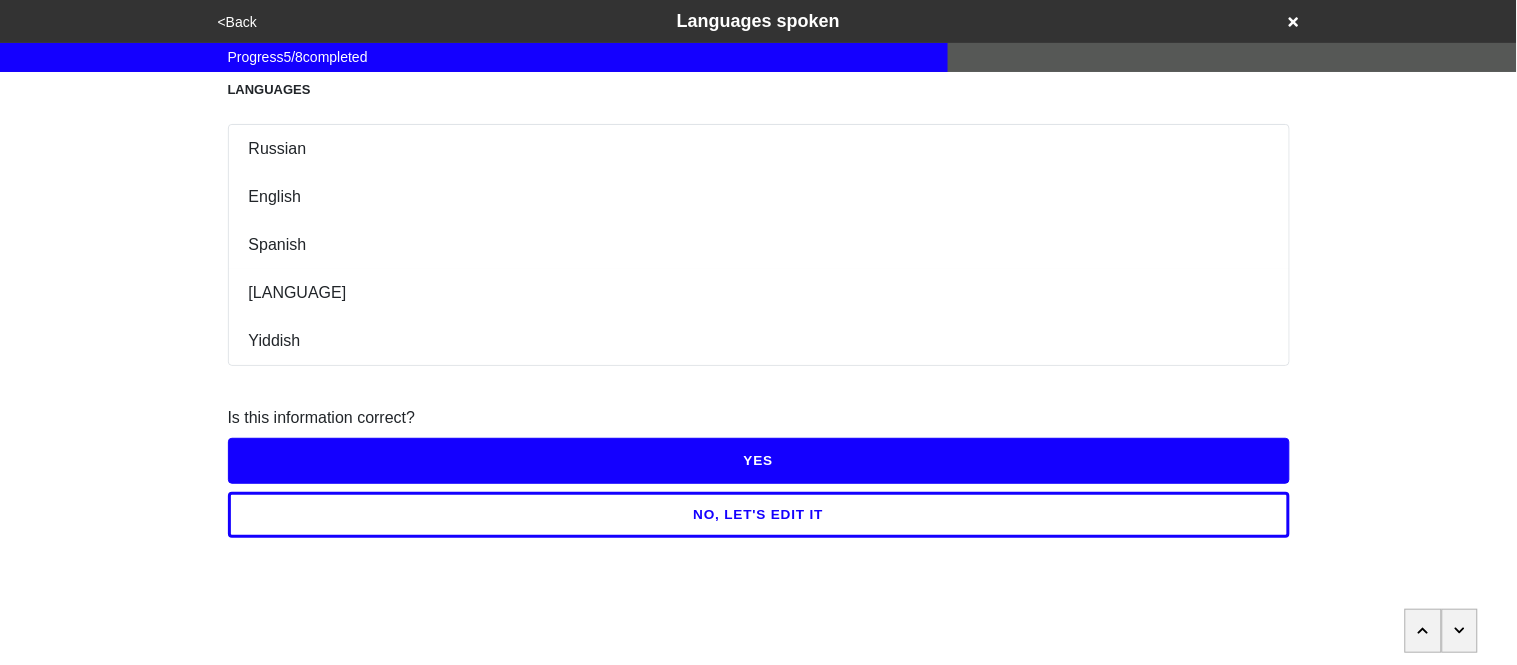 click on "YES" at bounding box center [759, 461] 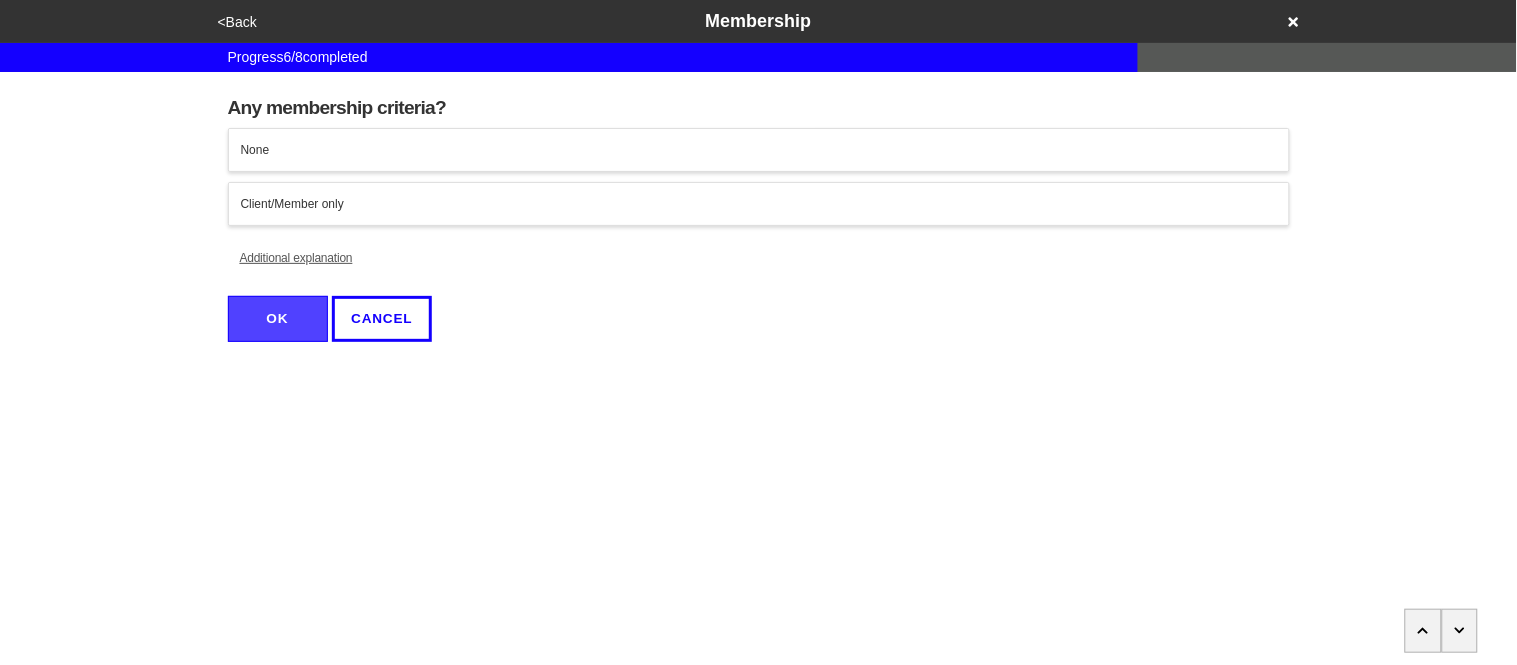 click on "None" at bounding box center [759, 150] 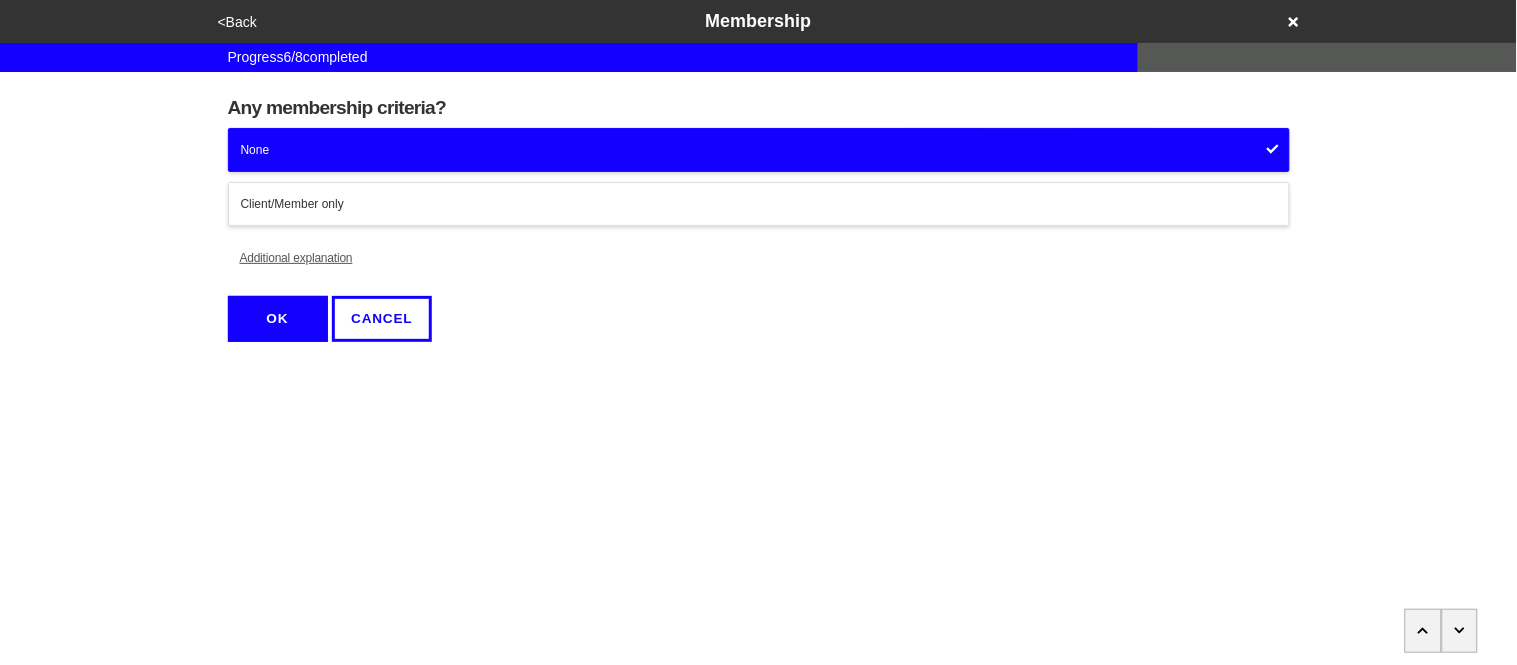 click on "OK" at bounding box center (278, 319) 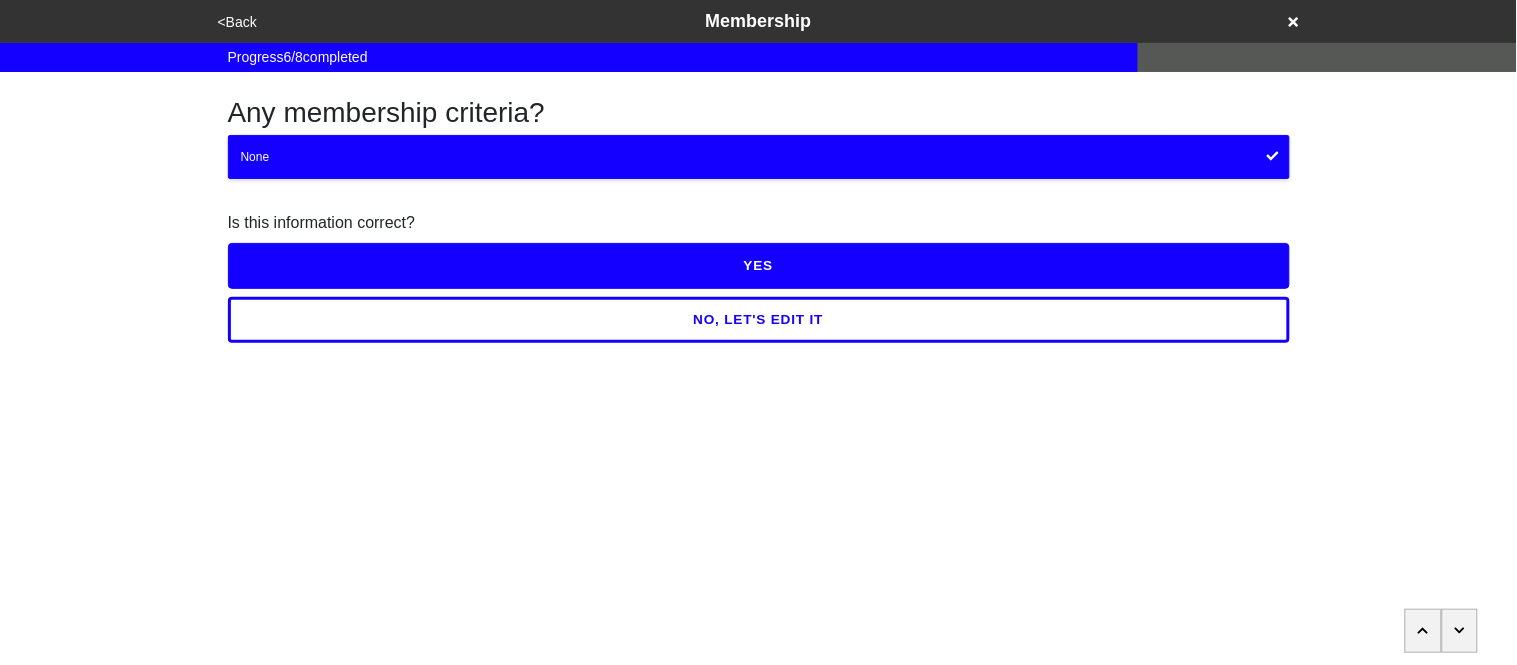 click on "YES" at bounding box center (759, 266) 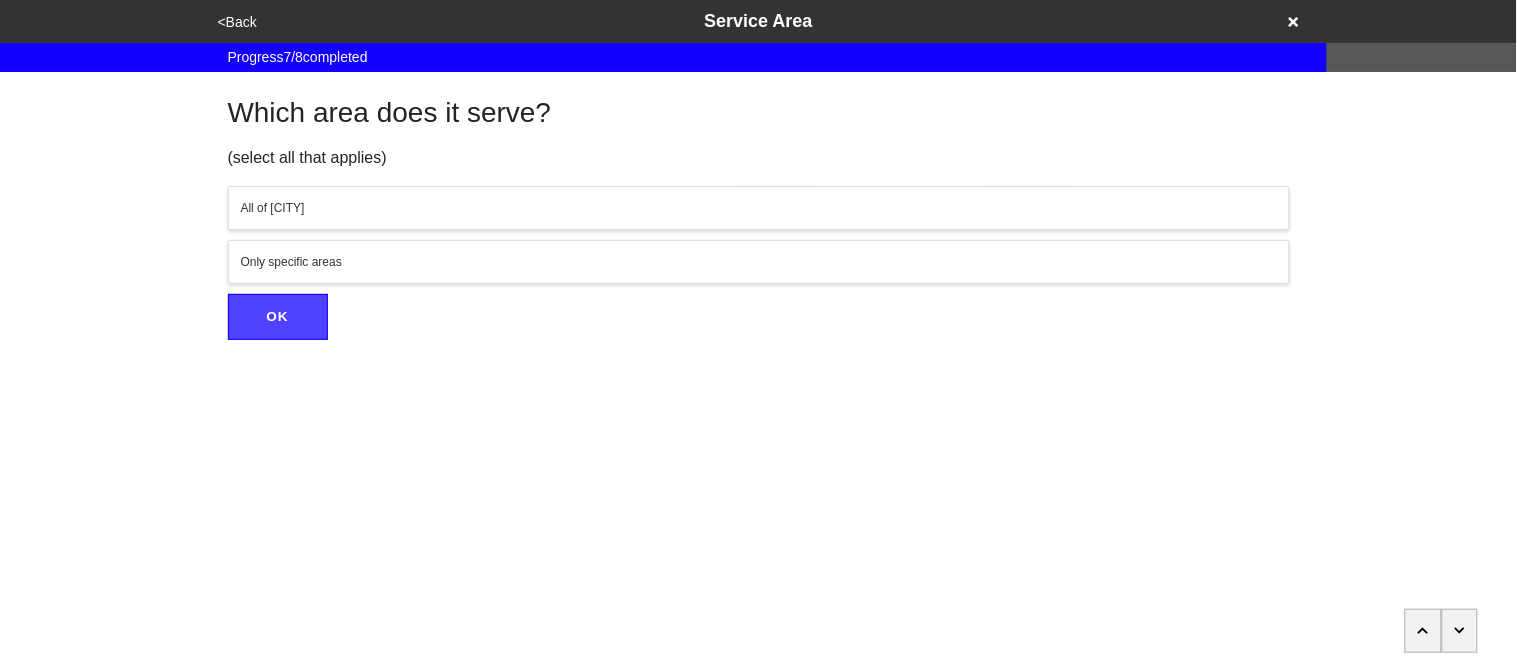 click on "All of NYC" at bounding box center (759, 208) 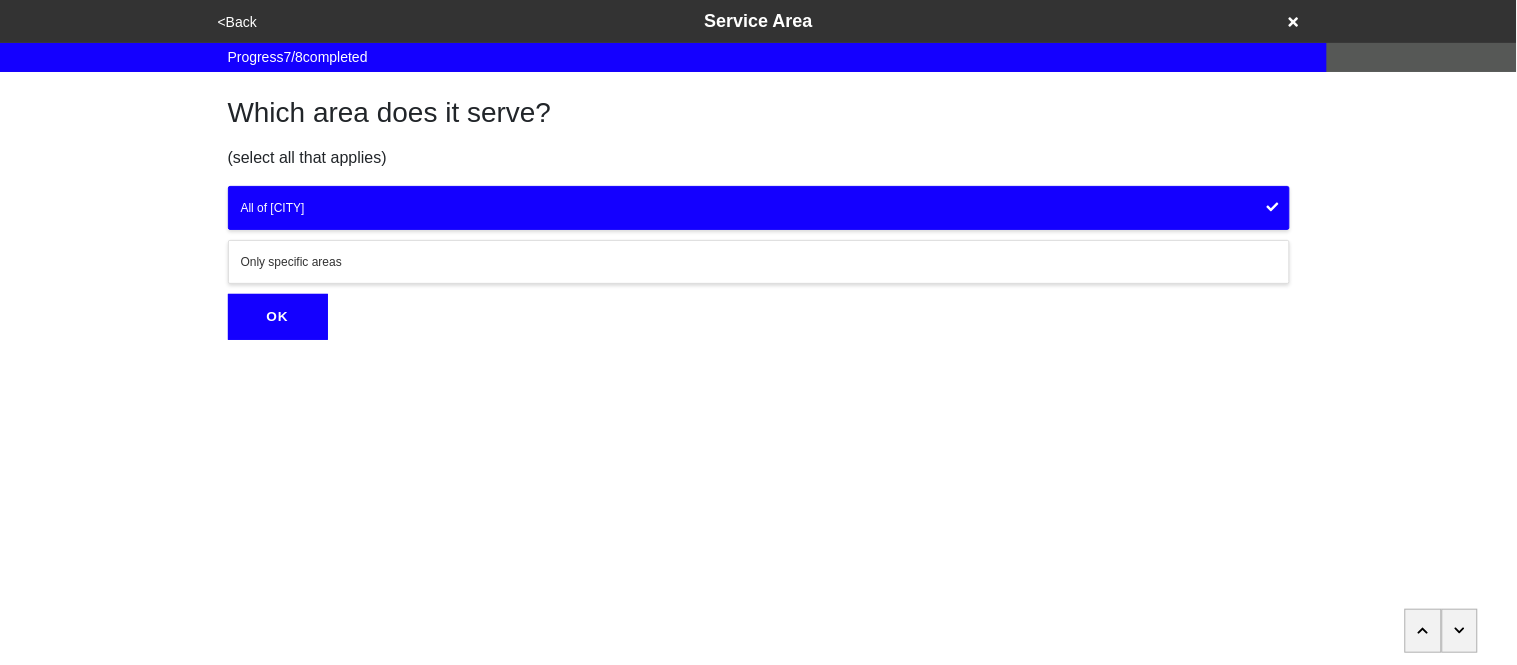 click on "OK" at bounding box center [278, 317] 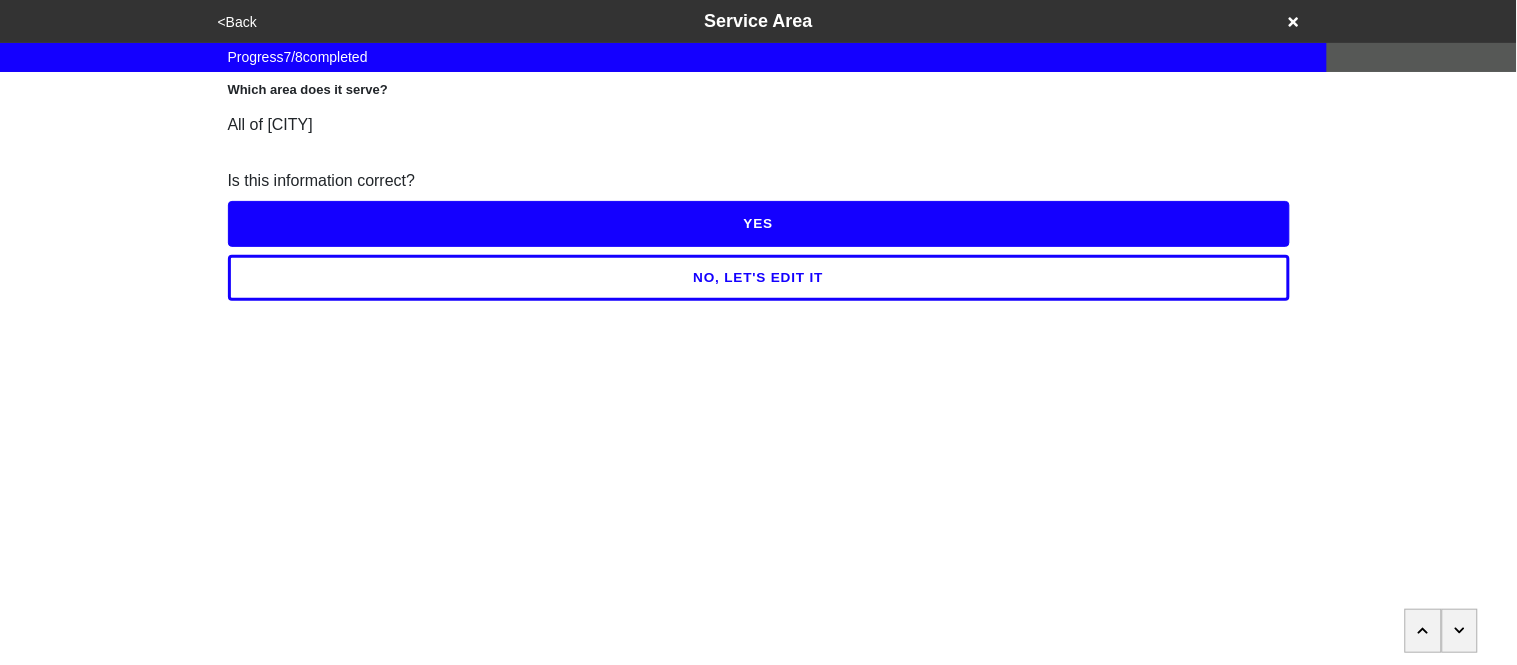 click on "YES" at bounding box center [759, 224] 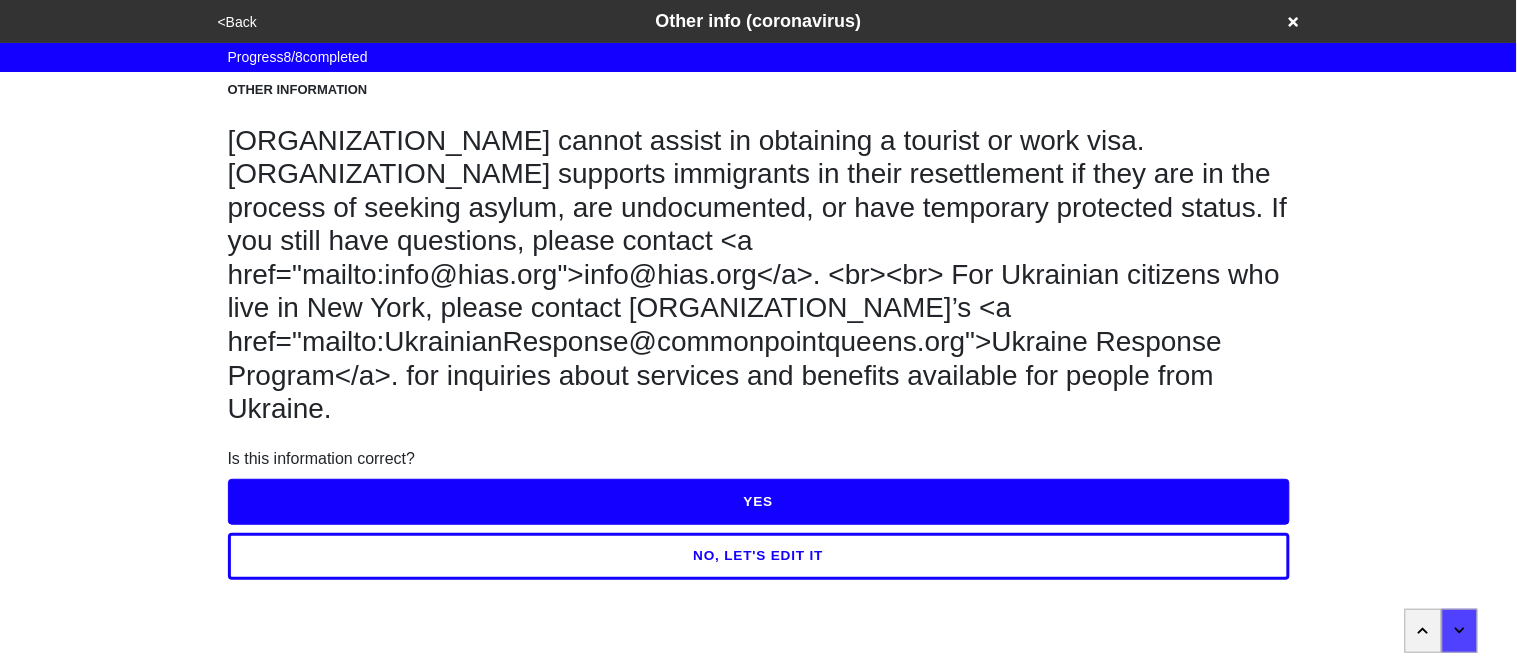 click on "NO, LET'S EDIT IT" at bounding box center (759, 556) 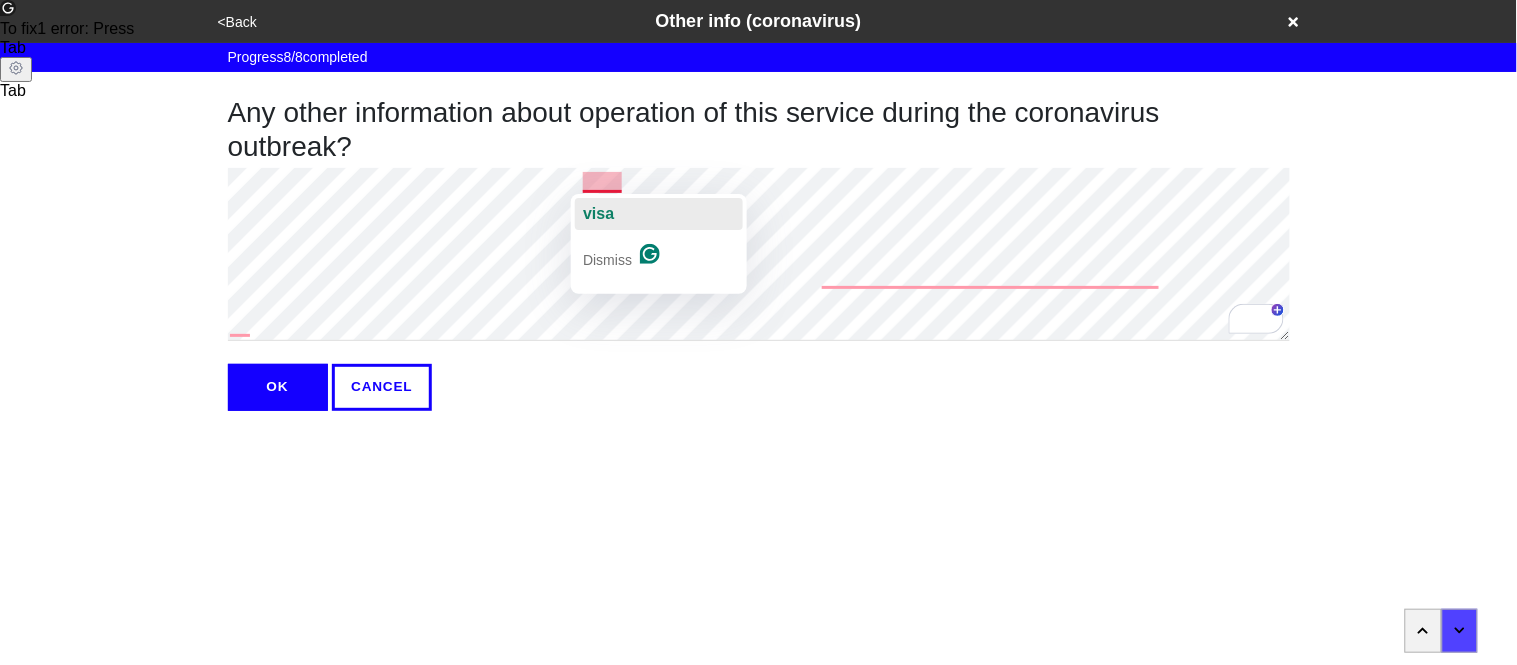 click on "visa" 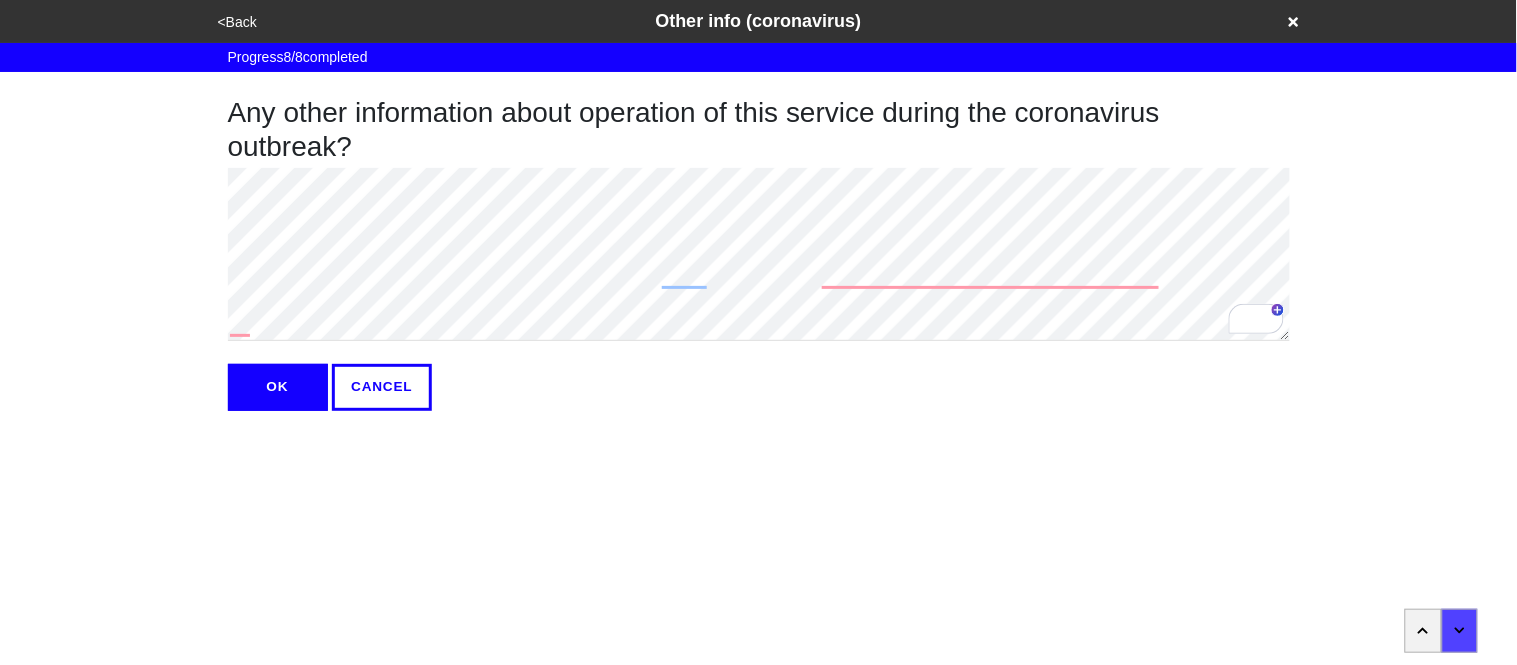 click on "OK" at bounding box center [278, 387] 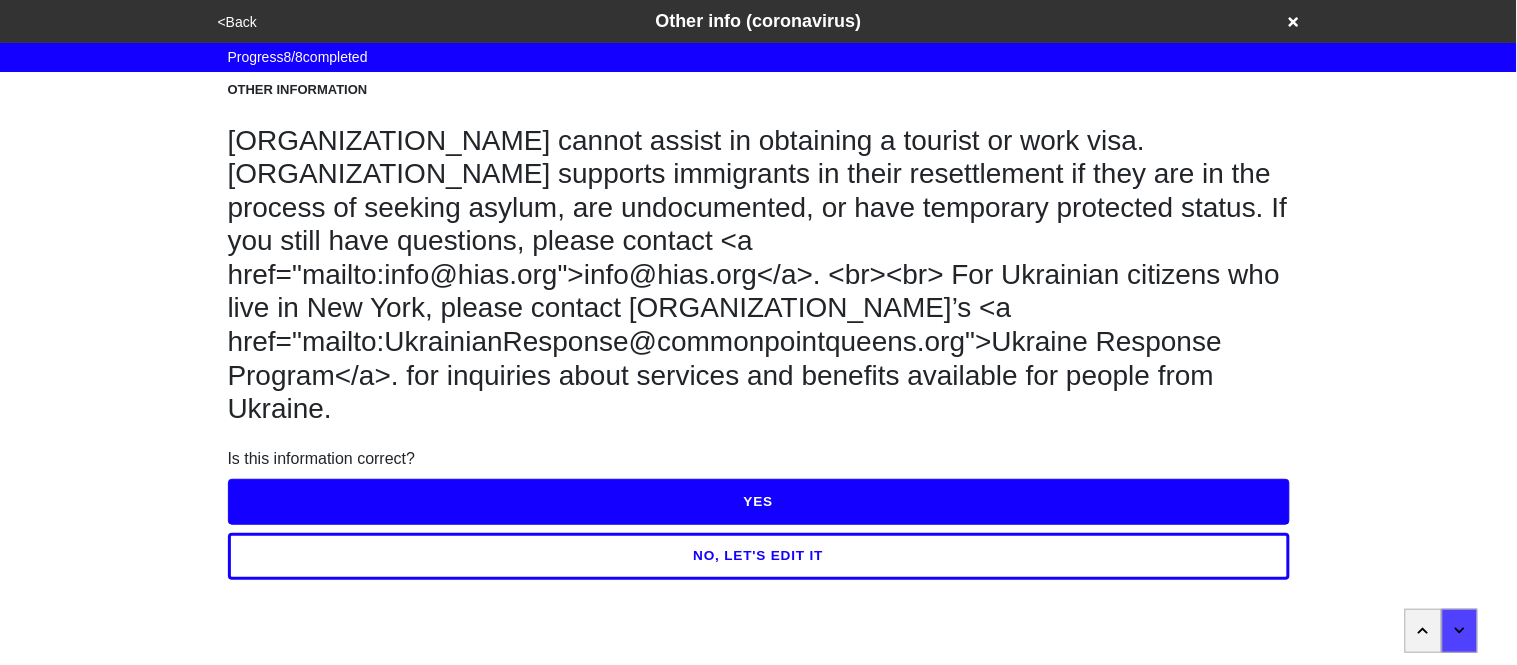 click on "YES" at bounding box center [759, 502] 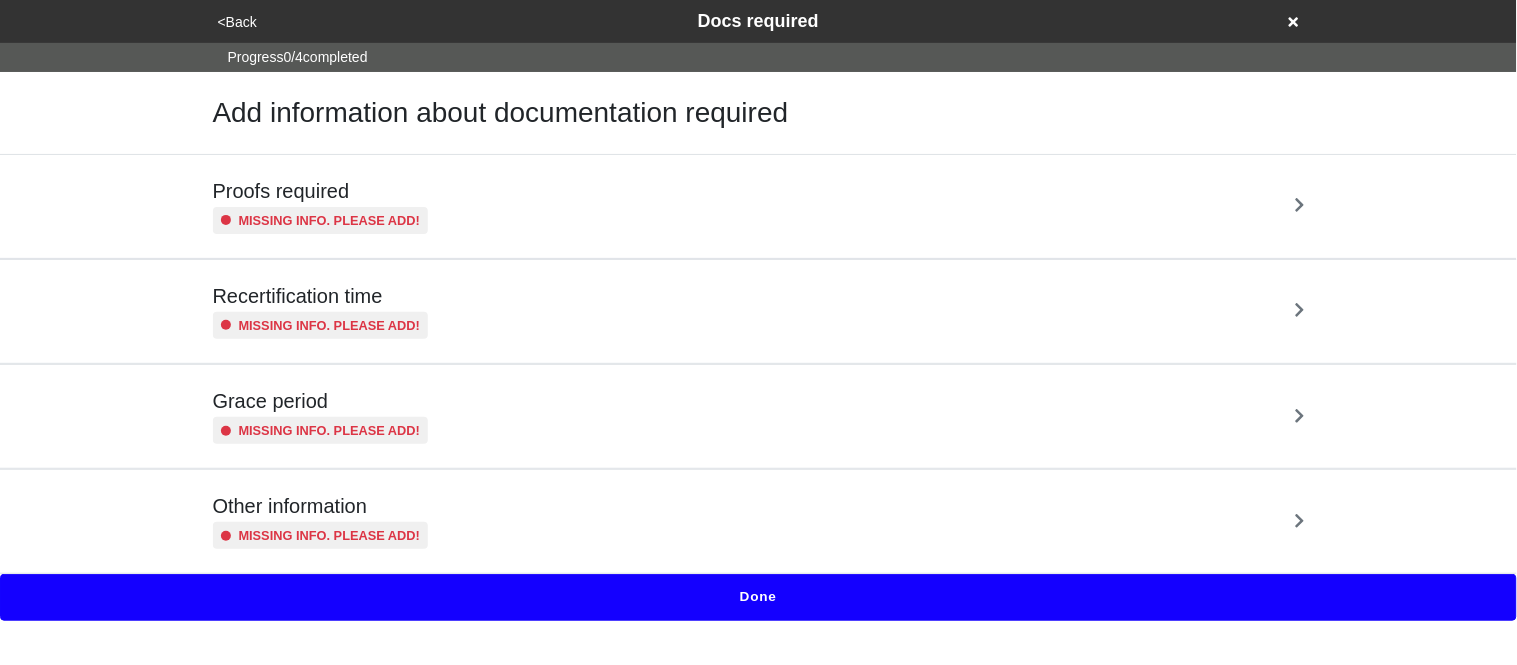 click on "Proofs required" at bounding box center [321, 191] 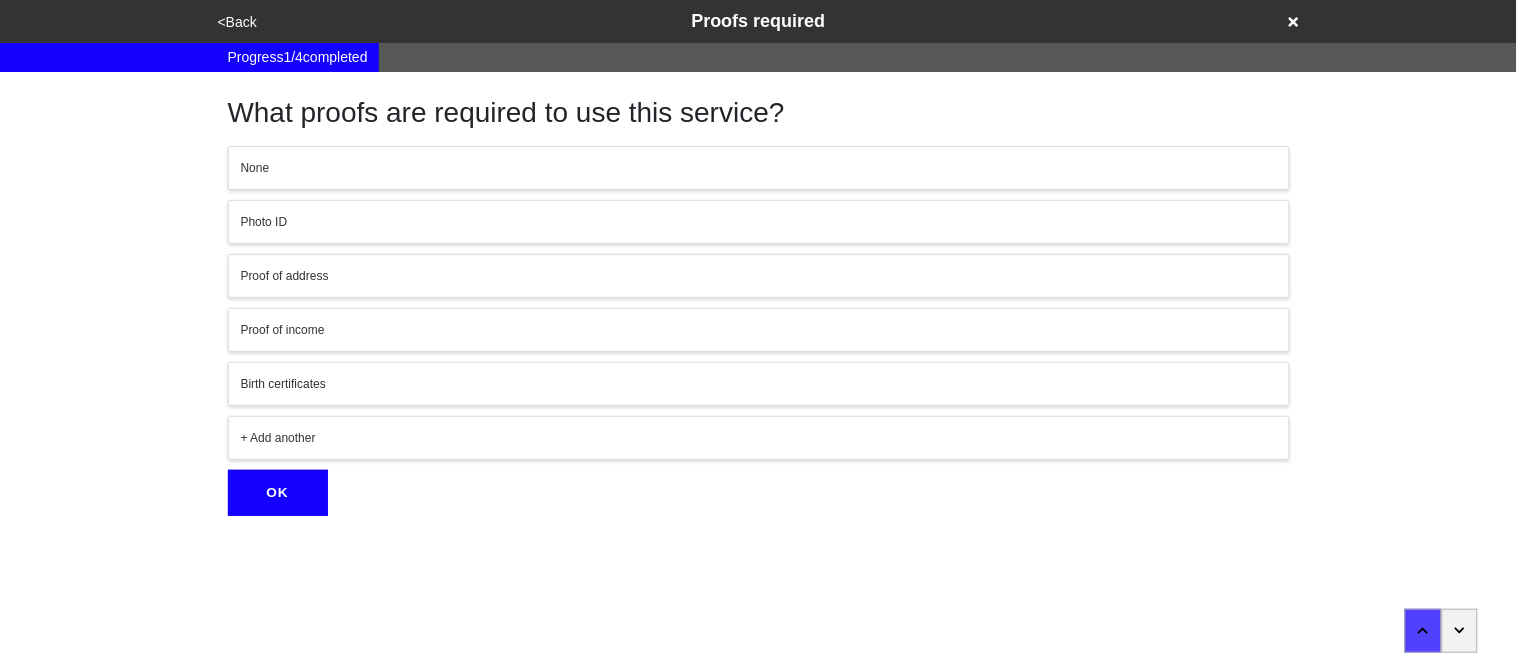 click on "+ Add another" at bounding box center [759, 438] 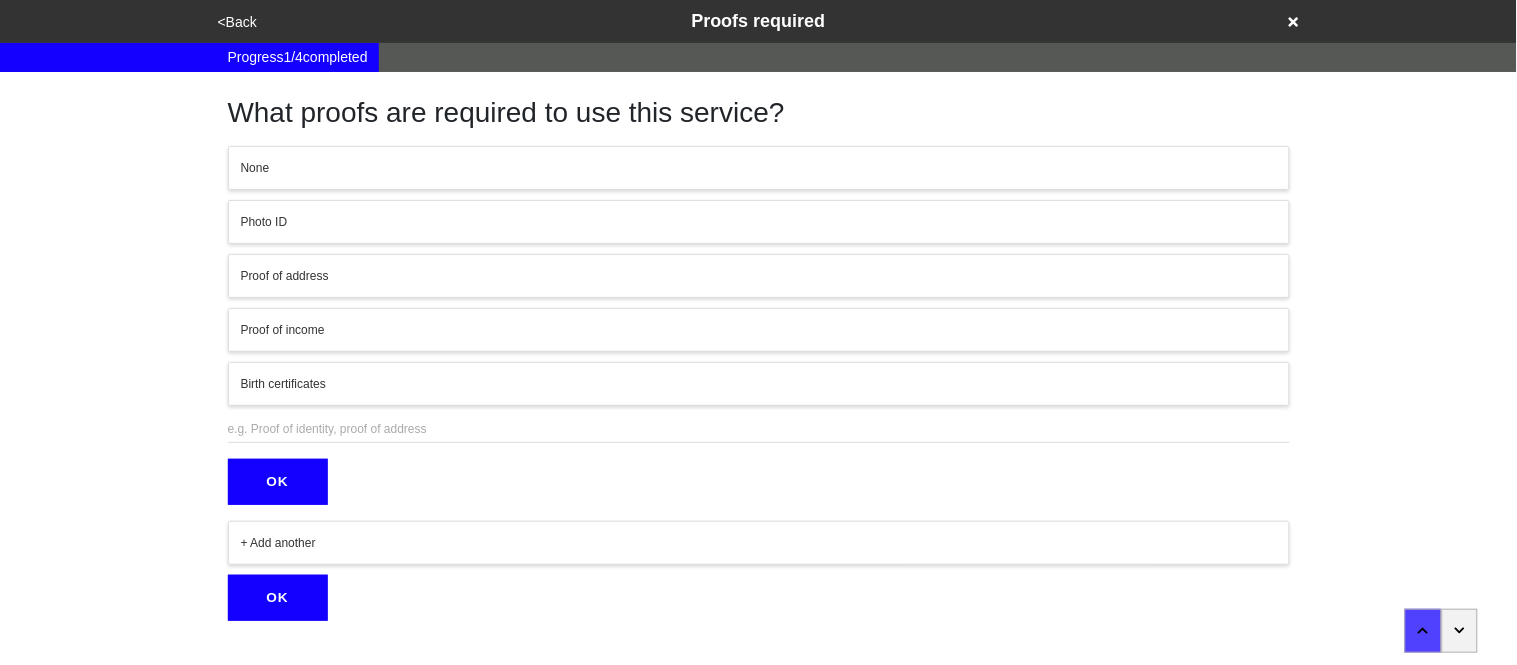 click at bounding box center [759, 429] 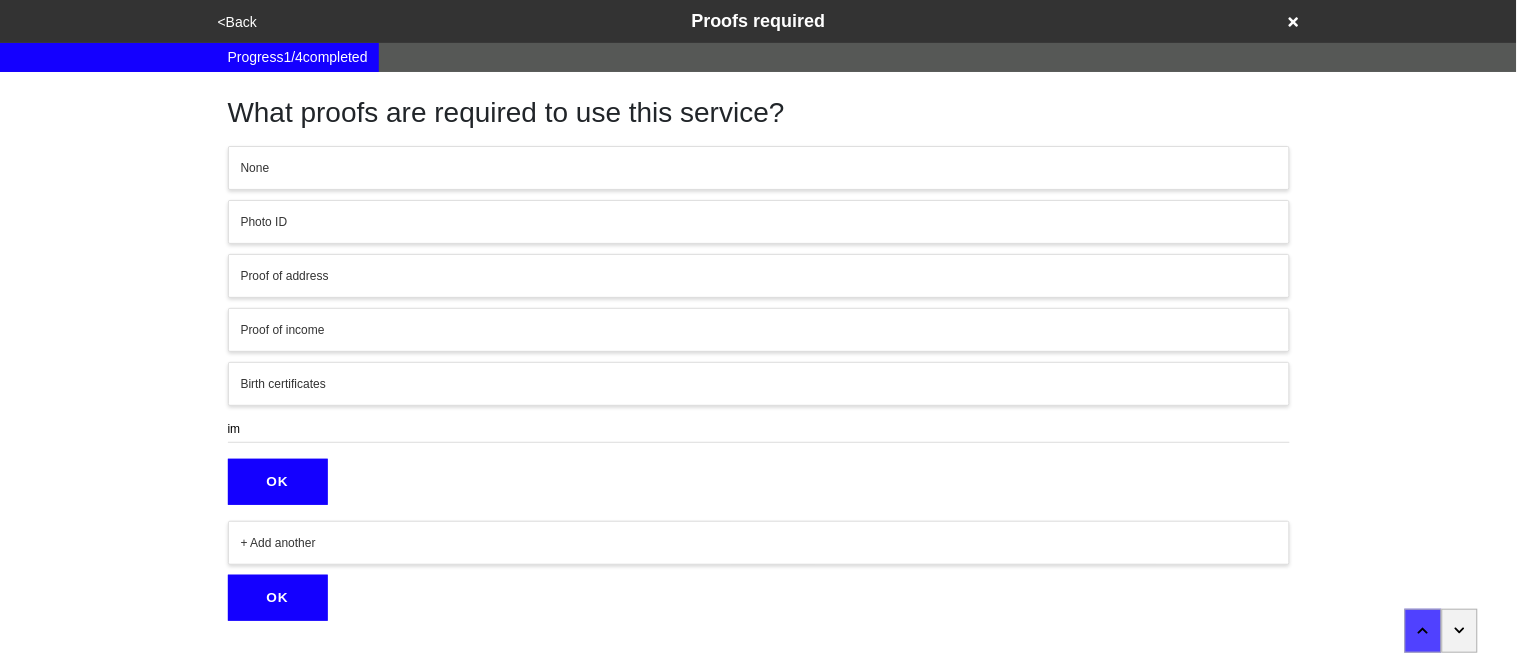 type on "i" 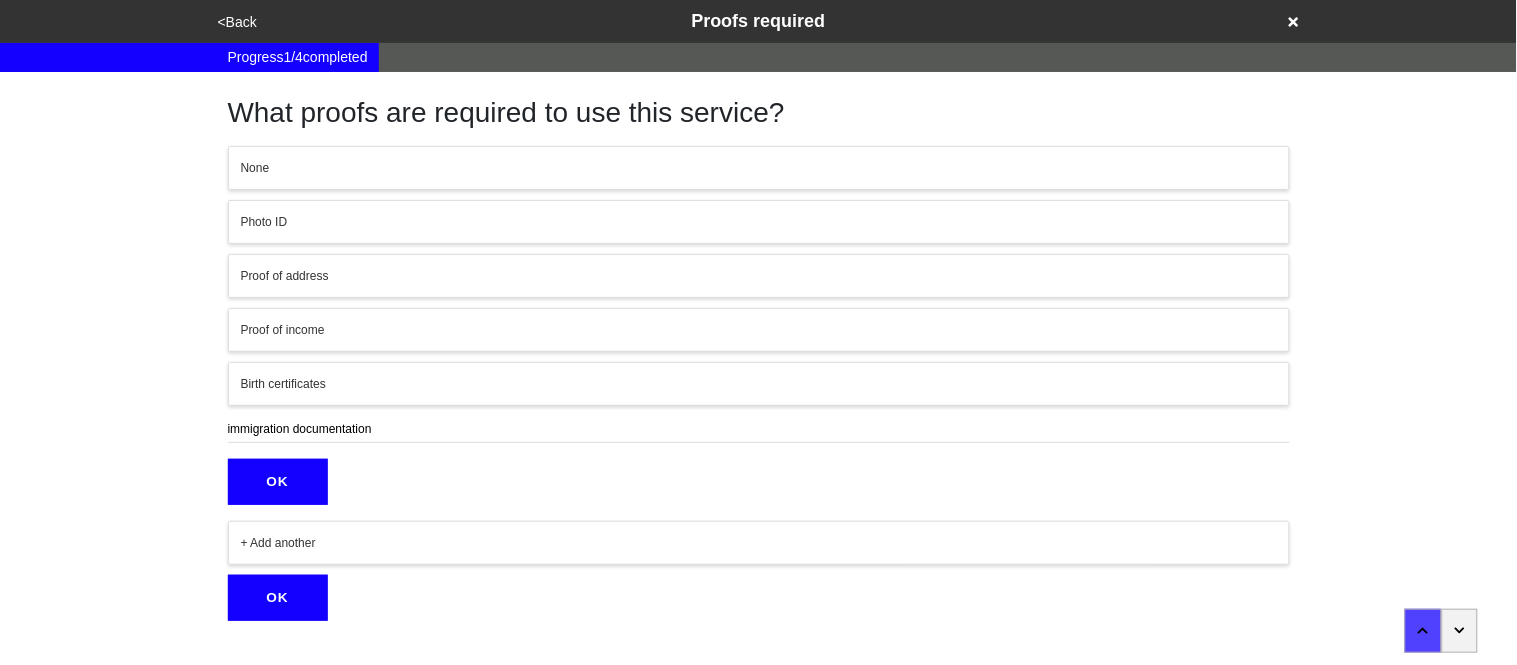 type on "immigration documentation" 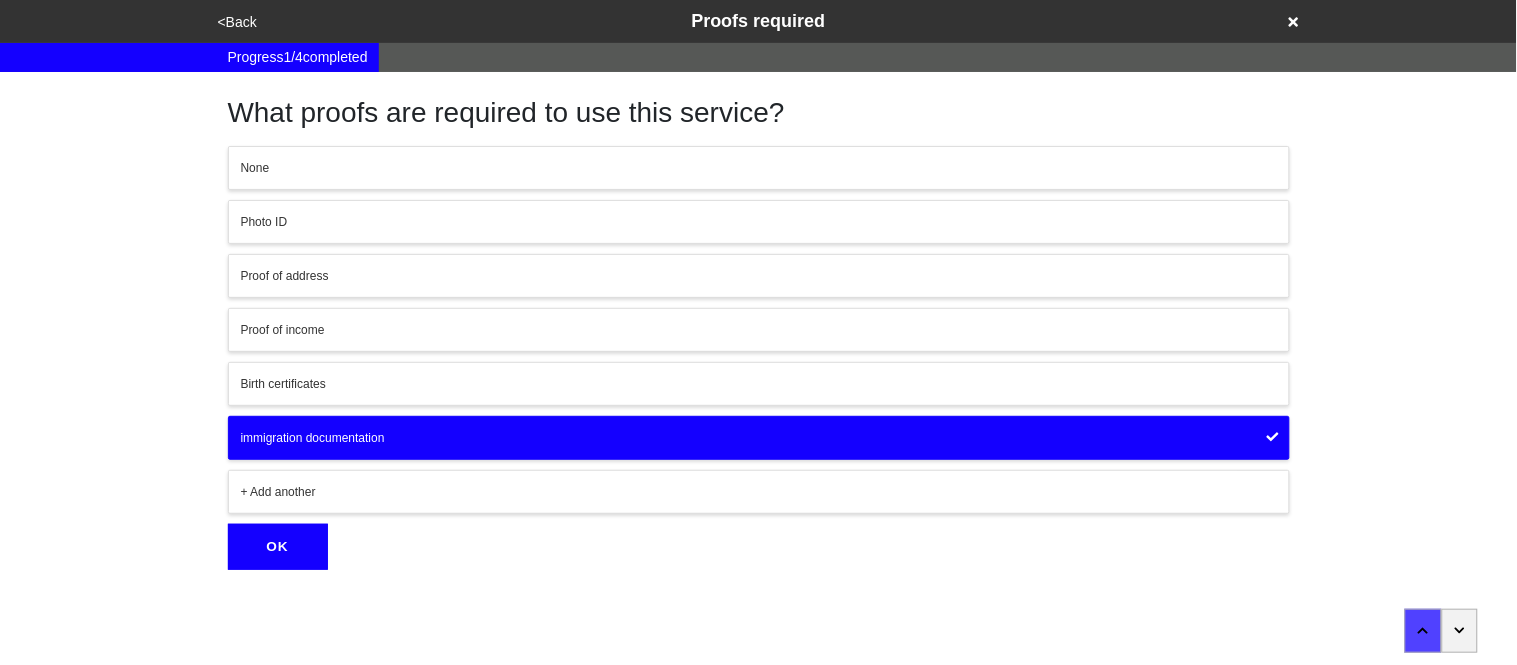 click on "OK" at bounding box center (278, 547) 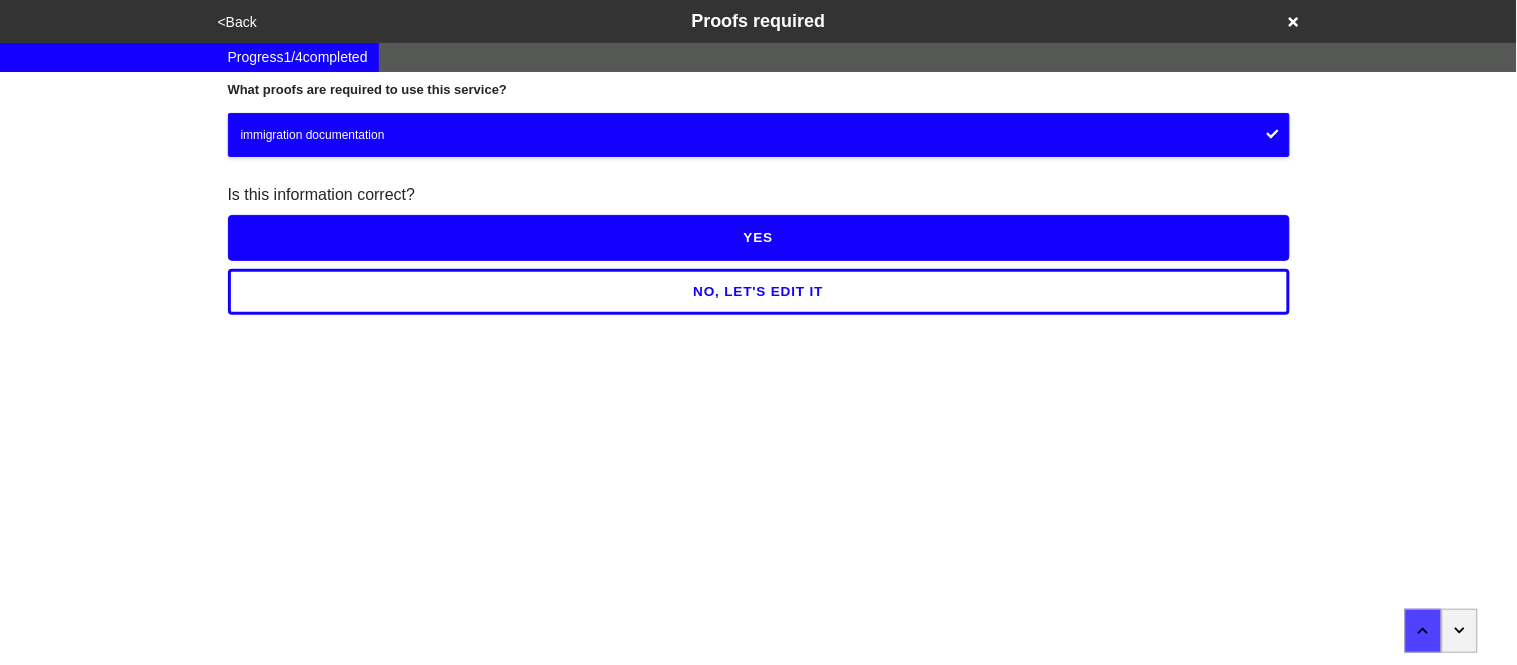 click on "YES" at bounding box center (759, 238) 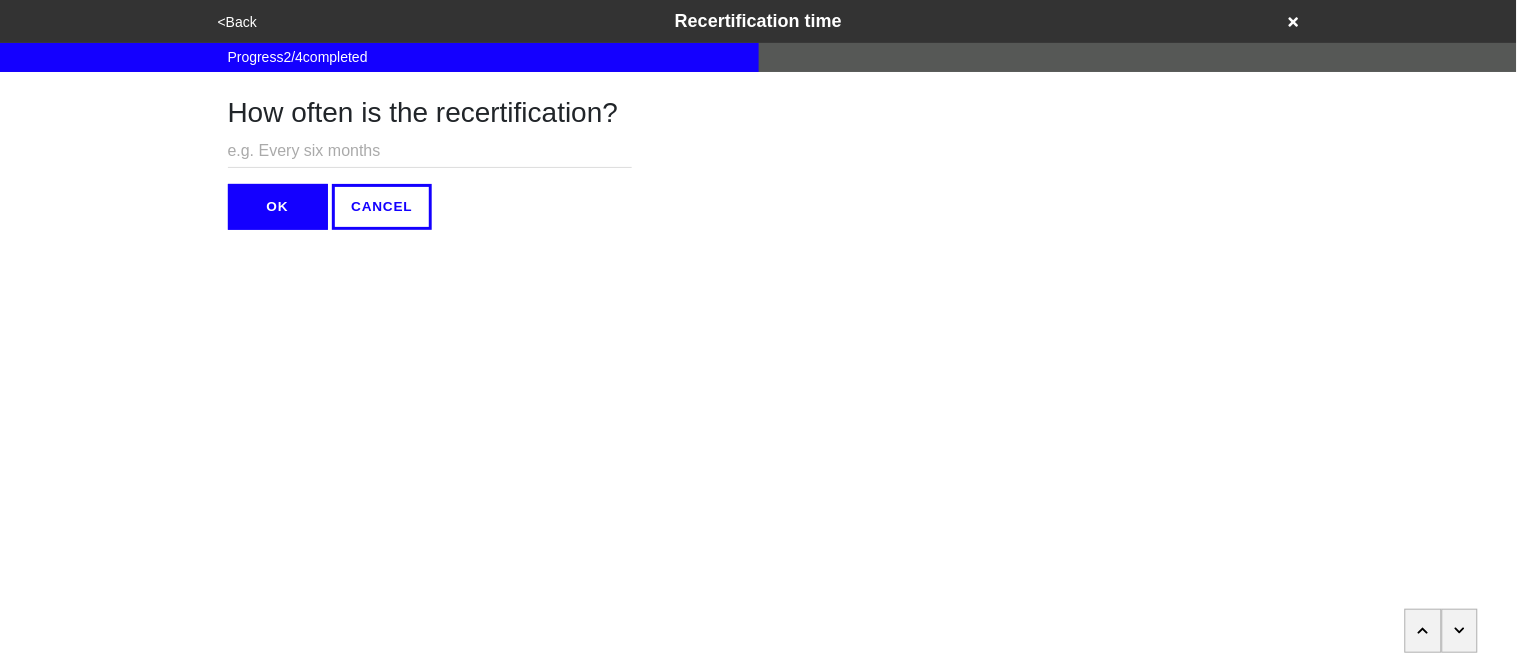 click at bounding box center (430, 151) 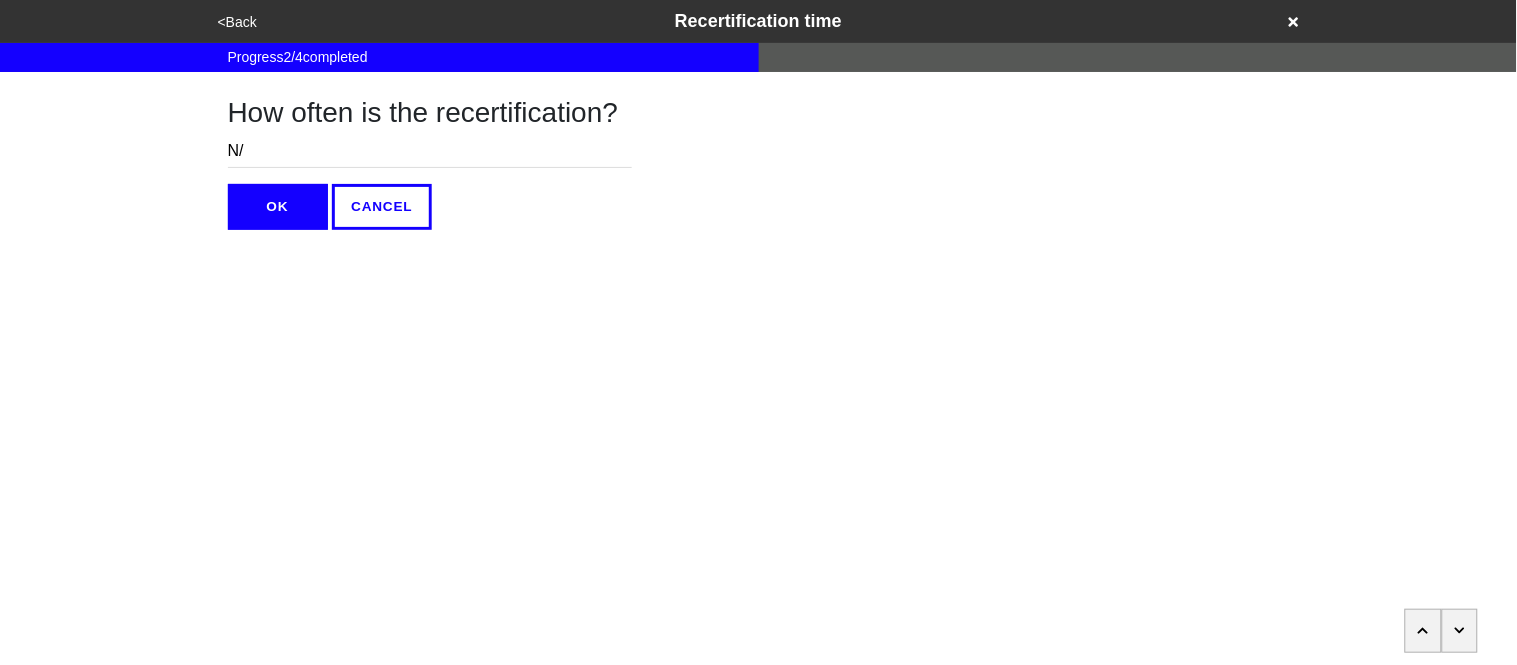 type on "N/A" 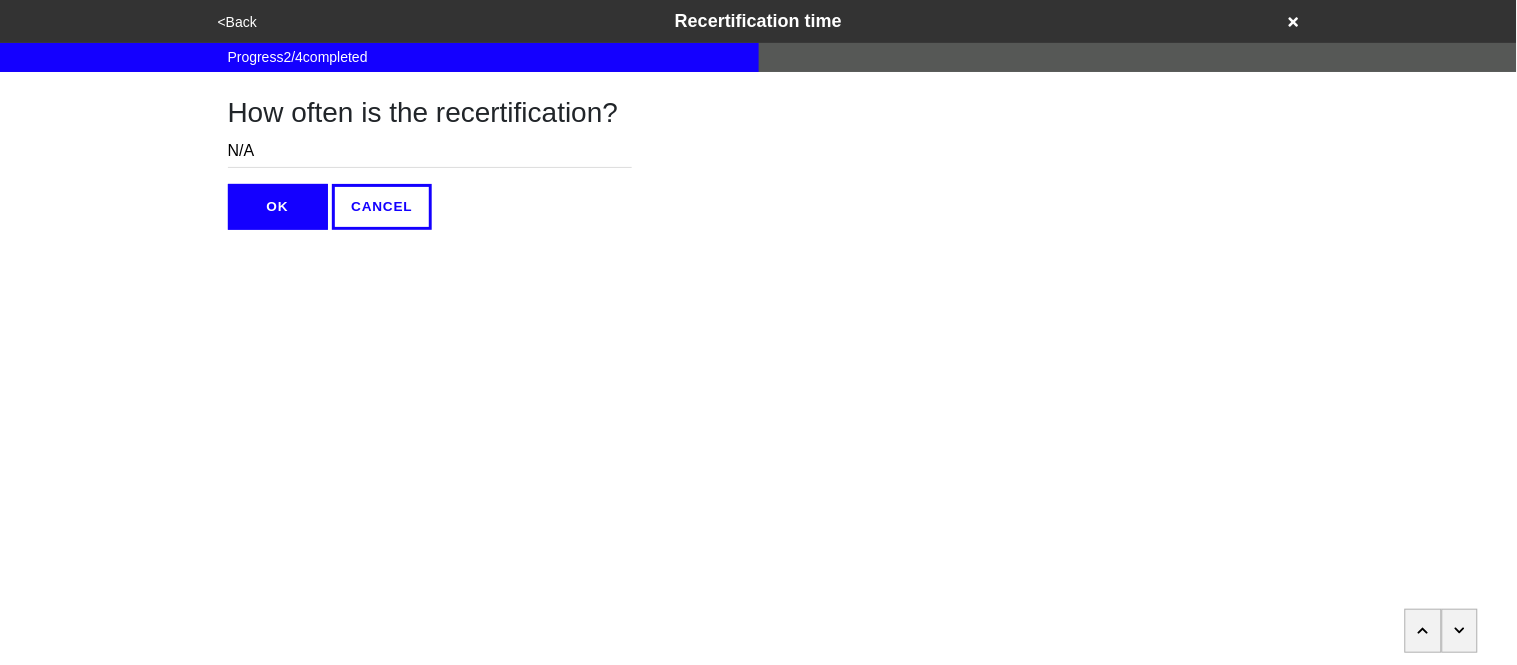 click on "OK" at bounding box center [278, 207] 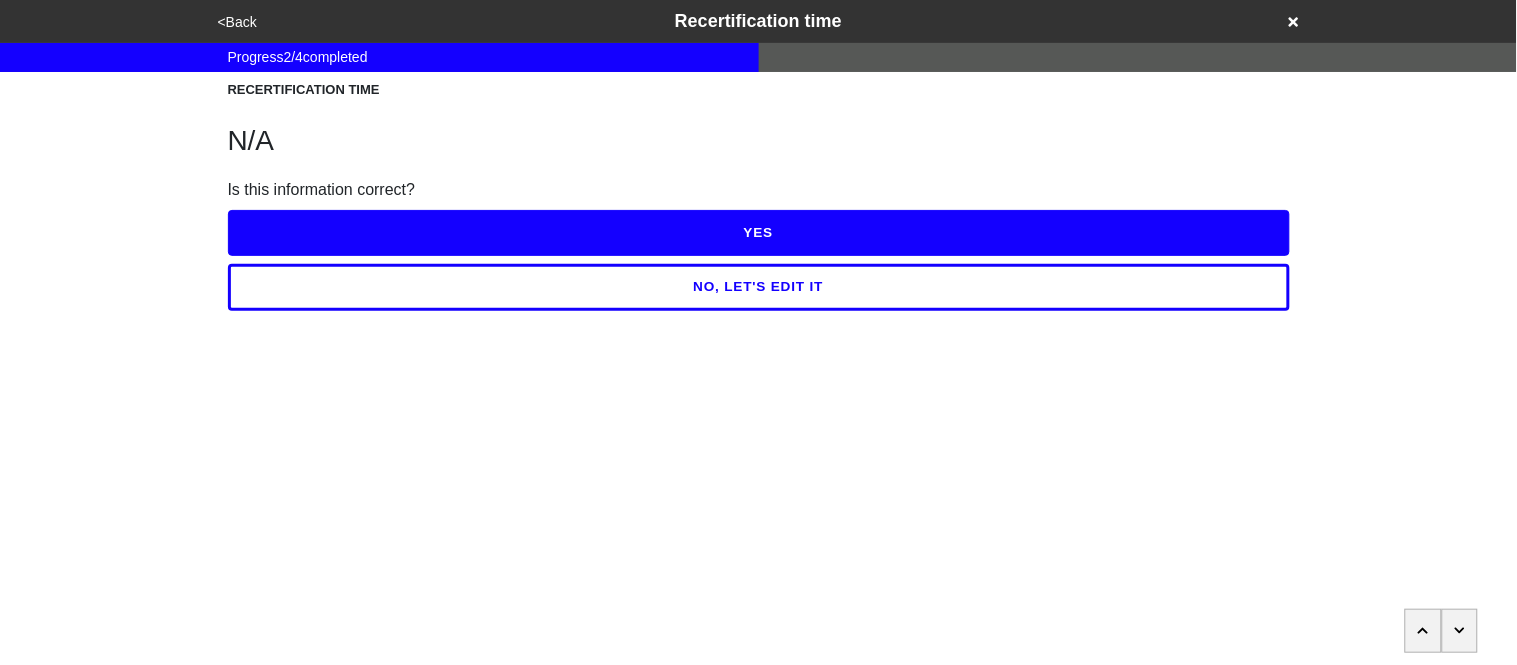 click on "YES" at bounding box center [759, 233] 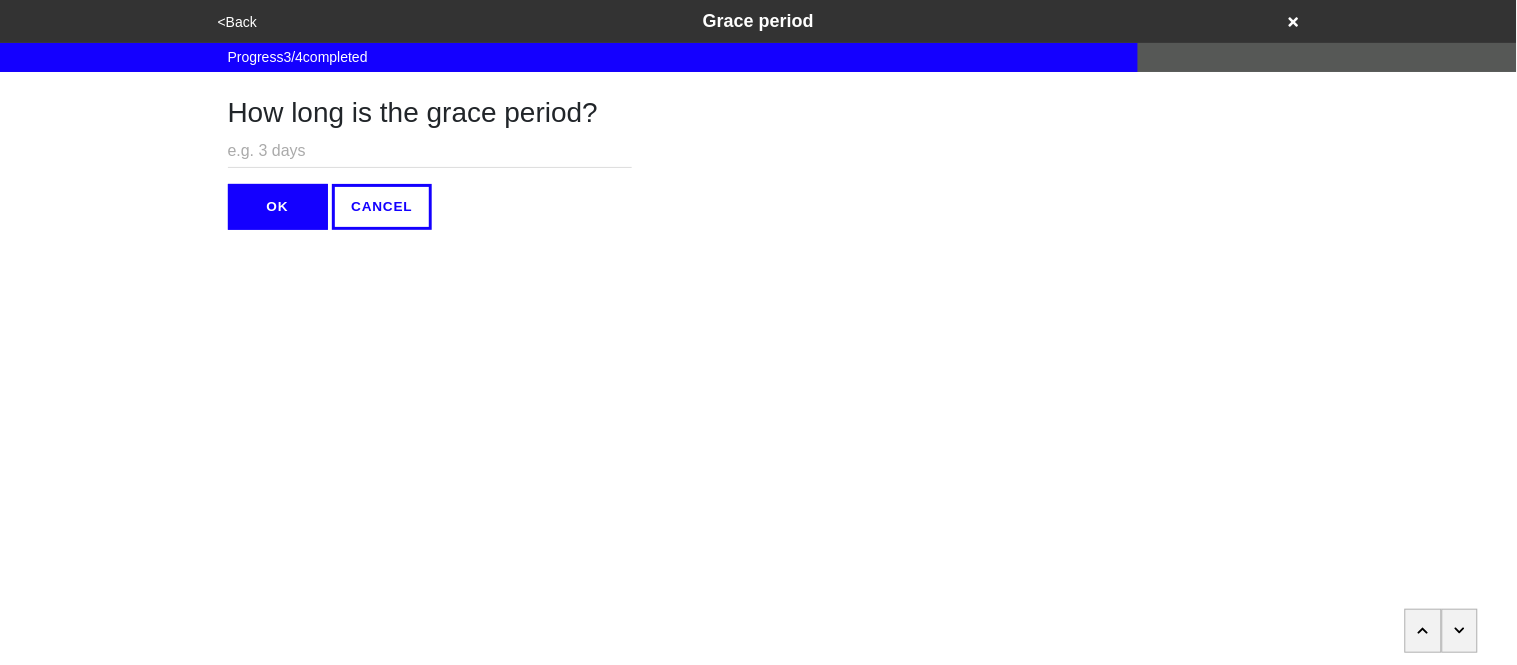 click at bounding box center [430, 151] 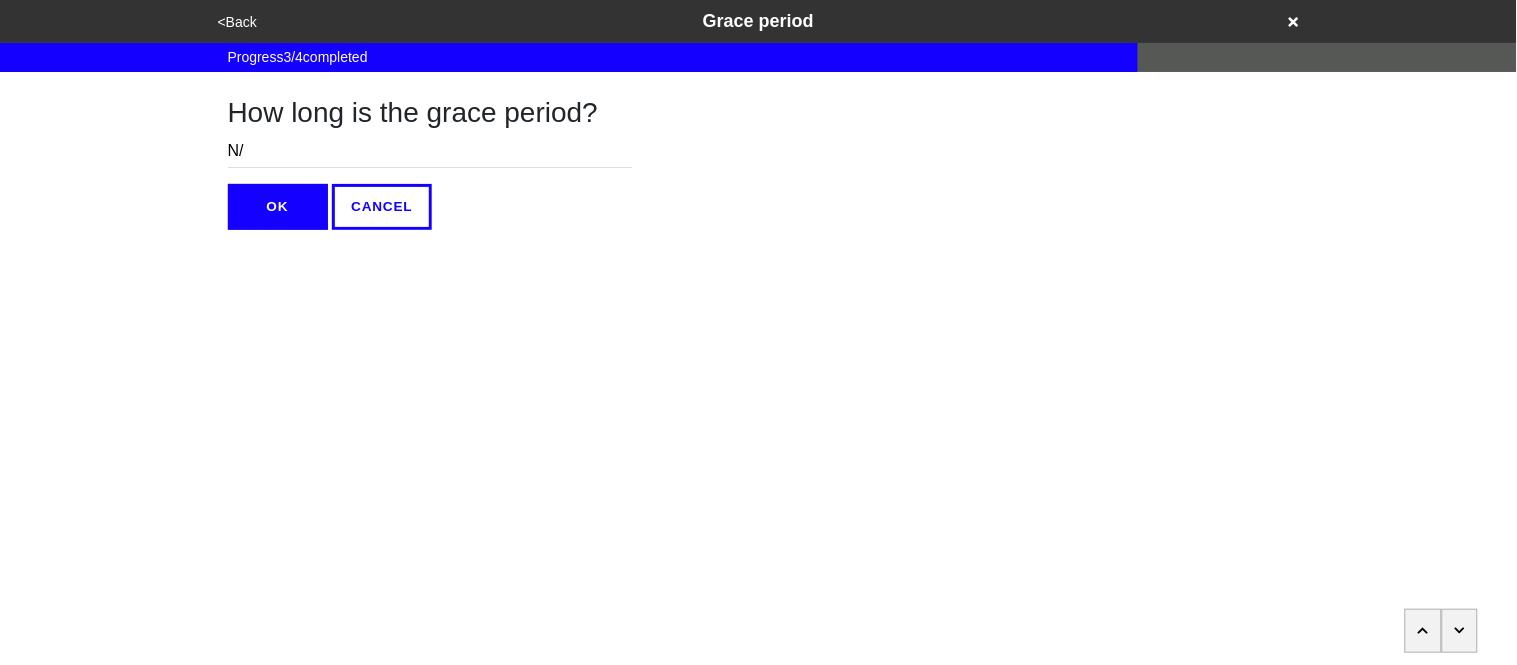 type on "N/A" 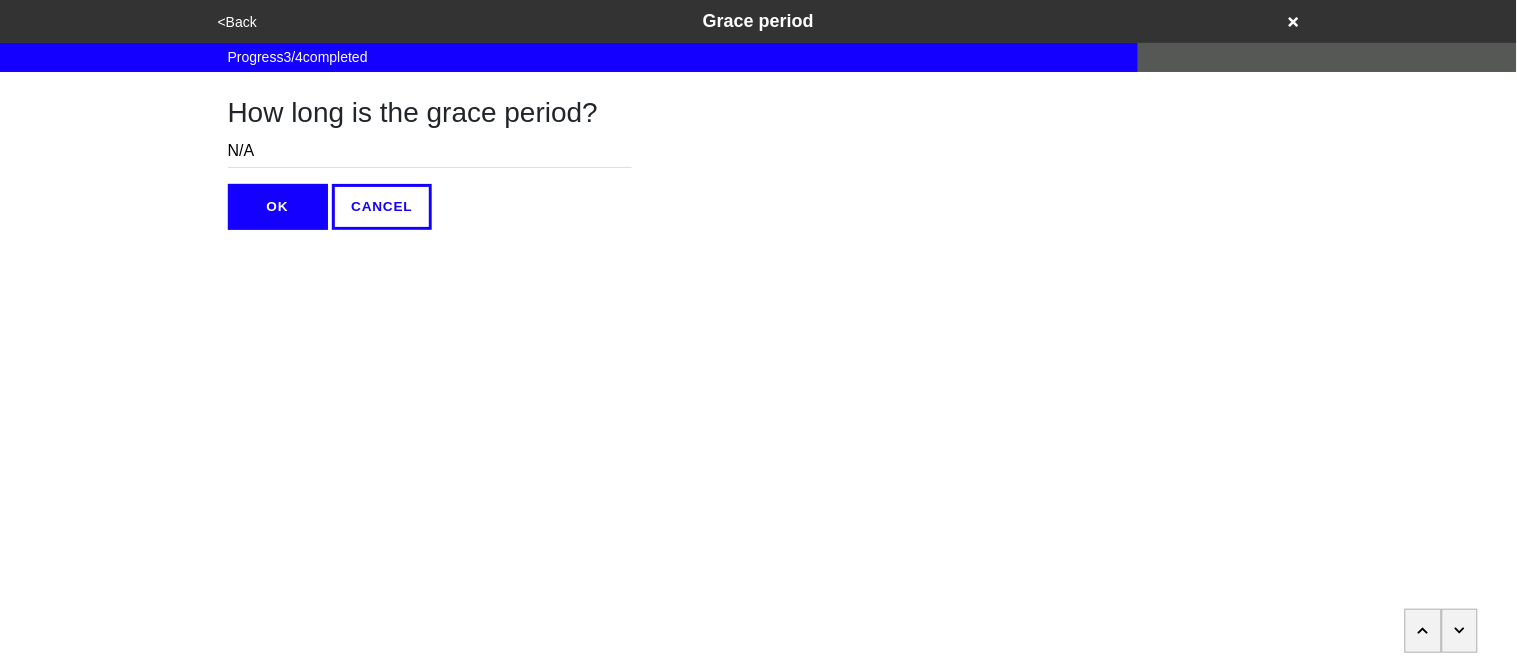 click on "OK" at bounding box center (278, 207) 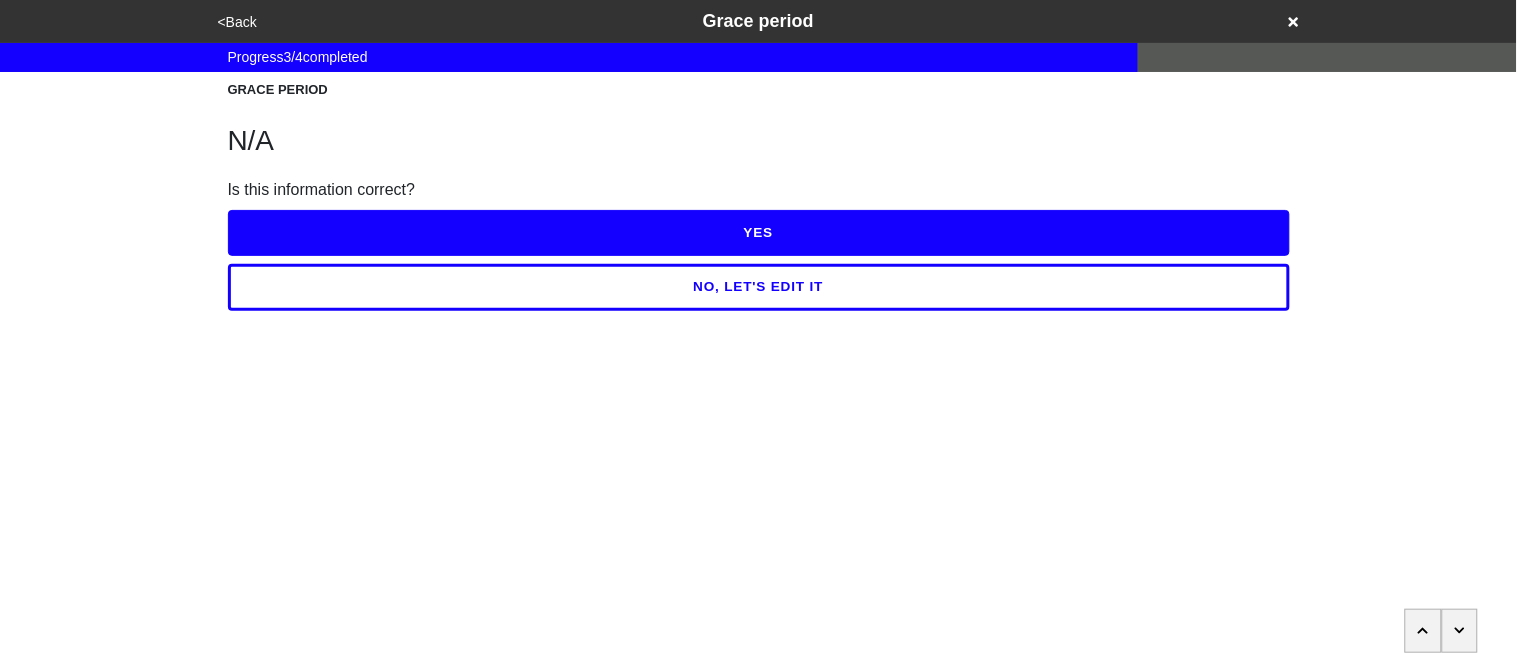click on "YES" at bounding box center [759, 233] 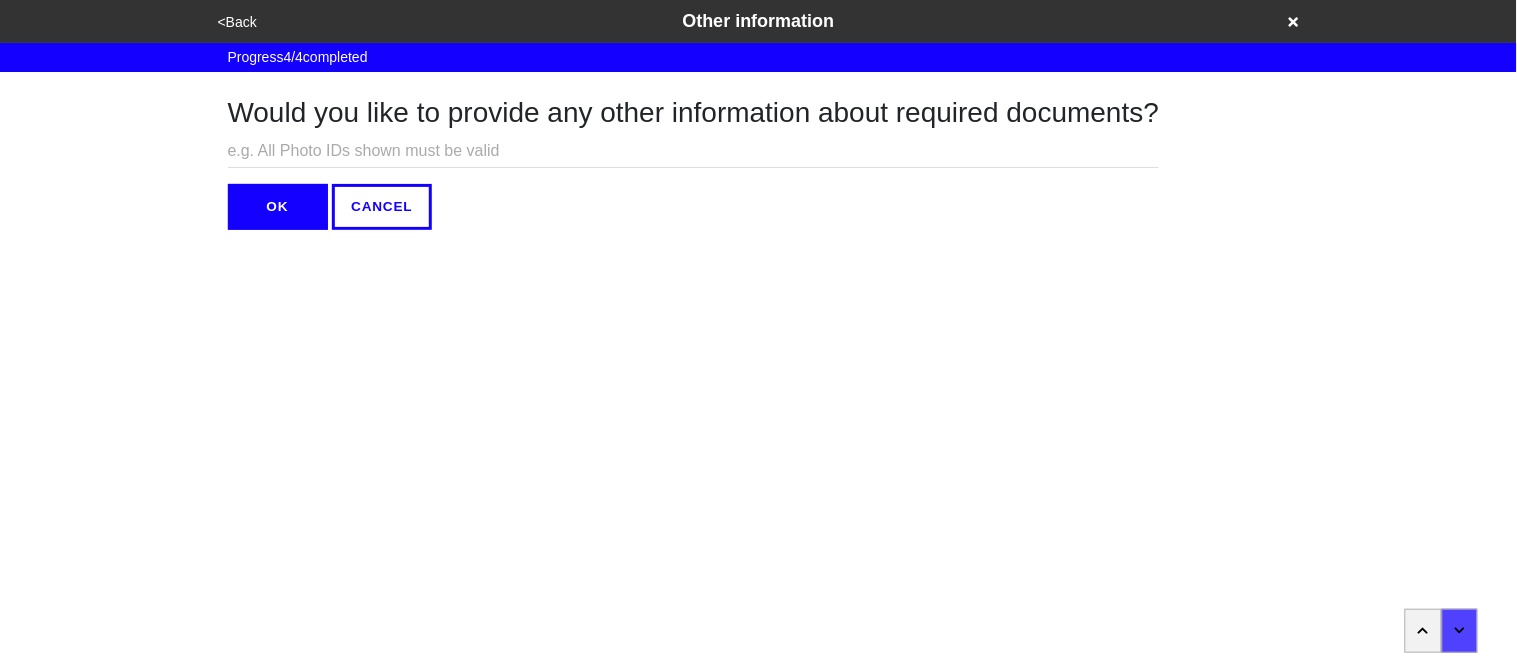 click at bounding box center (694, 151) 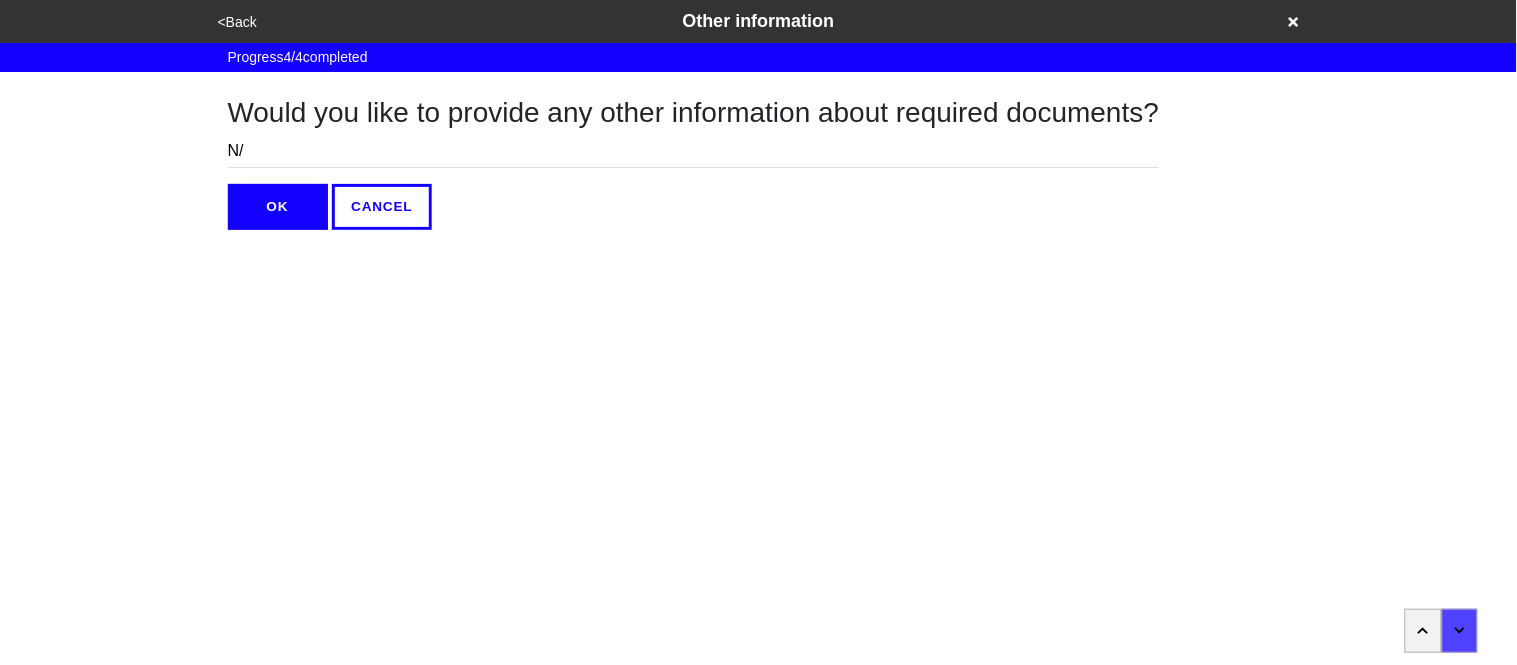type on "N/A" 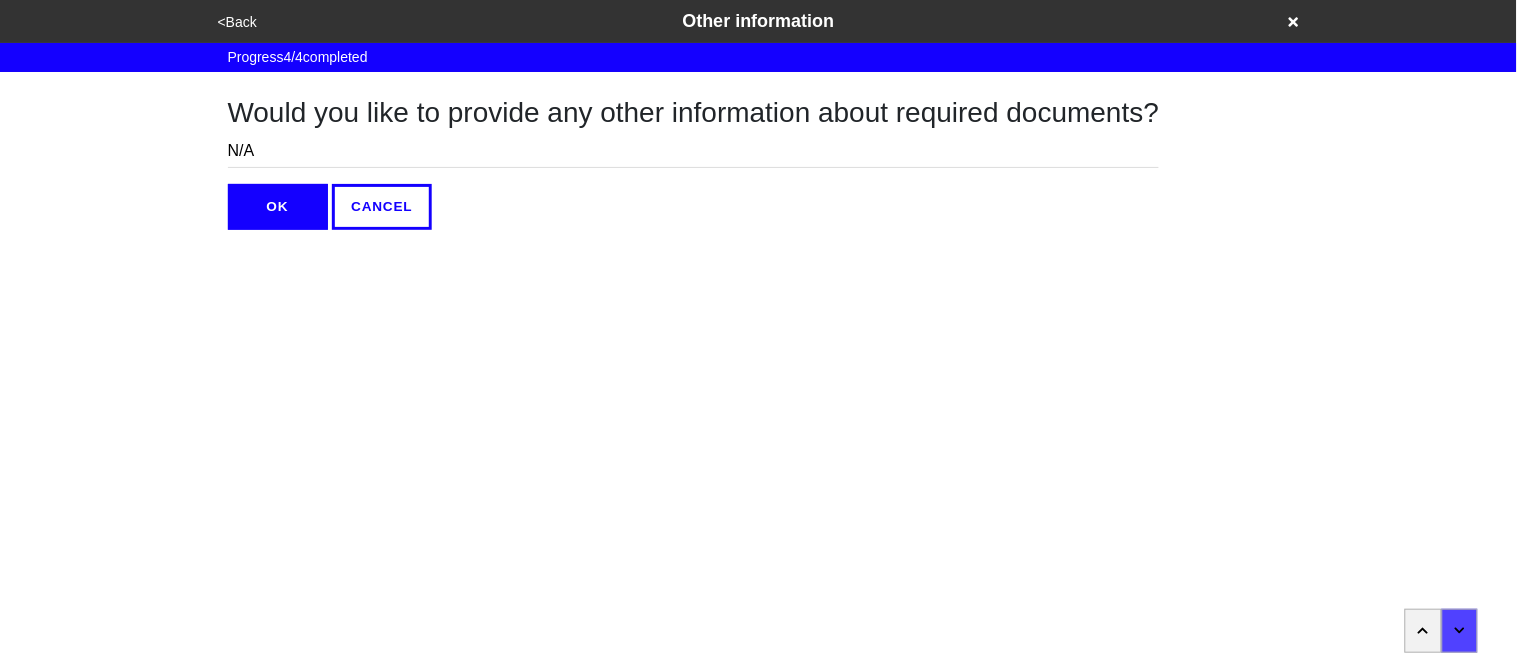 click on "OK" at bounding box center (278, 207) 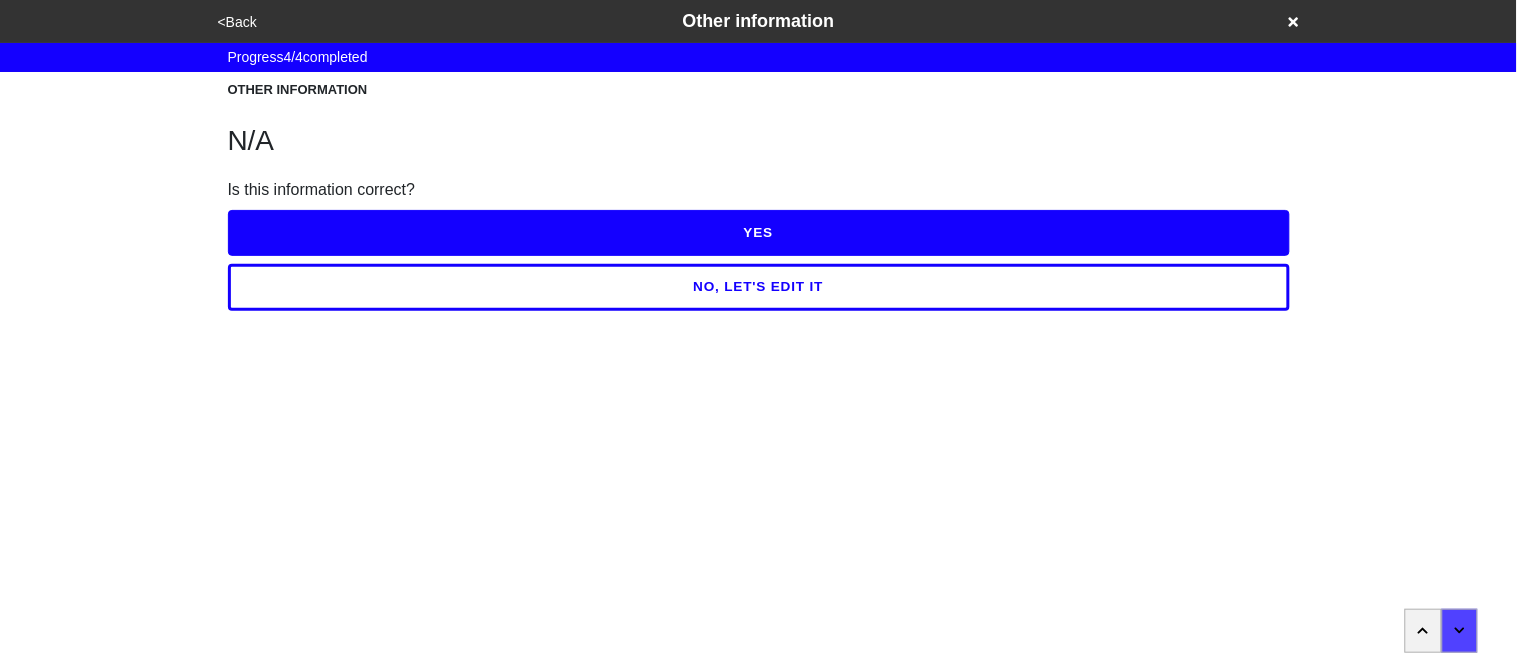 click on "YES" at bounding box center [759, 233] 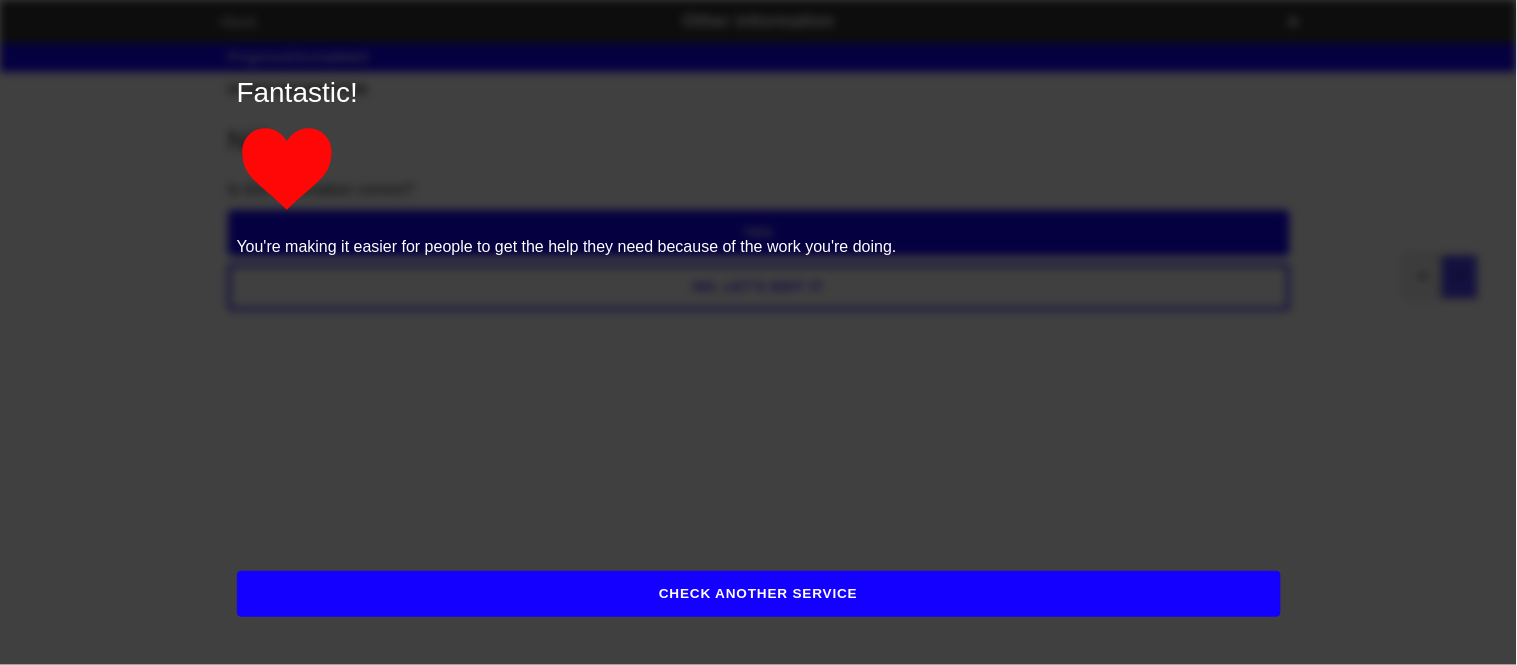click on "CHECK ANOTHER SERVICE" at bounding box center (759, 594) 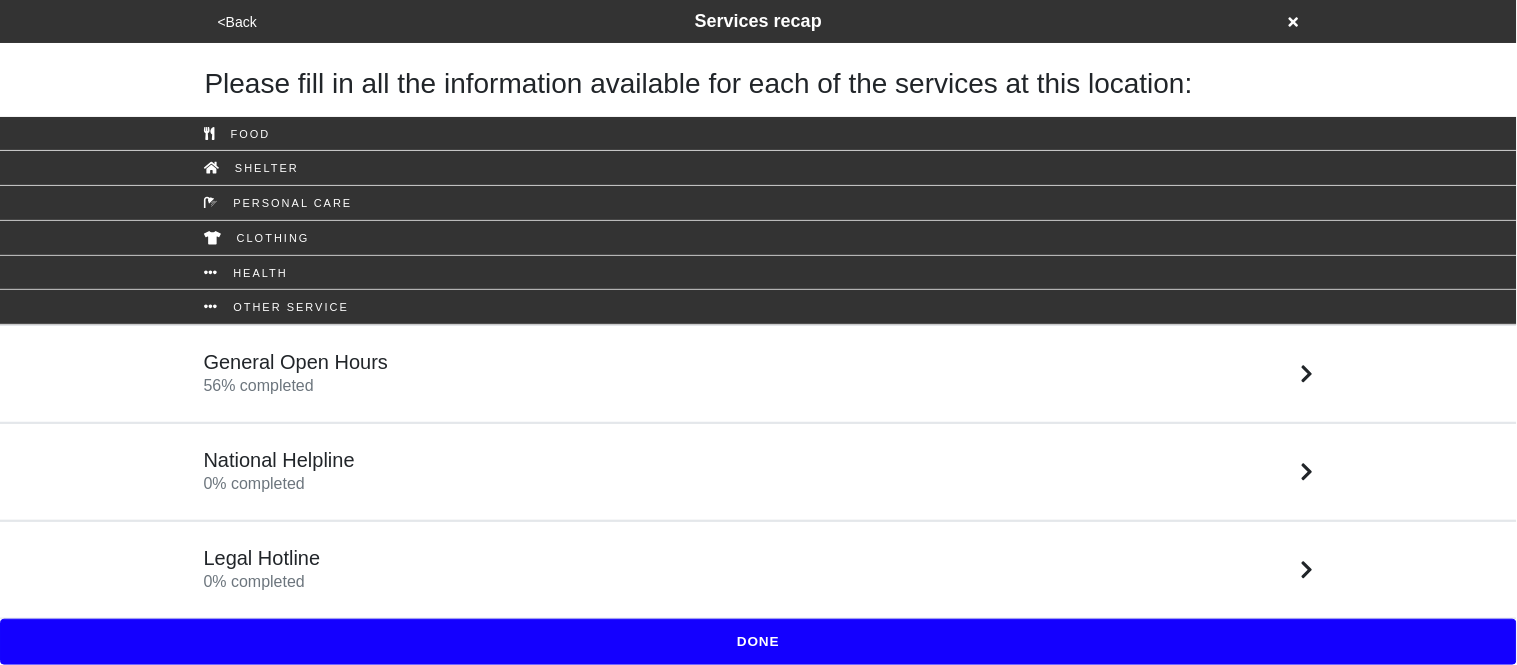 click on "National Helpline 0 % completed" at bounding box center [759, 472] 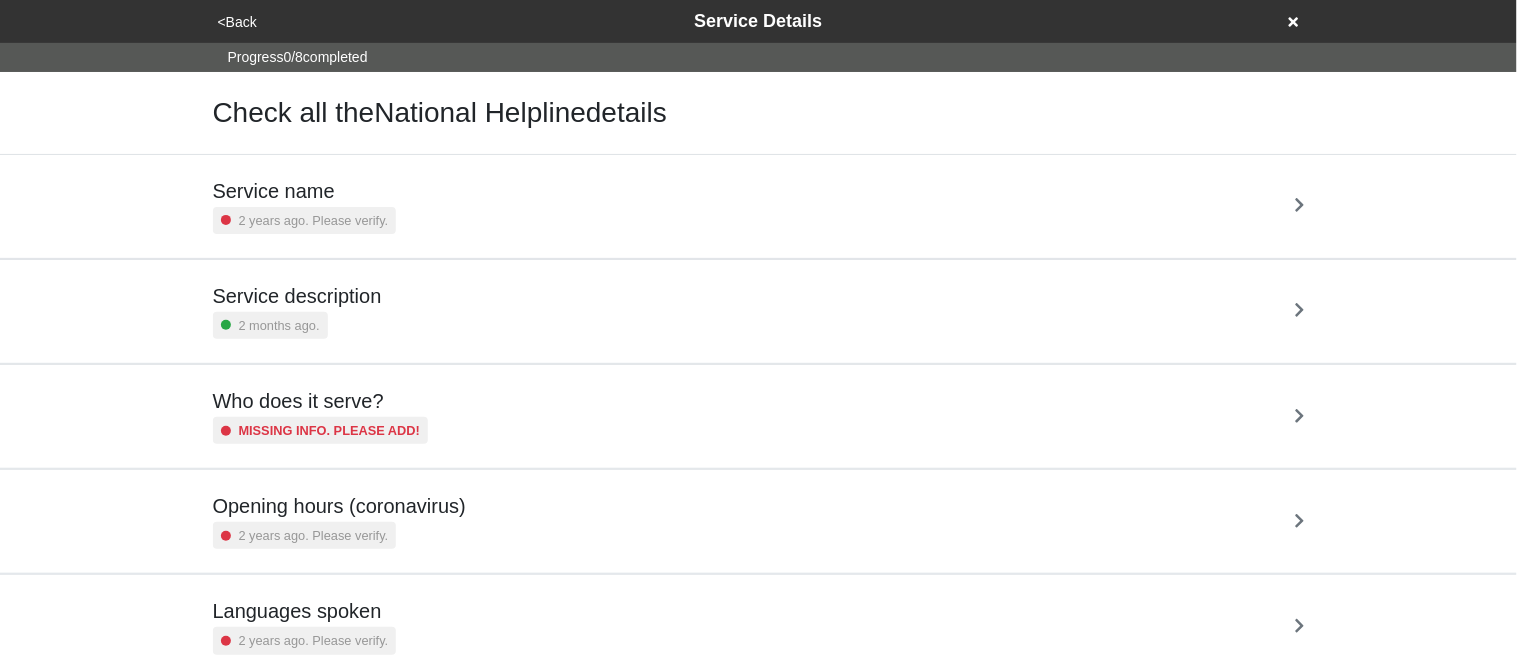 click on "Service name" at bounding box center [305, 191] 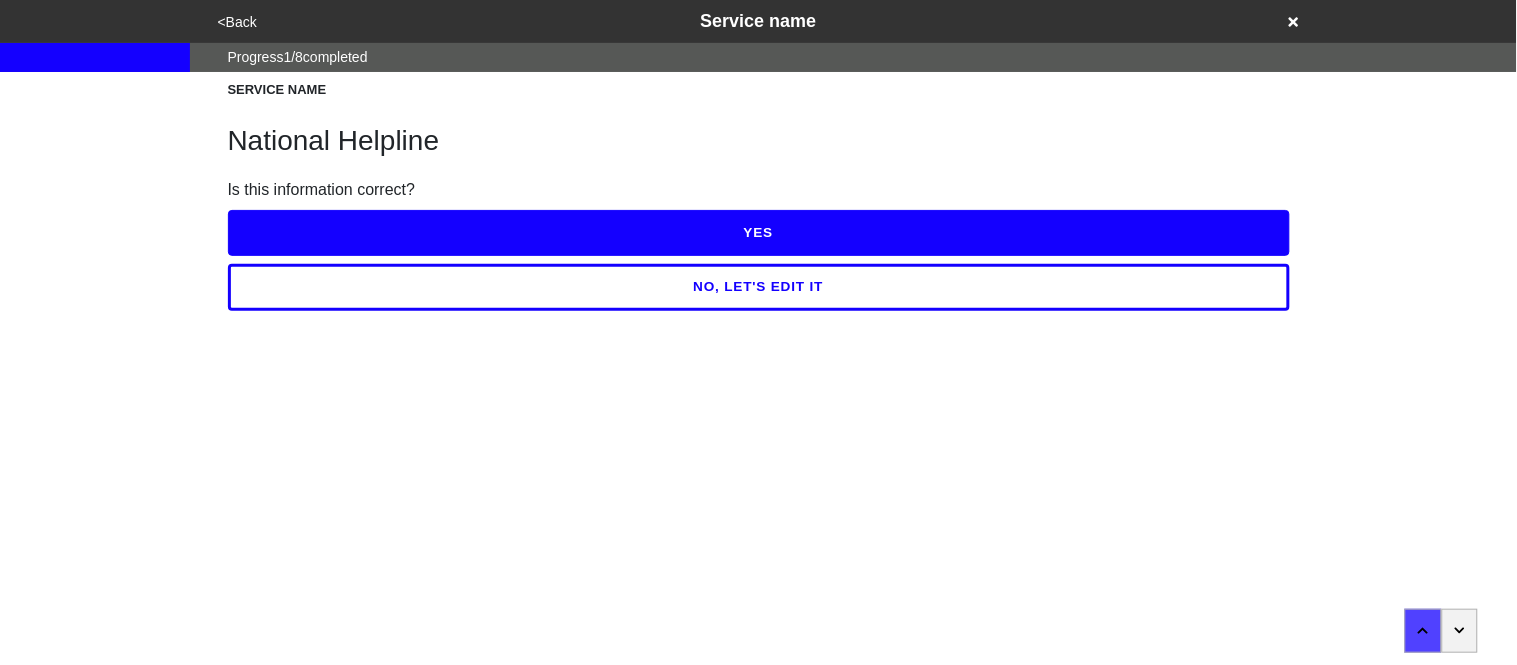 click on "YES" at bounding box center (759, 233) 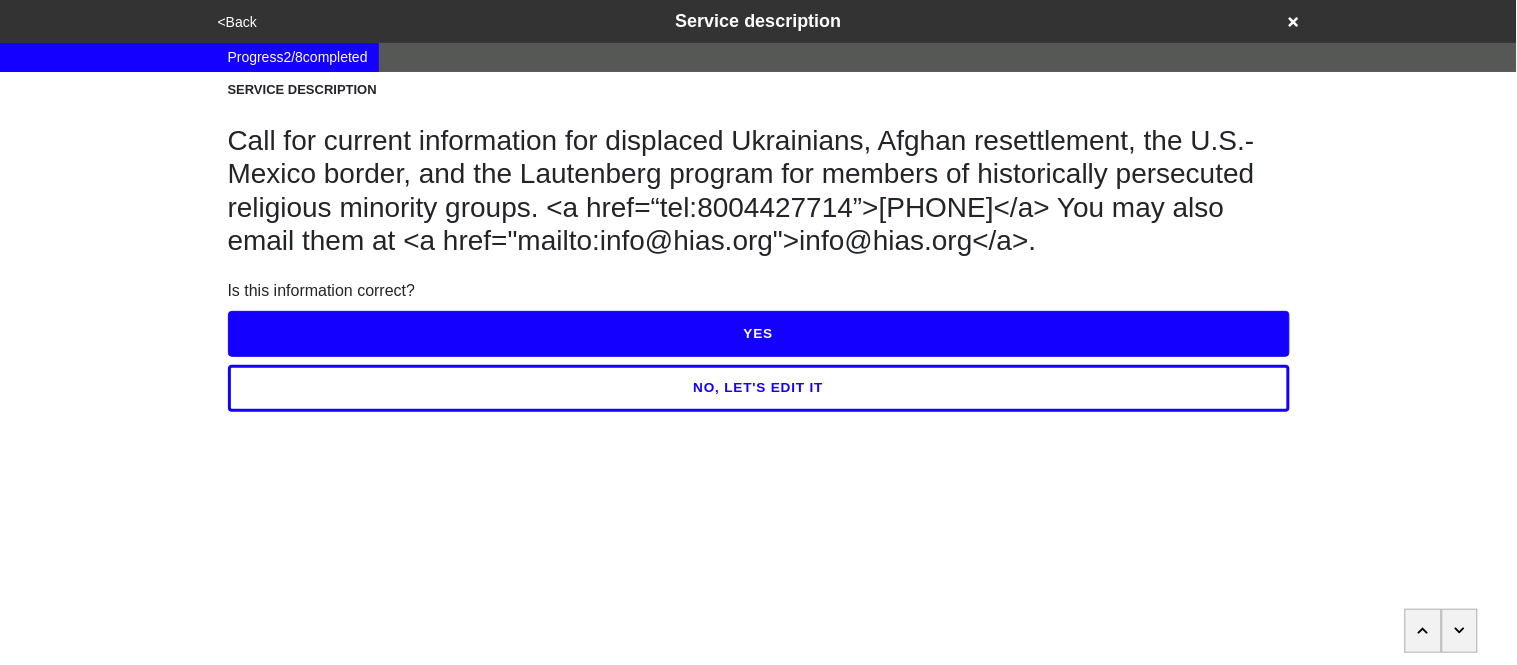 click on "NO, LET'S EDIT IT" at bounding box center (759, 388) 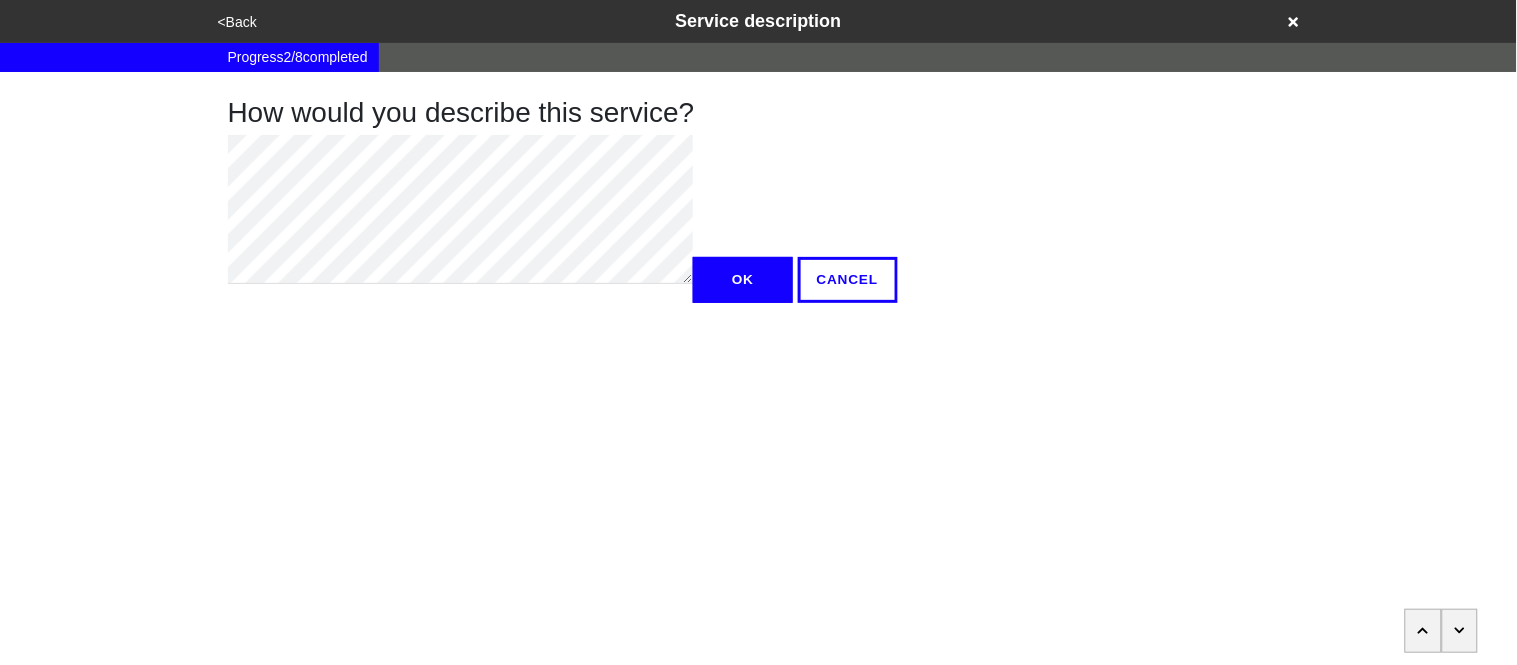 click on "OK" at bounding box center (743, 280) 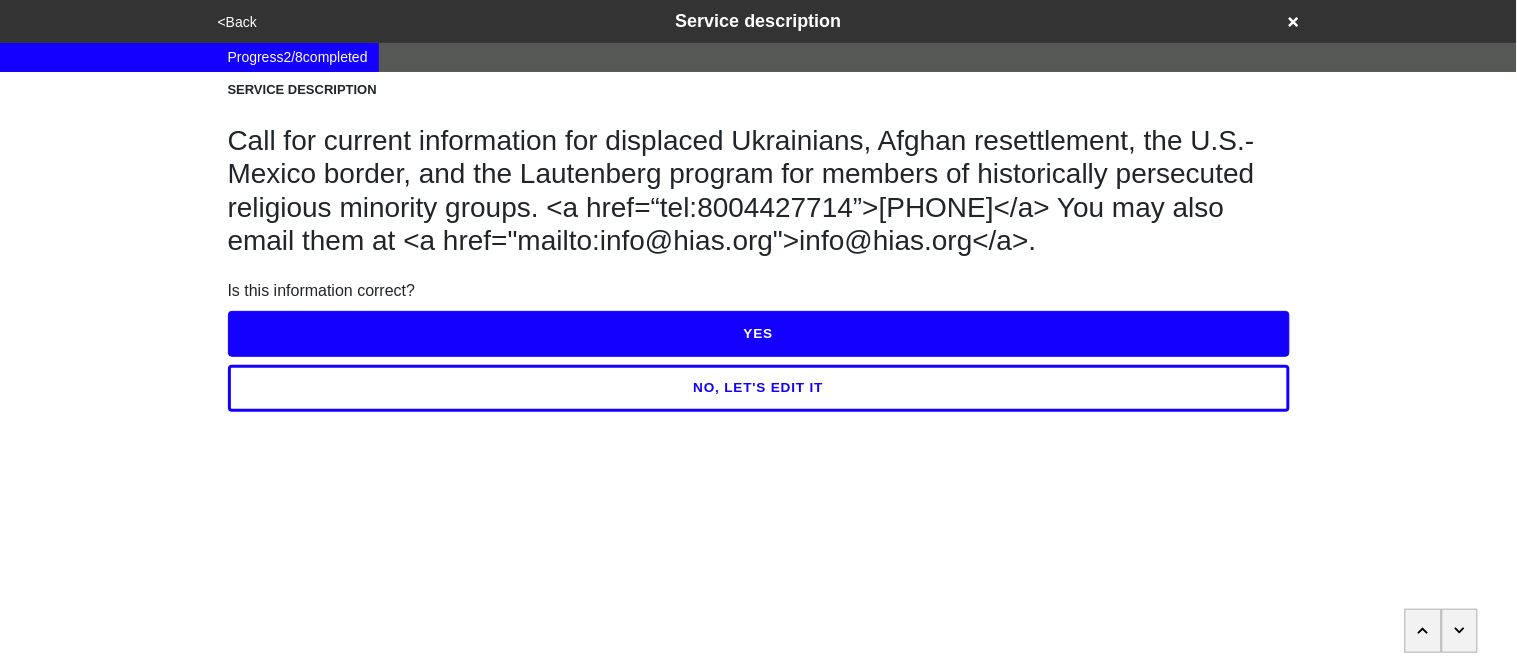 click on "YES" at bounding box center (759, 334) 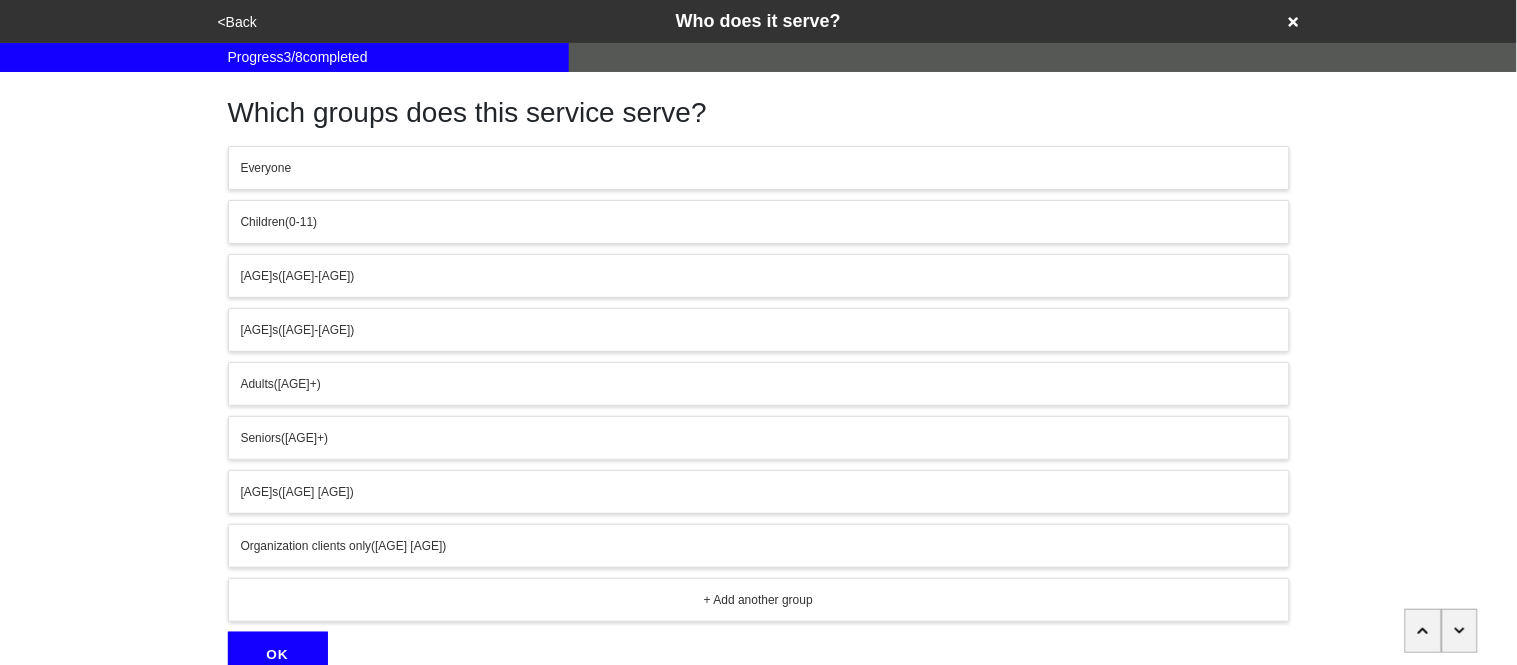 click on "Organization clients only  (all ages)" at bounding box center [759, 546] 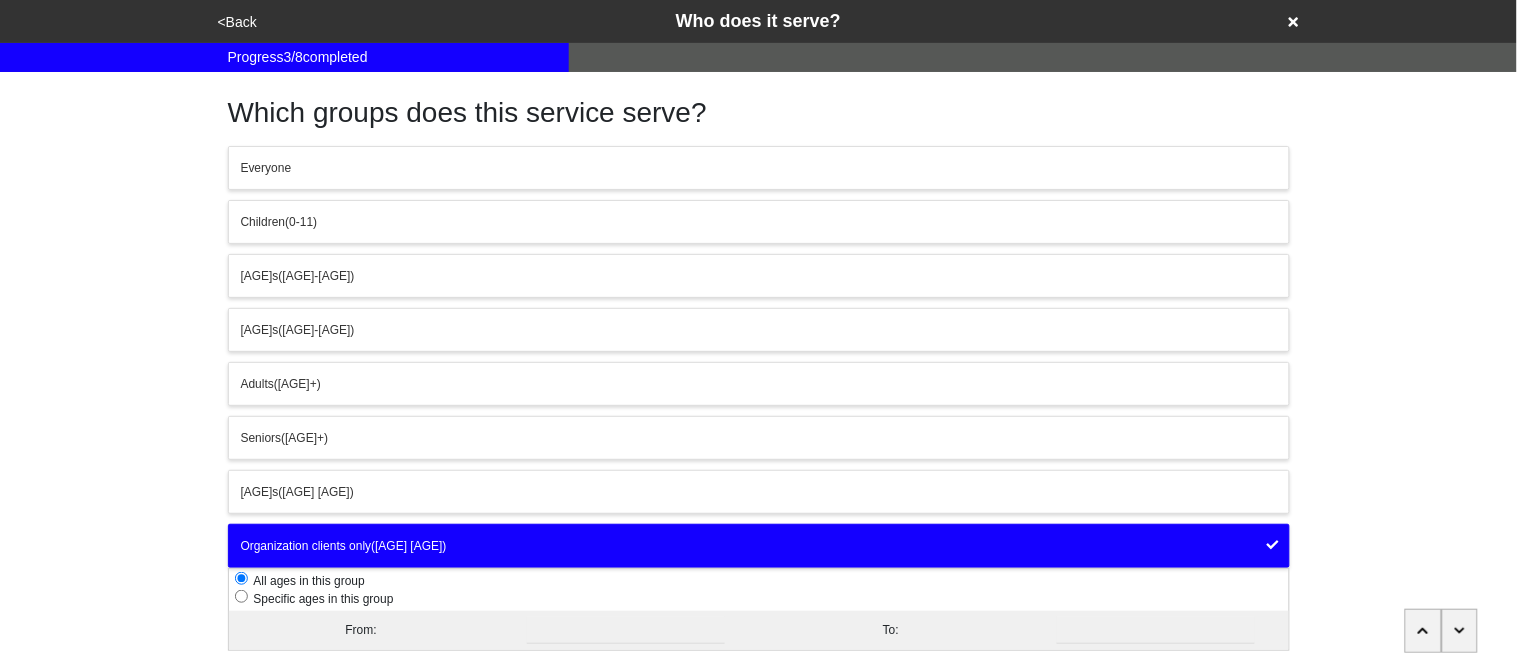 scroll, scrollTop: 186, scrollLeft: 0, axis: vertical 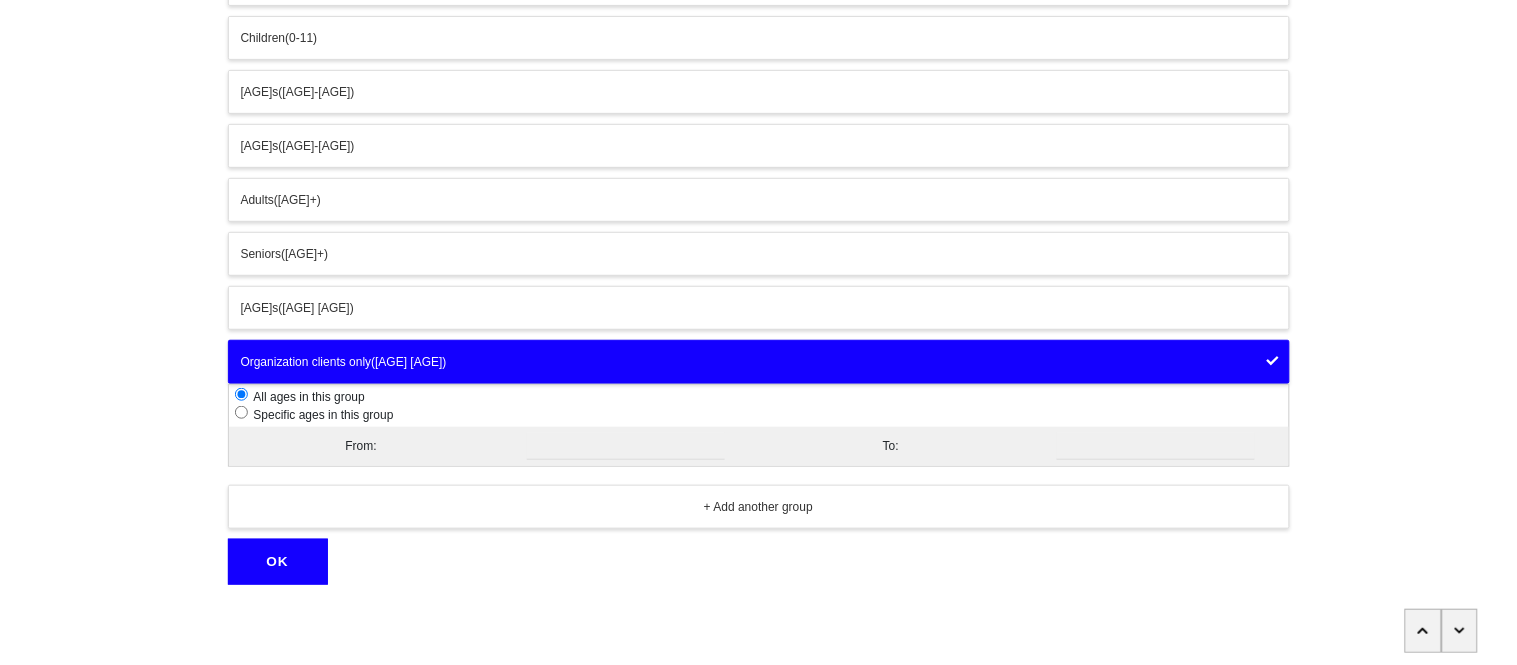 click on "OK" at bounding box center [278, 562] 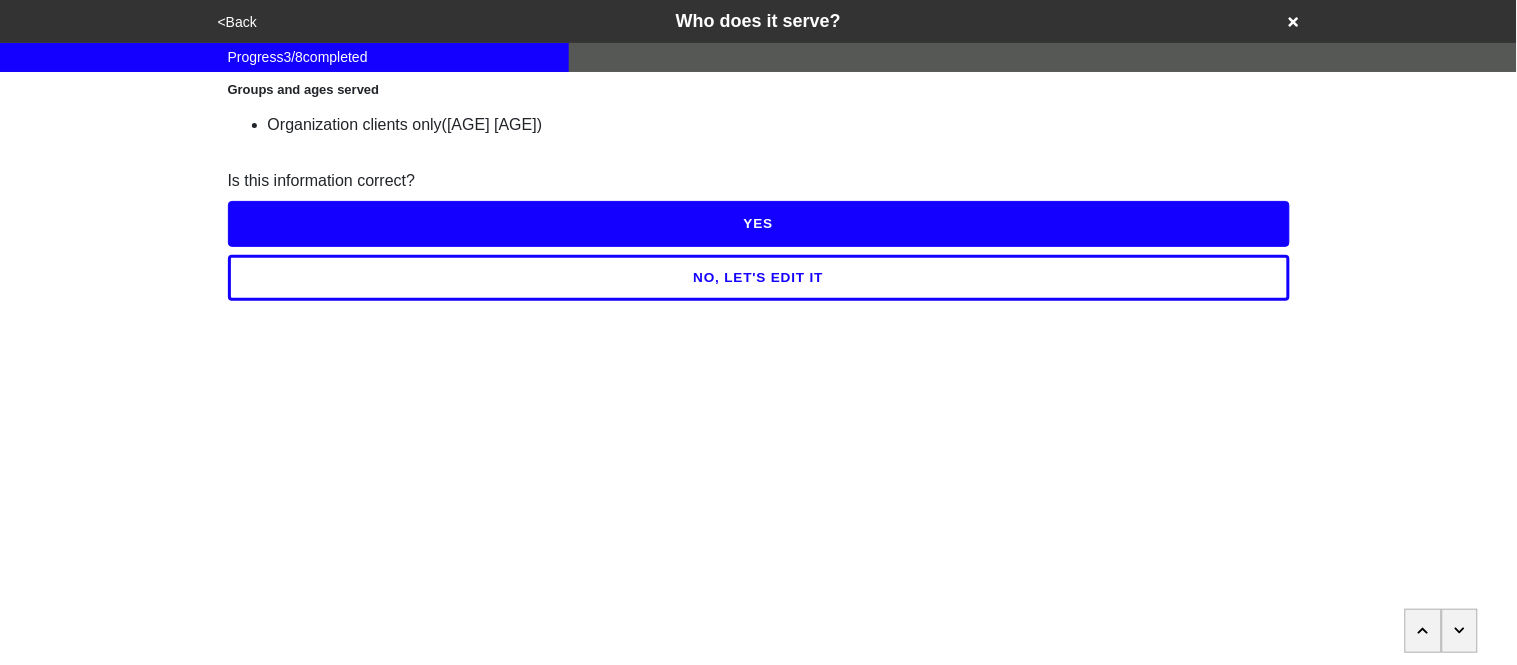 scroll, scrollTop: 0, scrollLeft: 0, axis: both 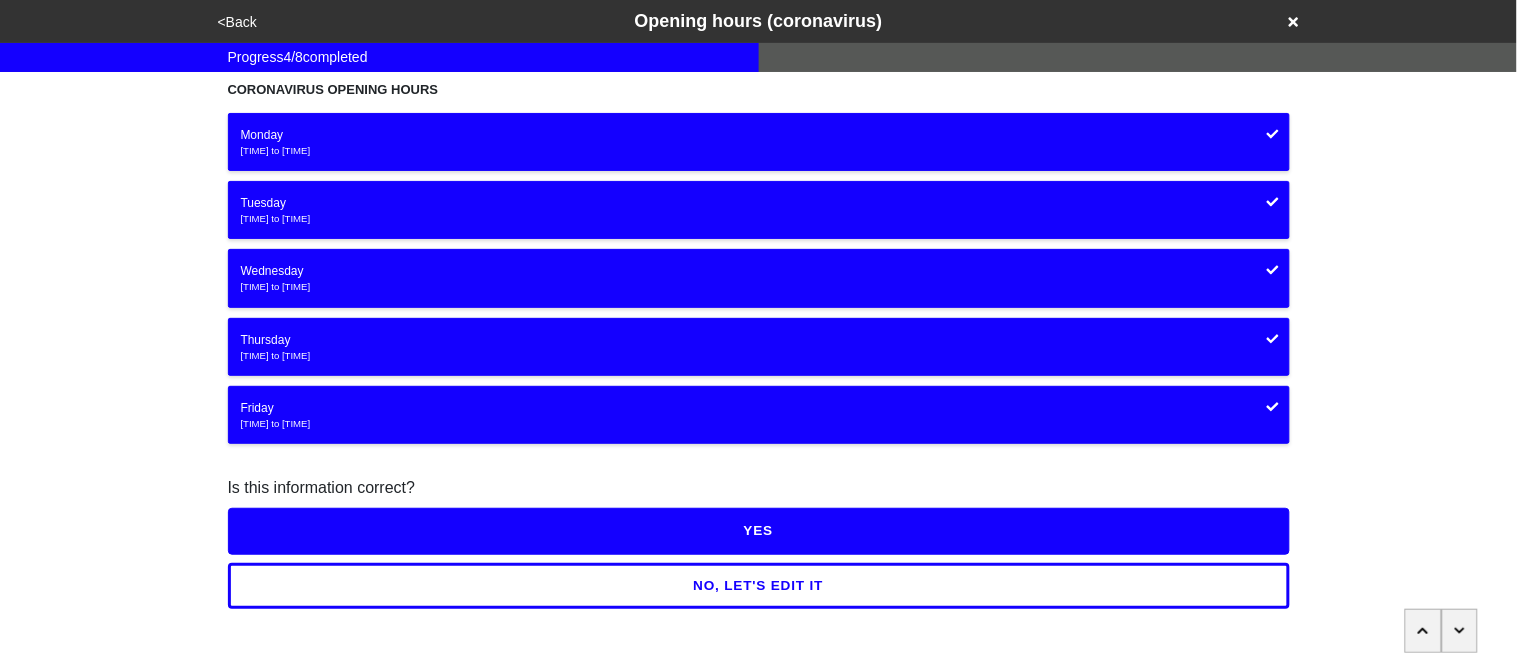 click on "NO, LET'S EDIT IT" at bounding box center (759, 586) 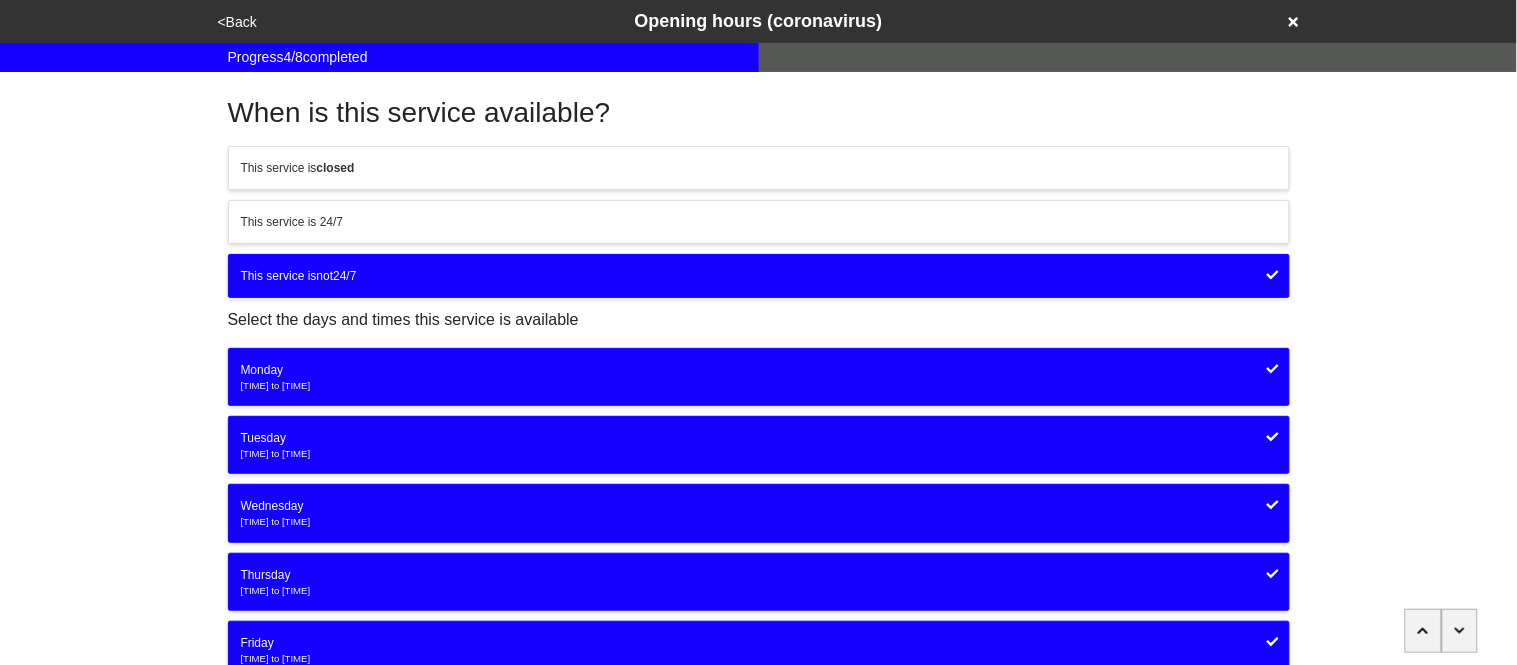 scroll, scrollTop: 266, scrollLeft: 0, axis: vertical 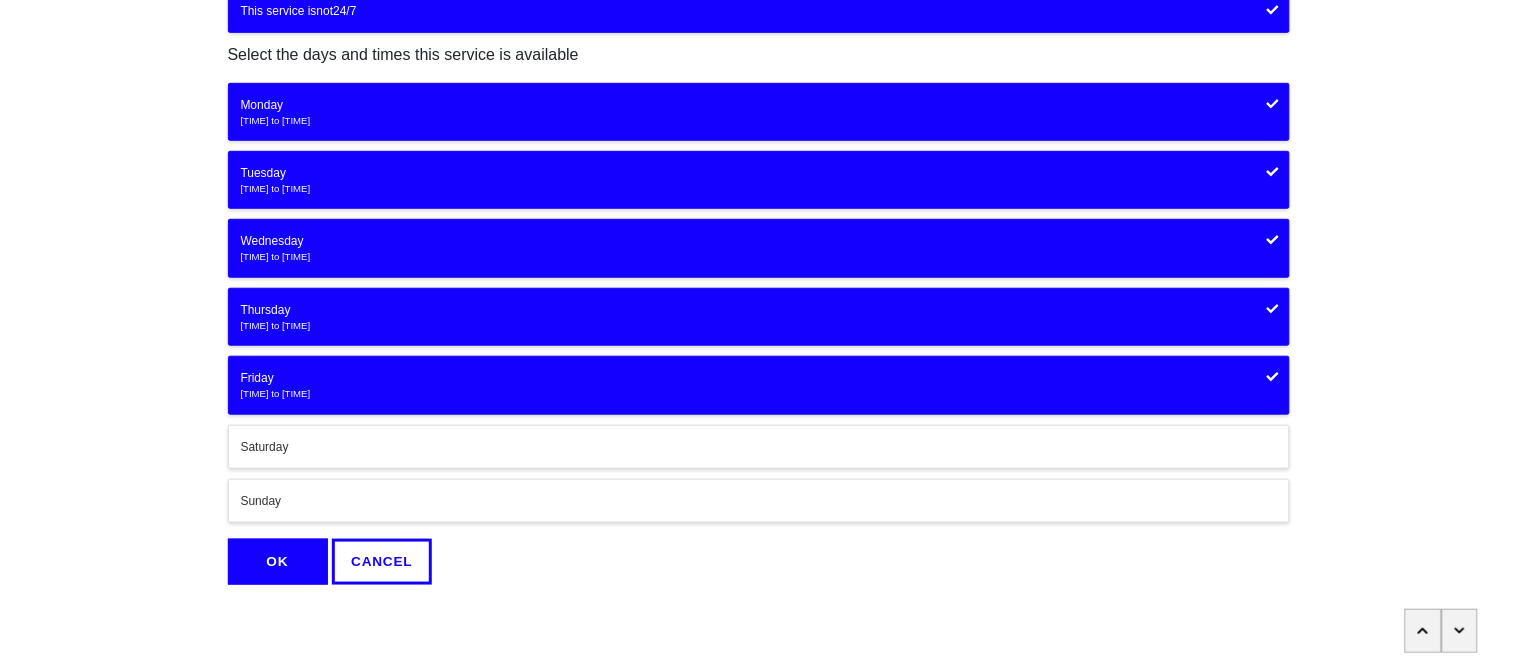 click on "OK" at bounding box center (278, 562) 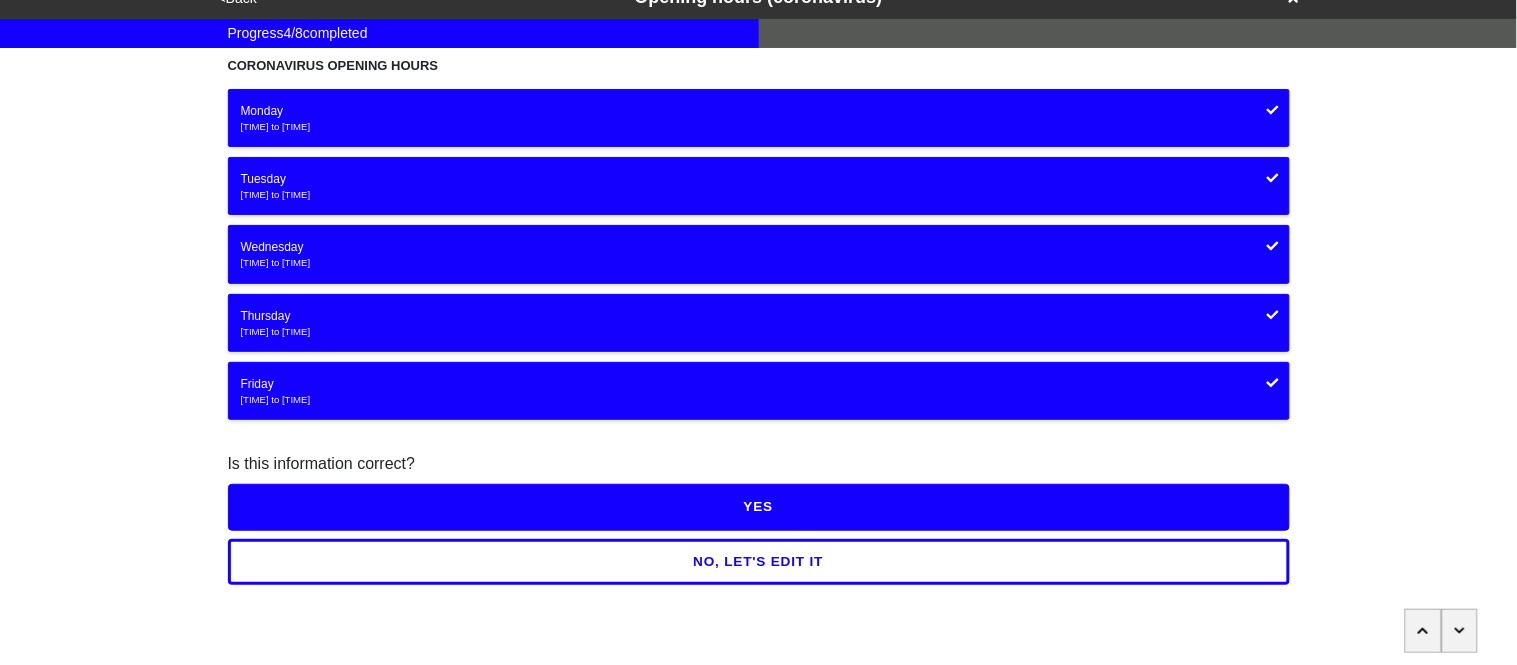 scroll, scrollTop: 23, scrollLeft: 0, axis: vertical 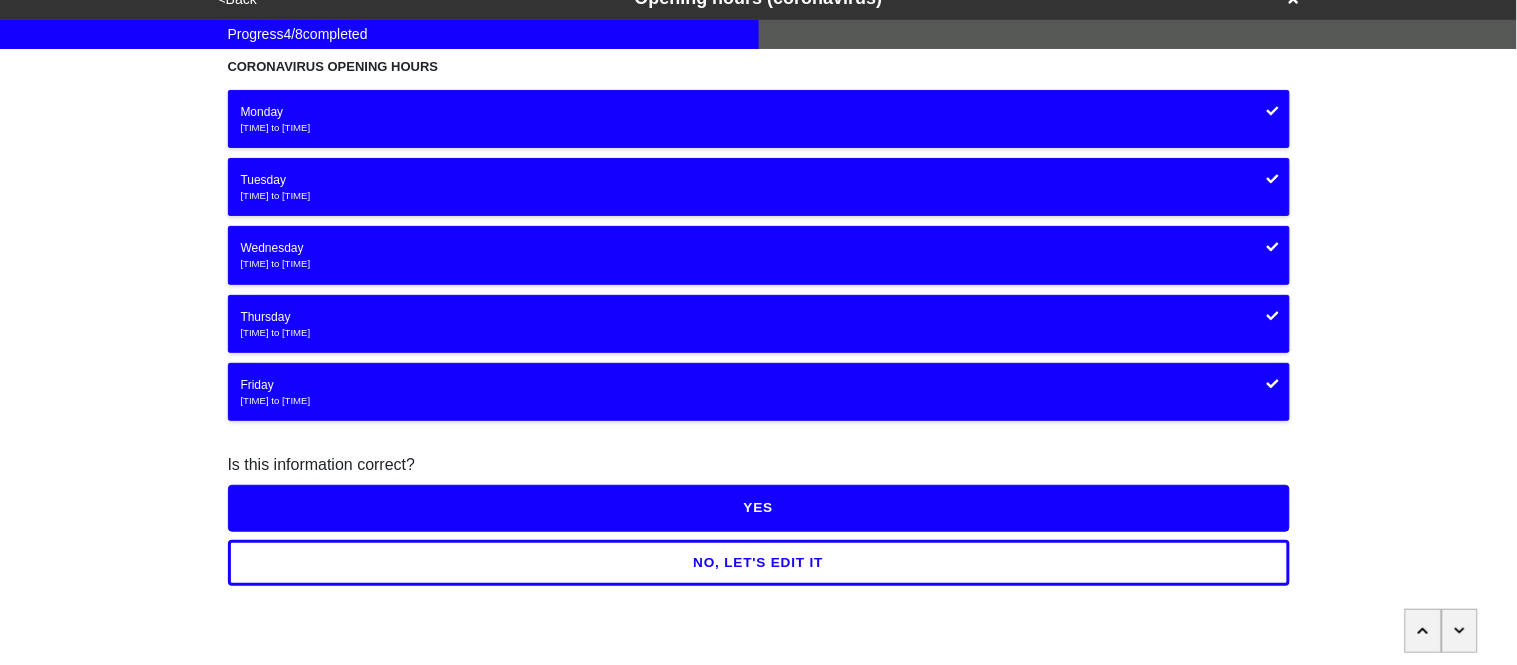 click on "YES" at bounding box center (759, 508) 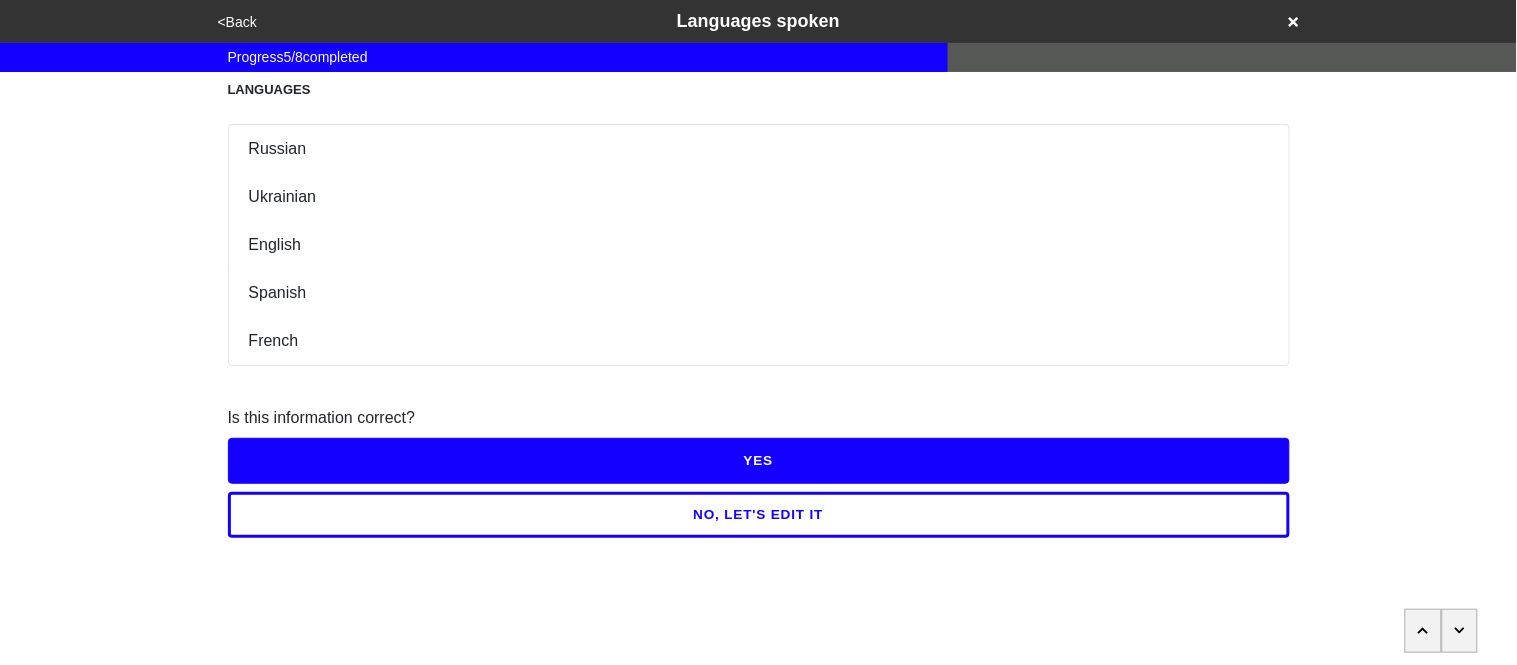 click on "YES" at bounding box center (759, 461) 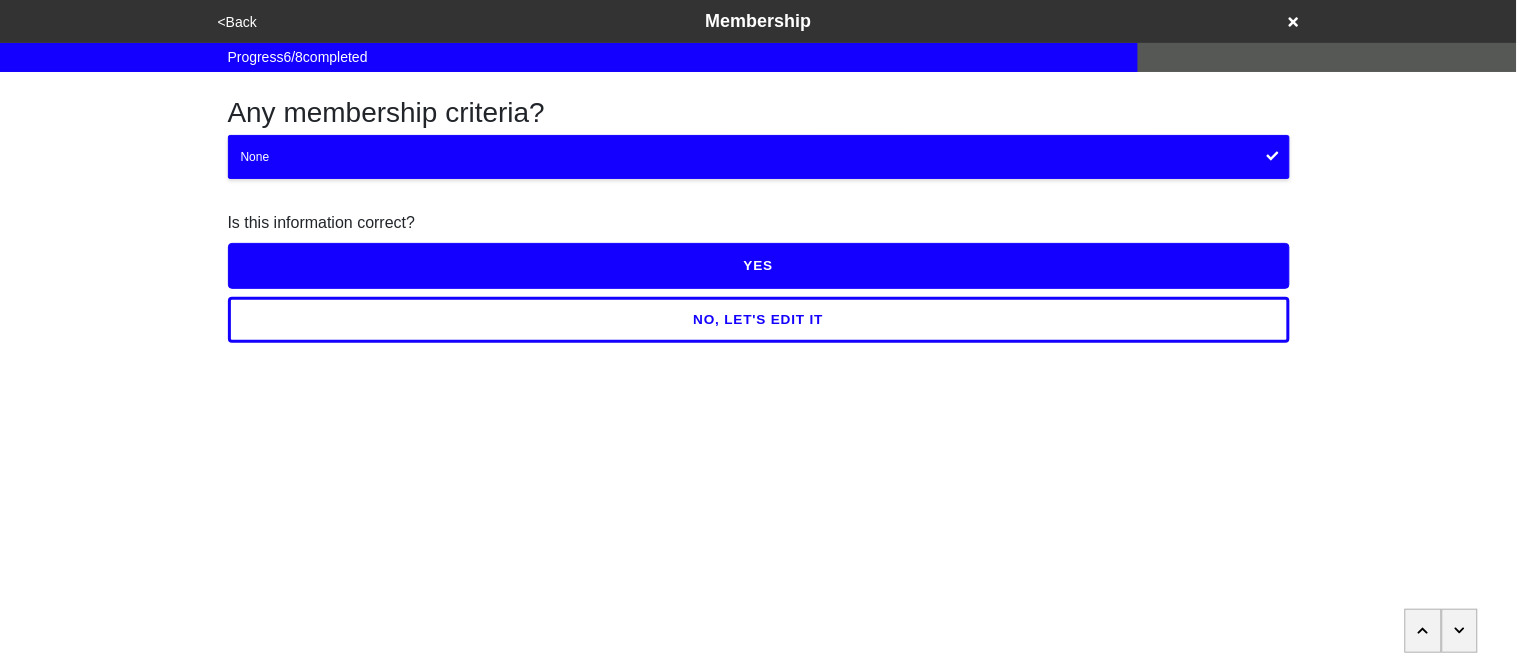 click on "YES" at bounding box center (759, 266) 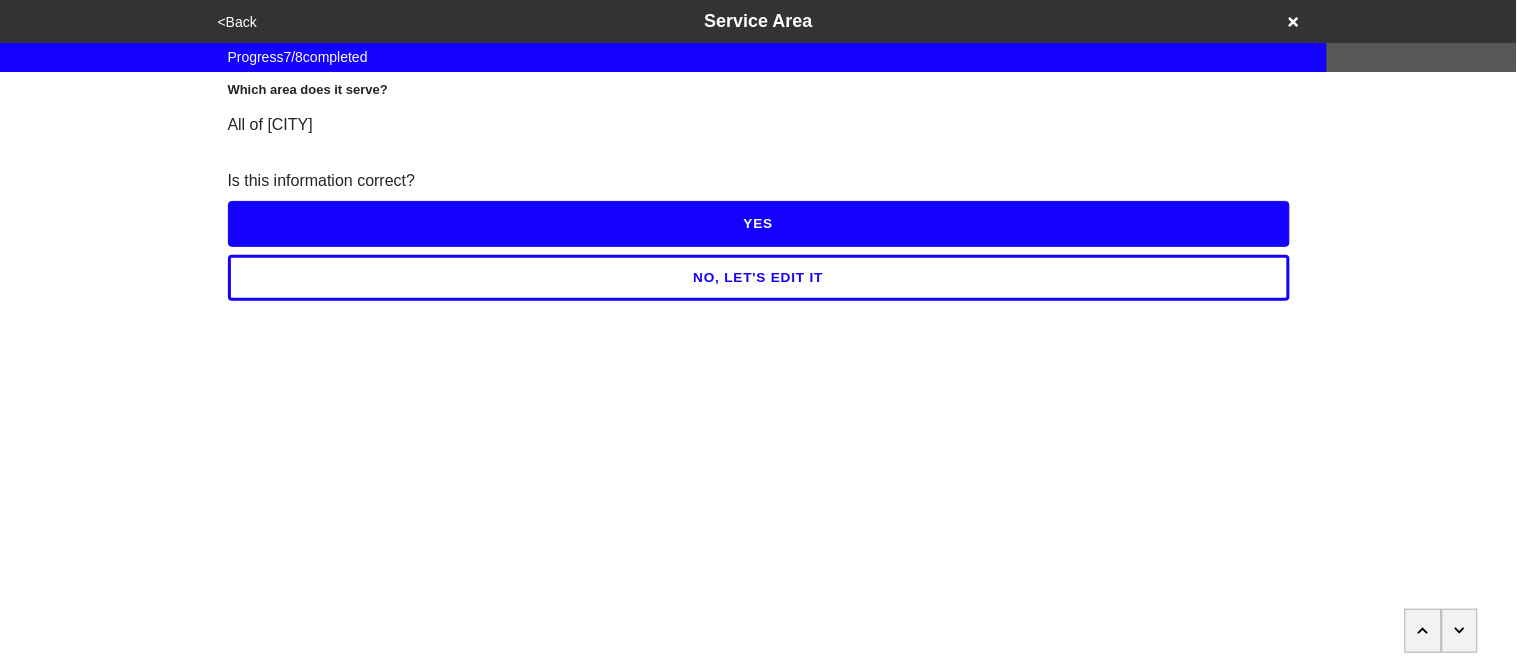 click on "YES" at bounding box center (759, 224) 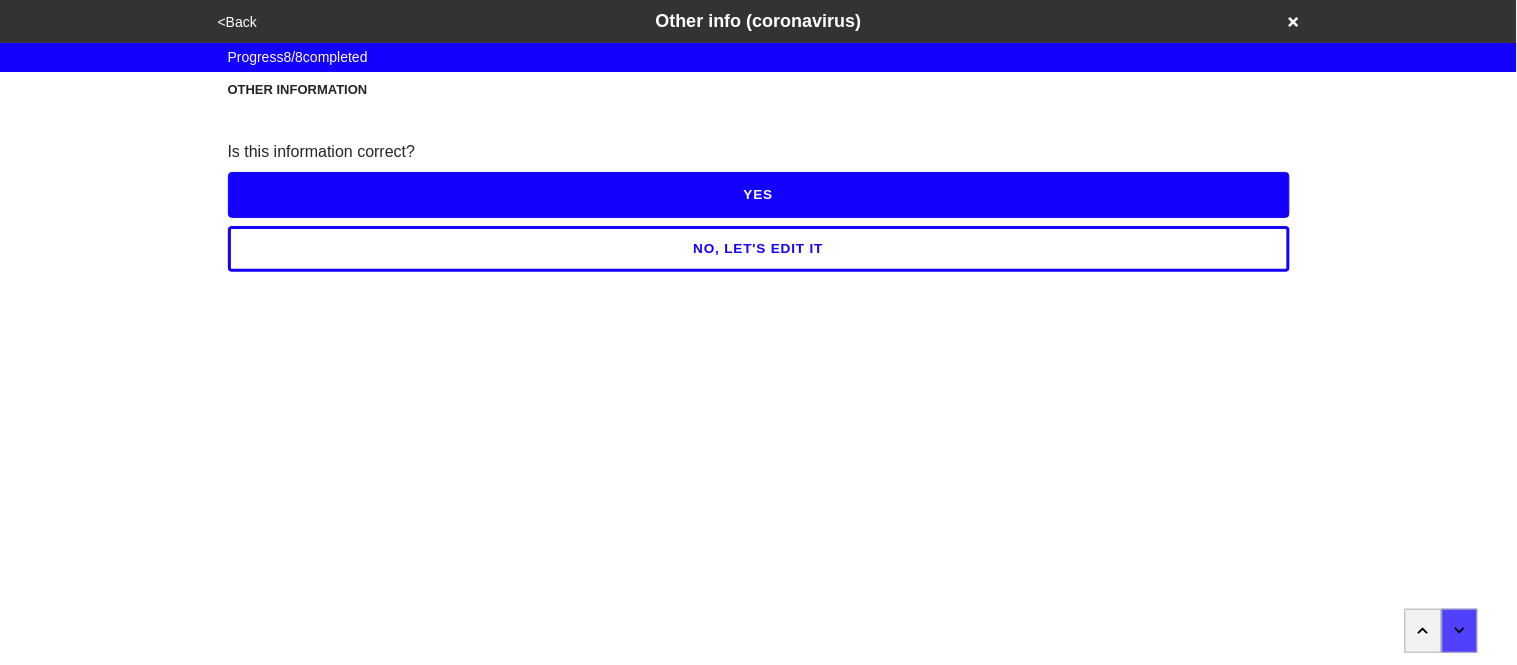 click on "NO, LET'S EDIT IT" at bounding box center [759, 249] 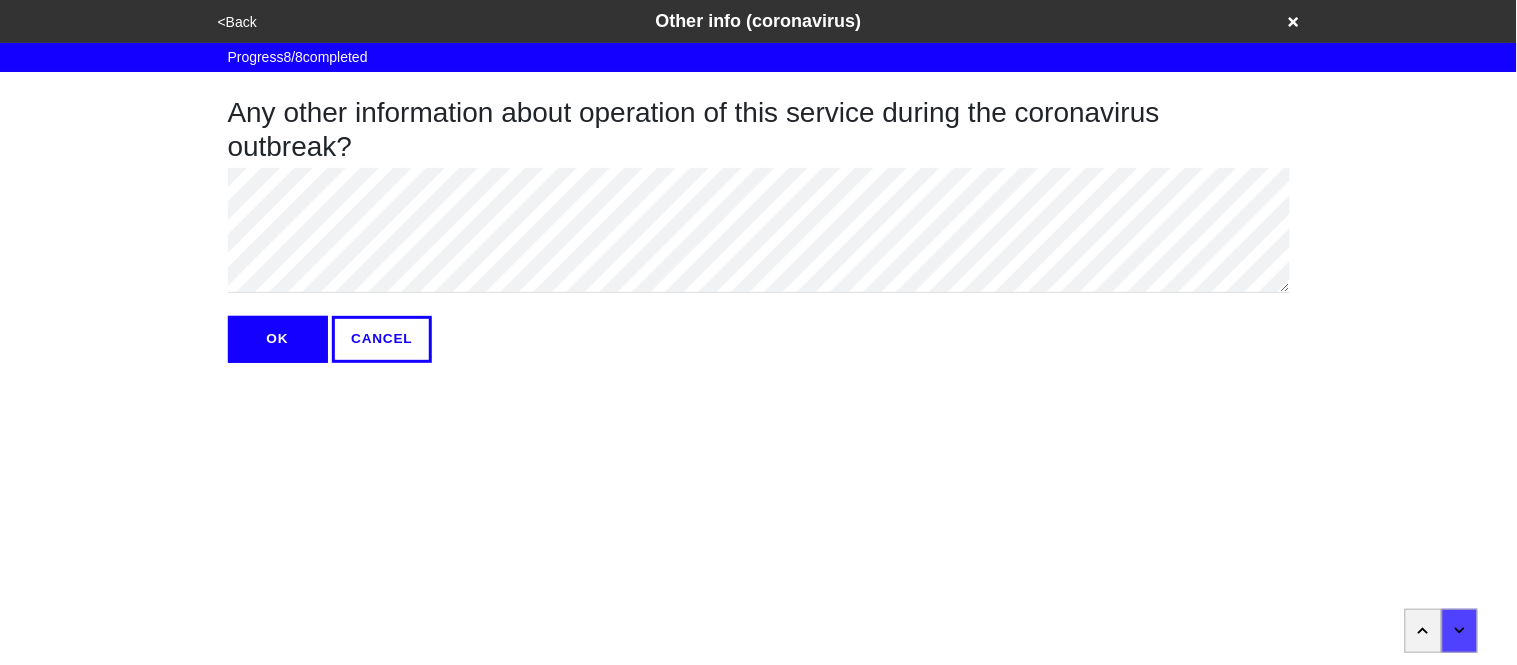 click on "OK" at bounding box center [278, 339] 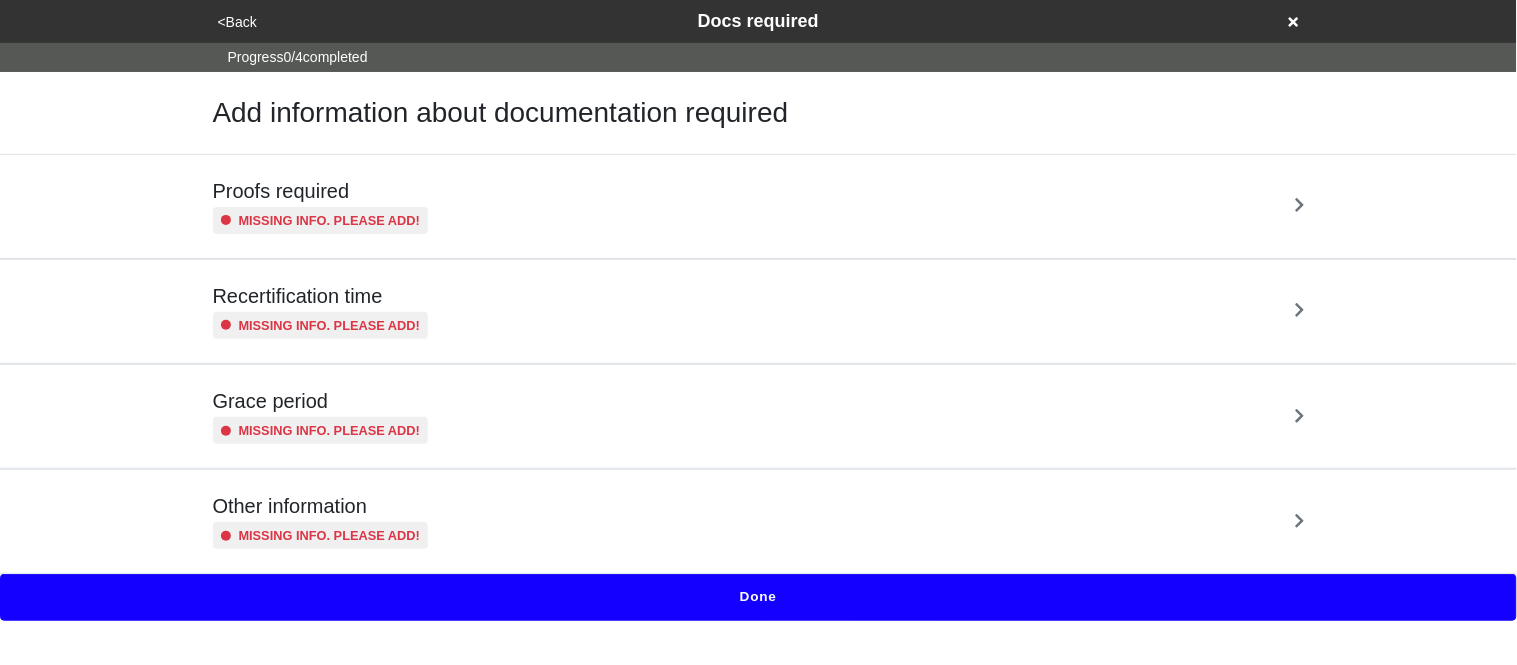 click on "Missing info. Please add!" at bounding box center (330, 220) 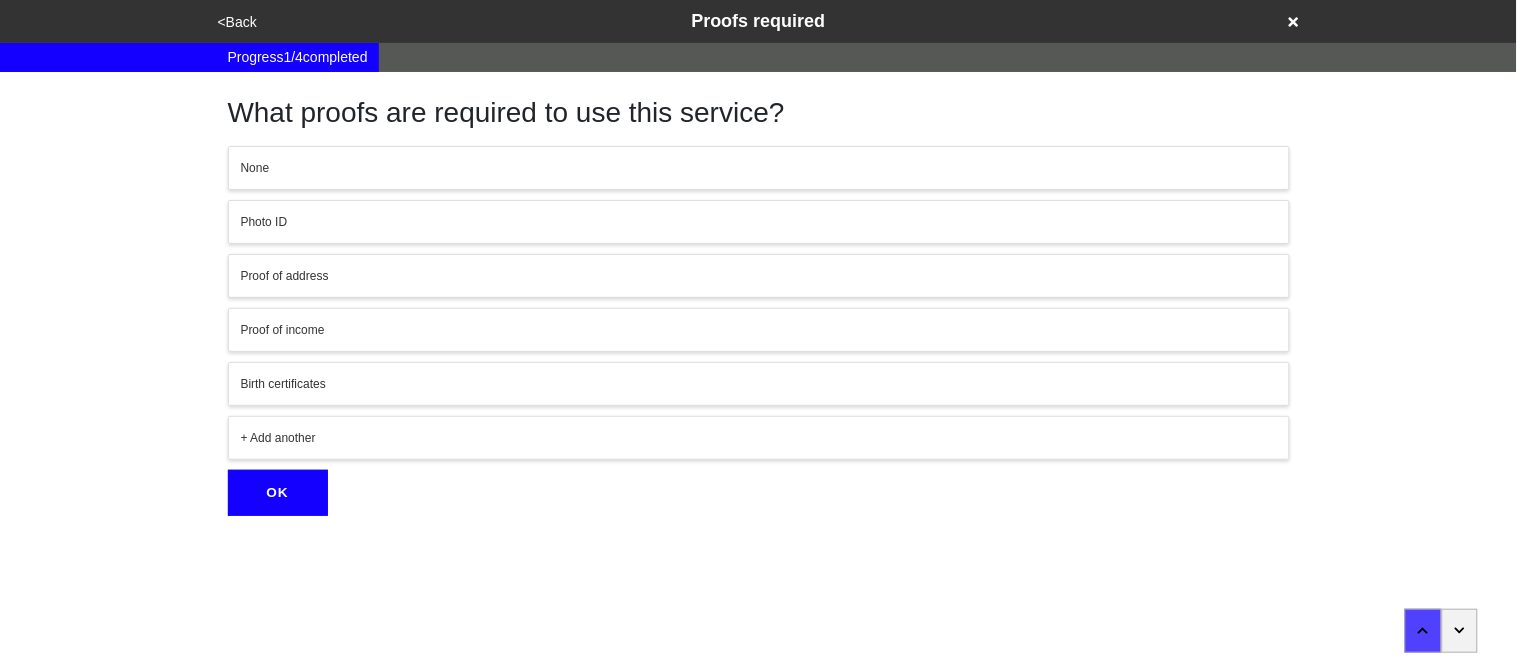 click on "None" at bounding box center [759, 168] 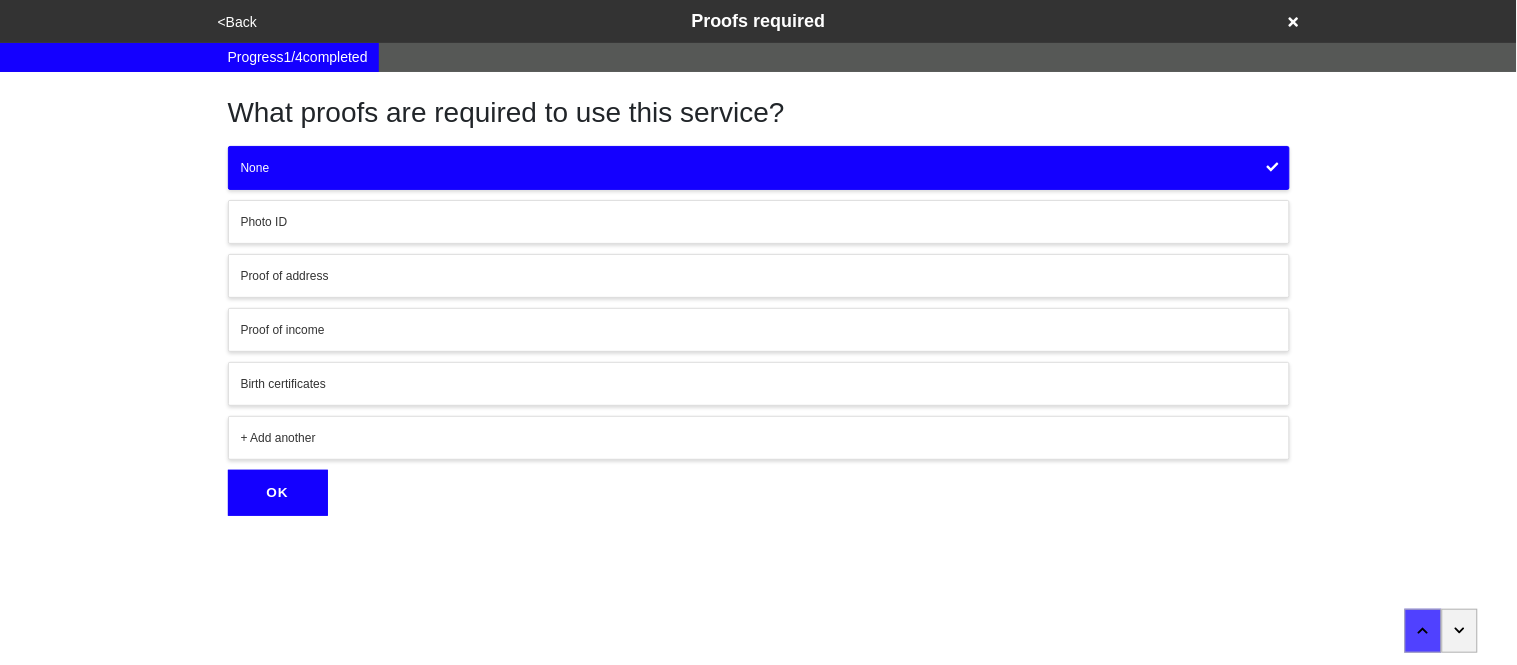 click on "<Back Proofs required Progress  1 / 4  completed What proofs are required to use this service? None Photo ID Proof of address Proof of income Birth certificates + Add another OK x" at bounding box center [758, 258] 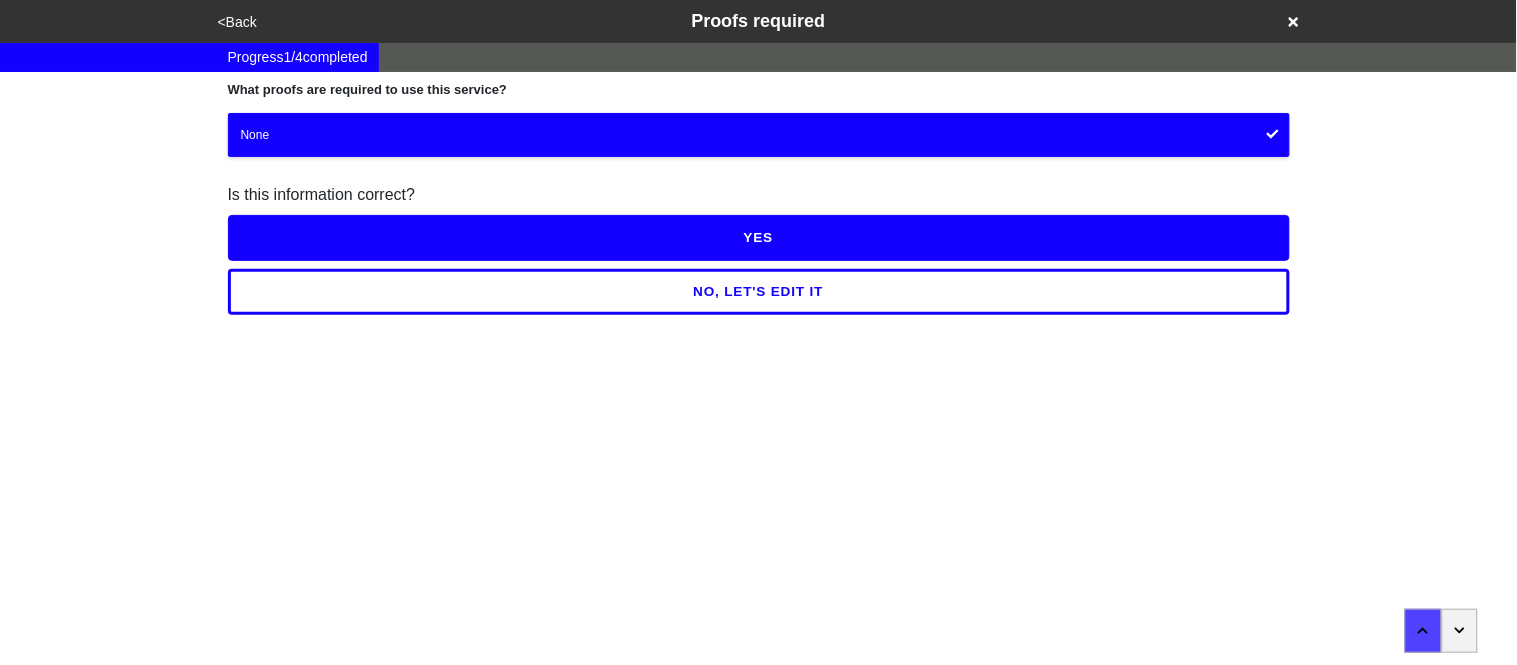click on "YES" at bounding box center [759, 238] 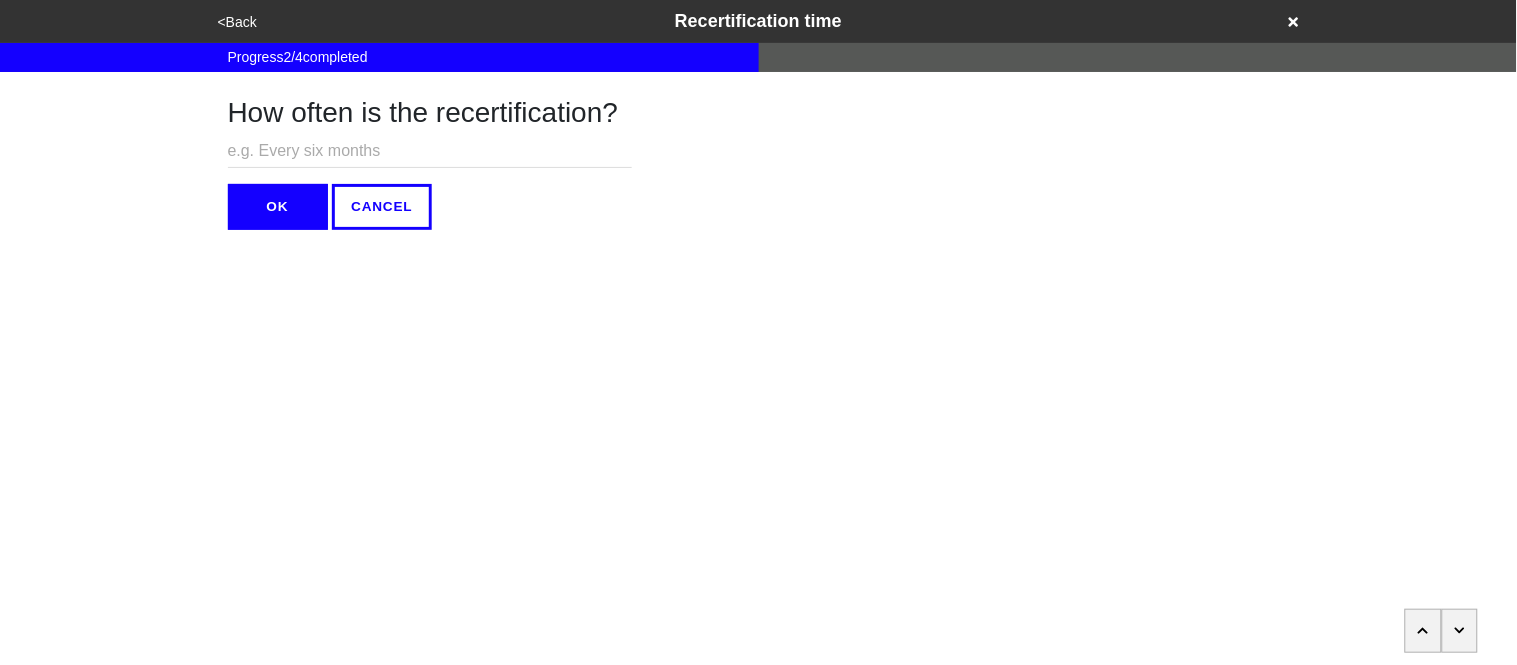 click at bounding box center [430, 151] 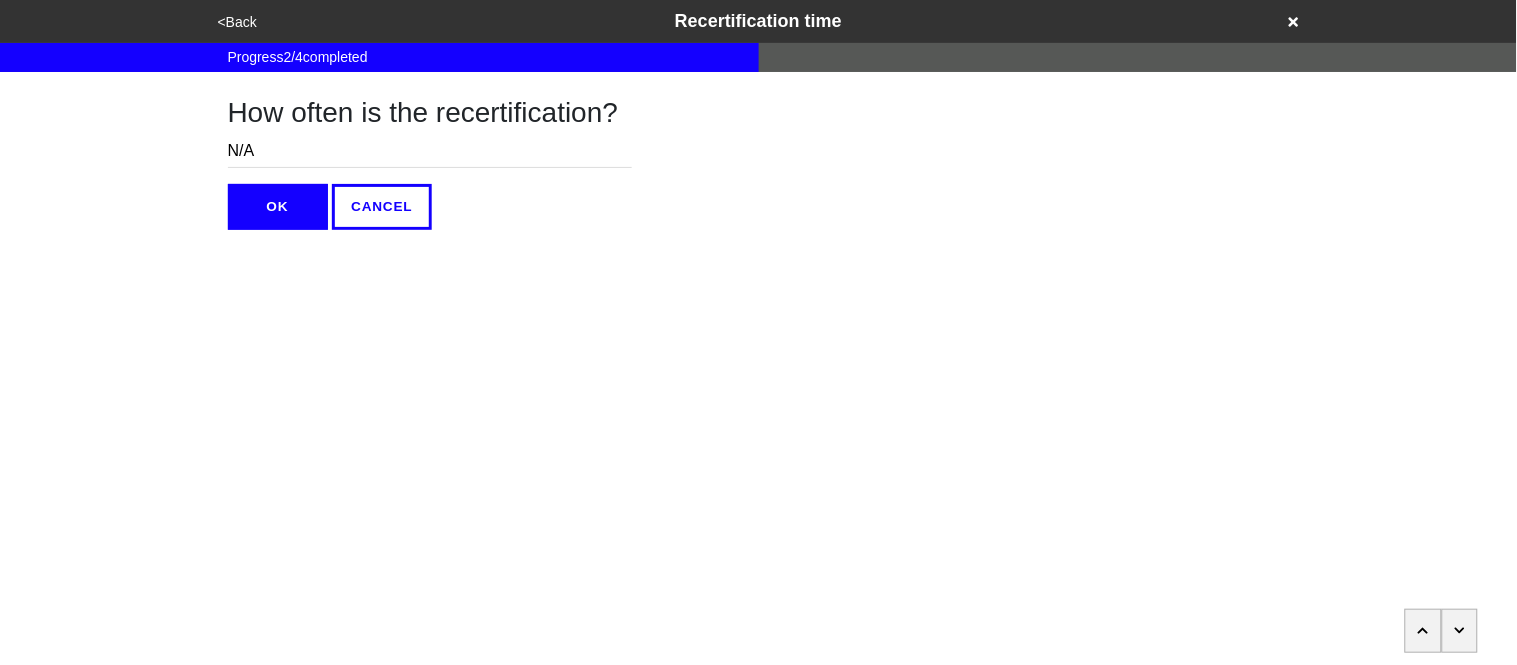 type on "N/A" 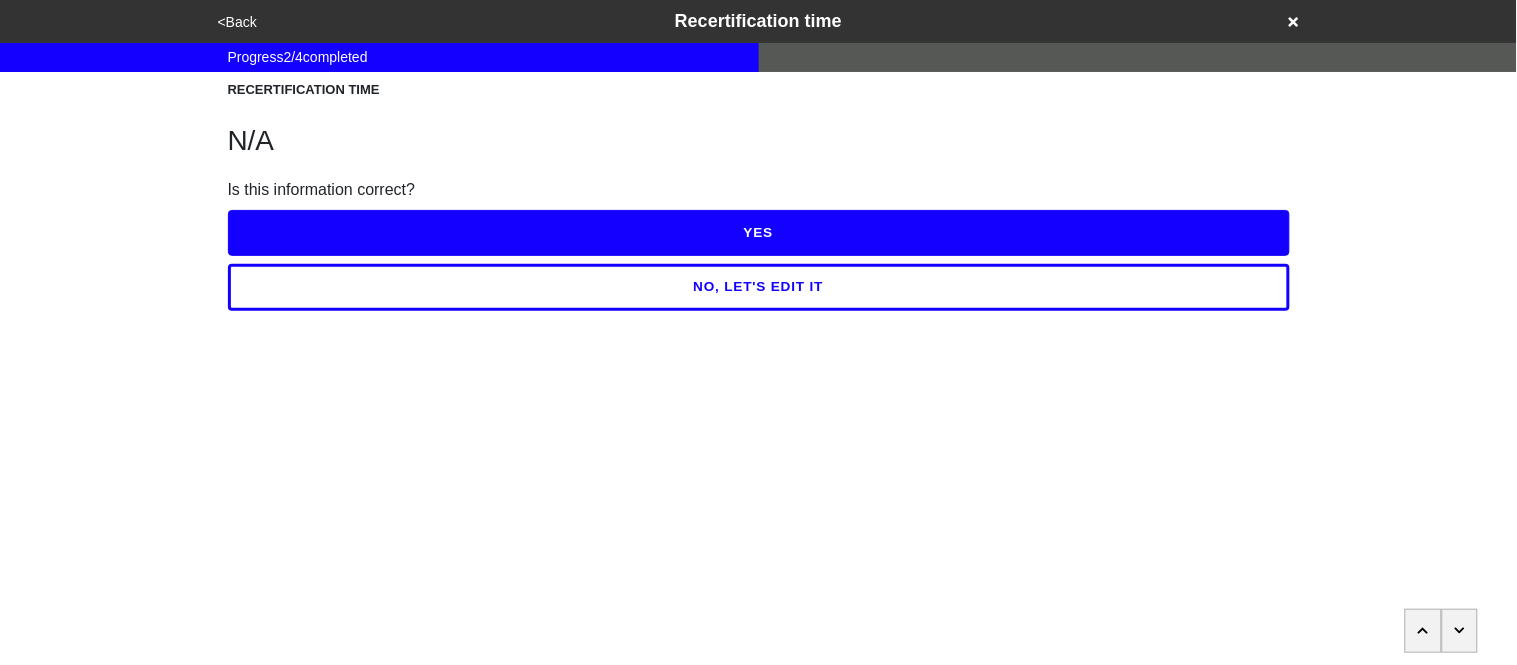 click on "YES" at bounding box center (759, 233) 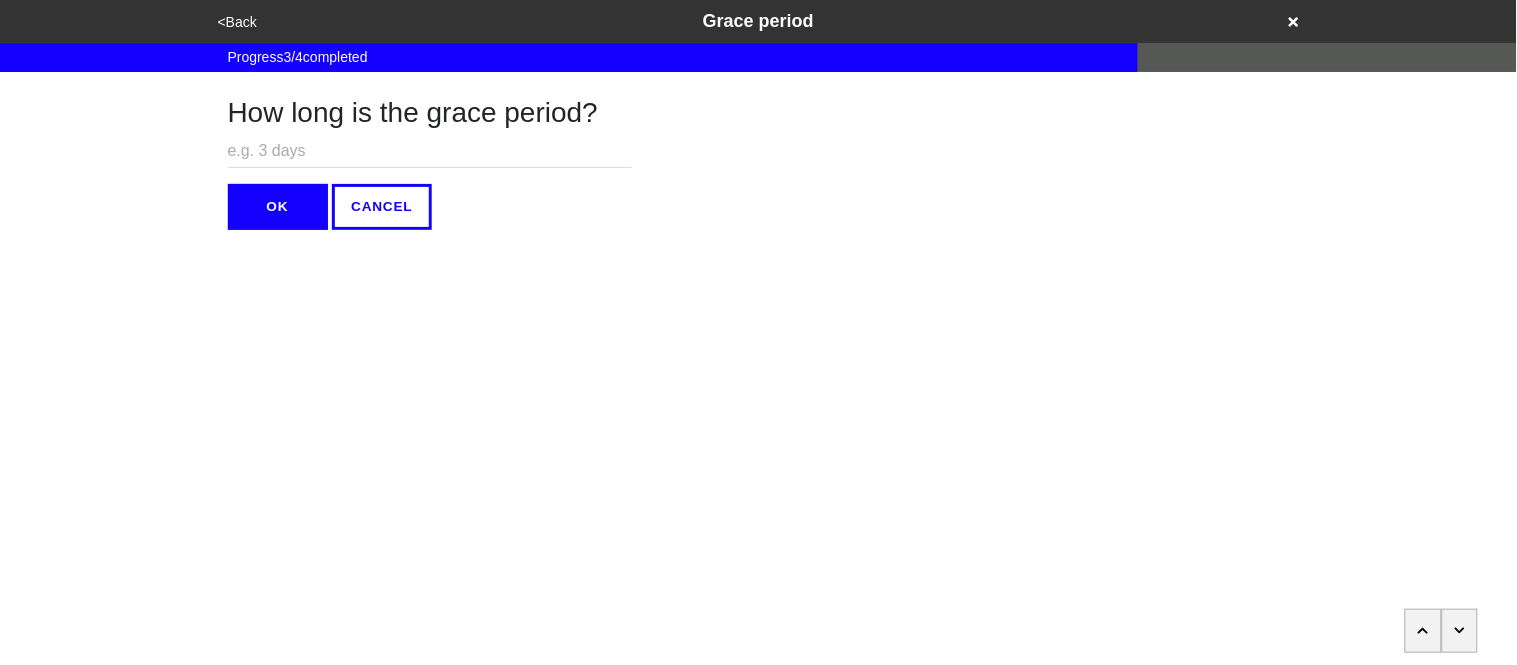 click on "How long is the grace period? OK   CANCEL" at bounding box center (430, 151) 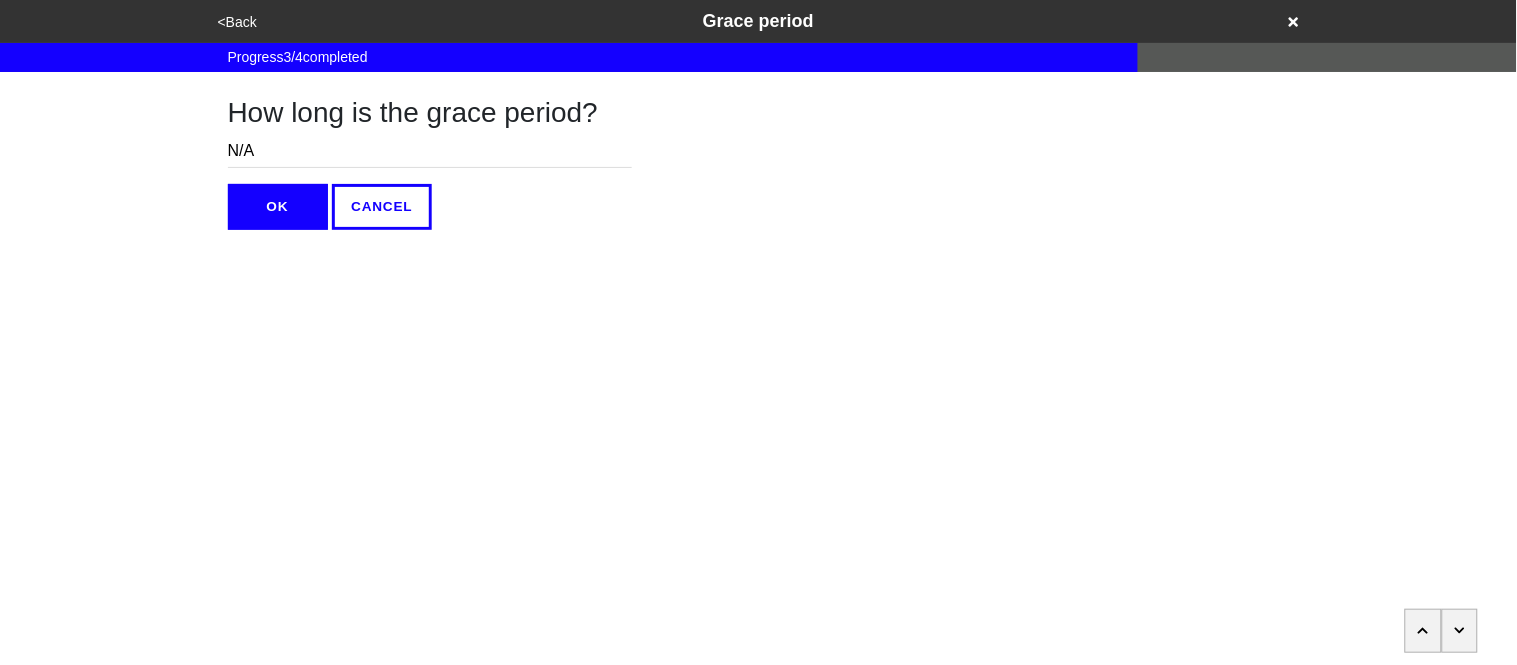 type on "N/A" 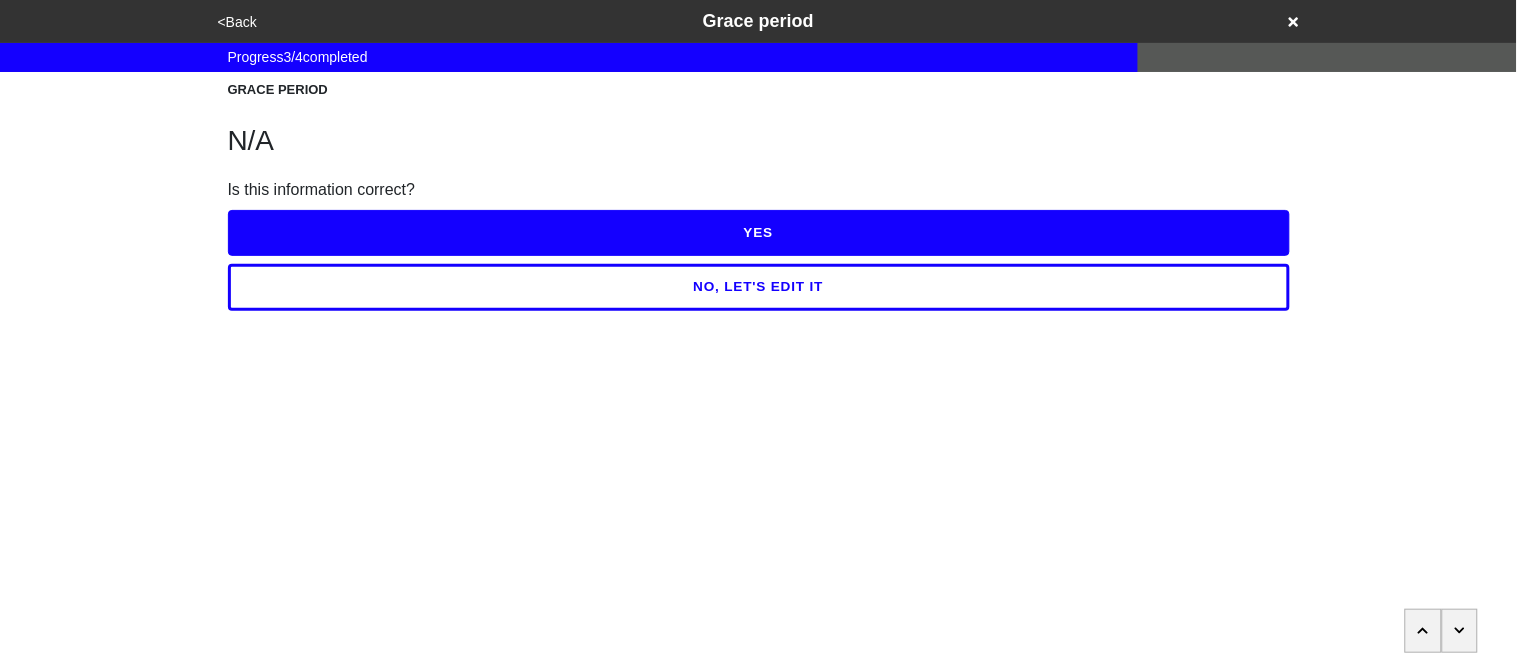 click on "YES" at bounding box center [759, 233] 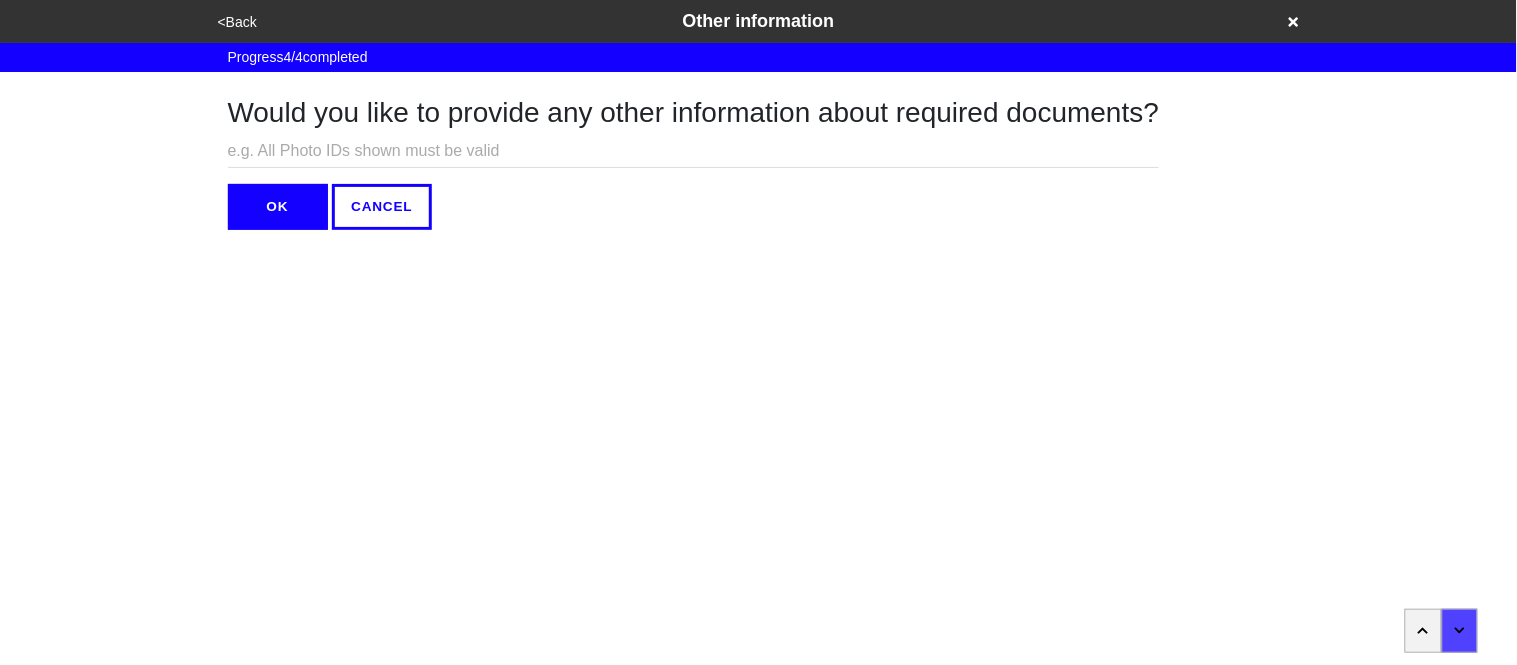 click at bounding box center (694, 151) 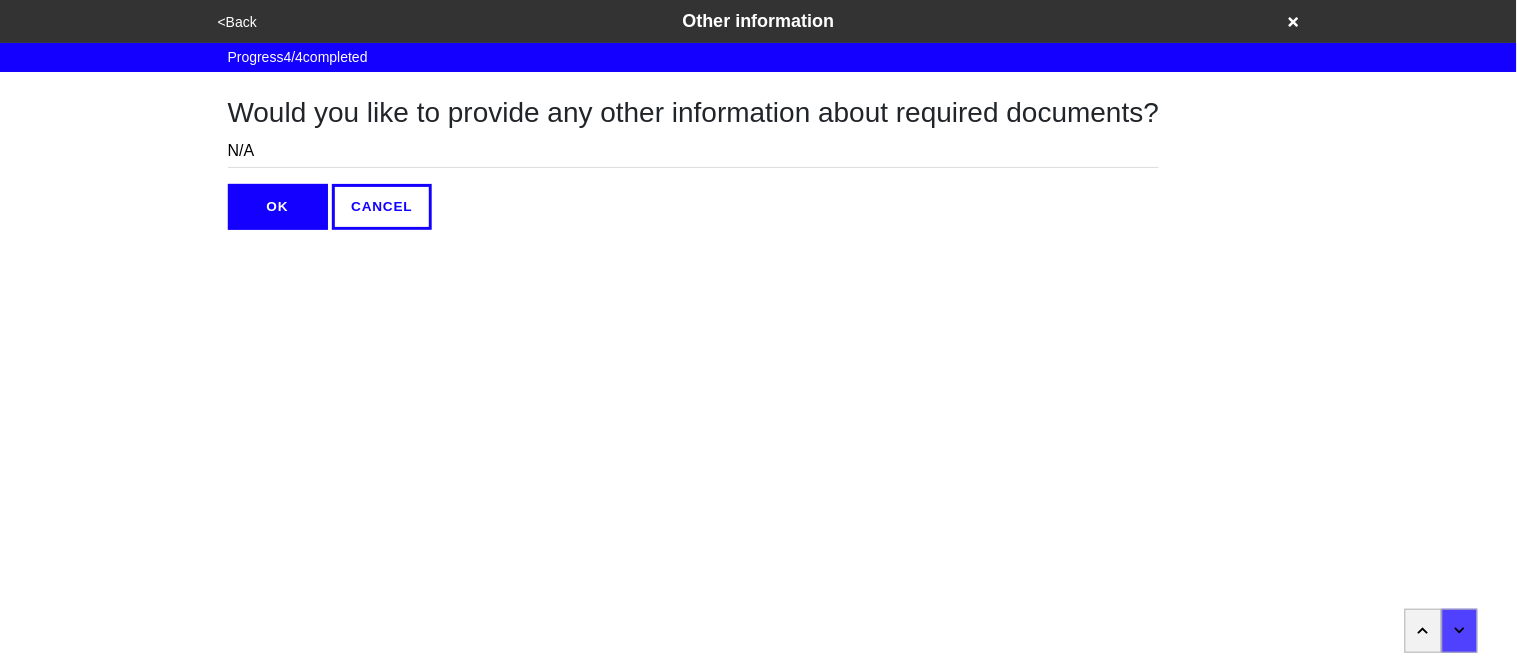 type on "N/A" 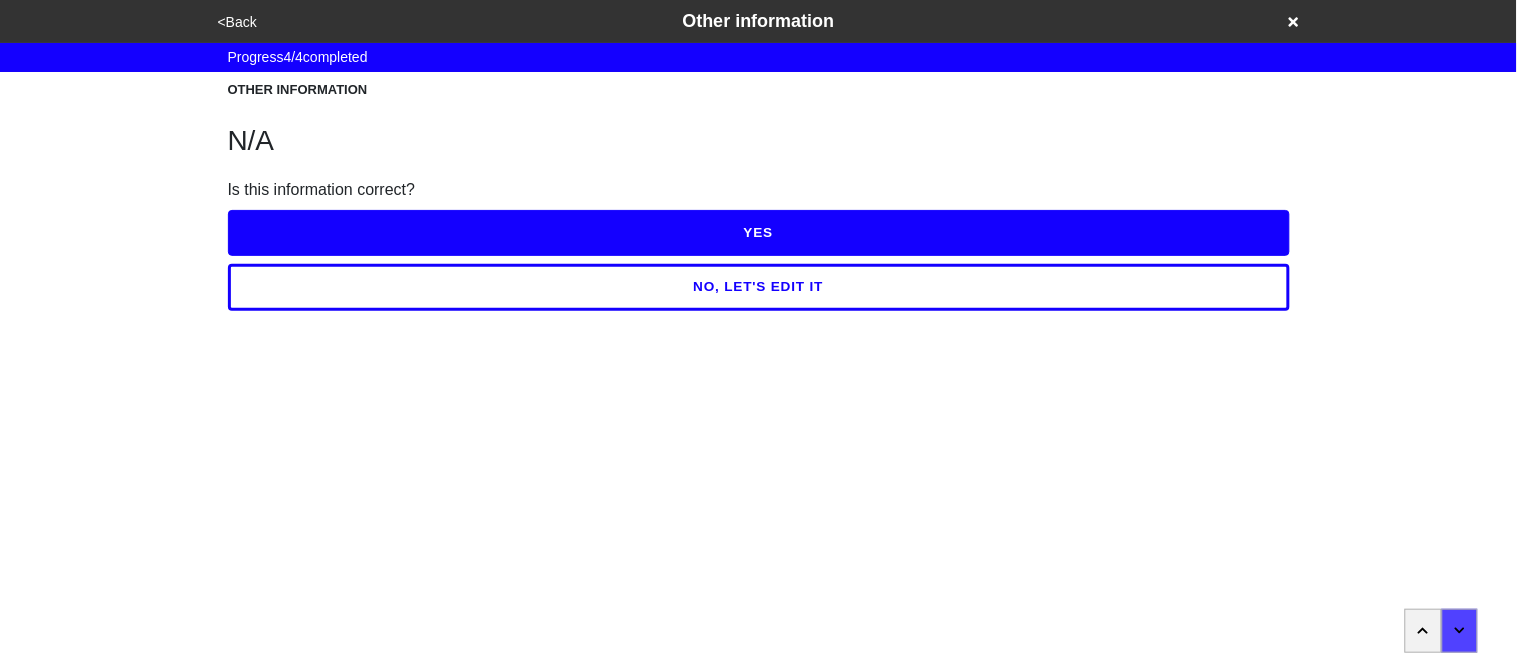 click on "YES" at bounding box center [759, 233] 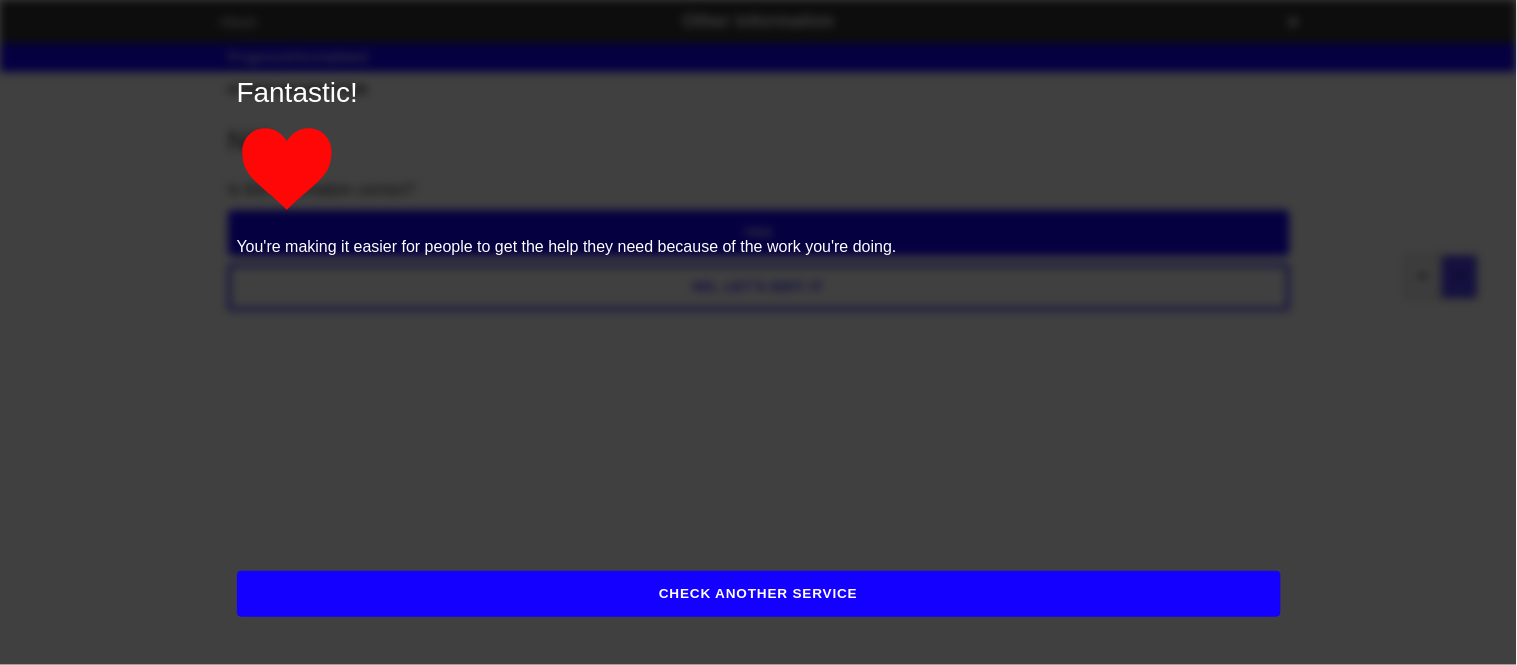 click on "CHECK ANOTHER SERVICE" at bounding box center (759, 594) 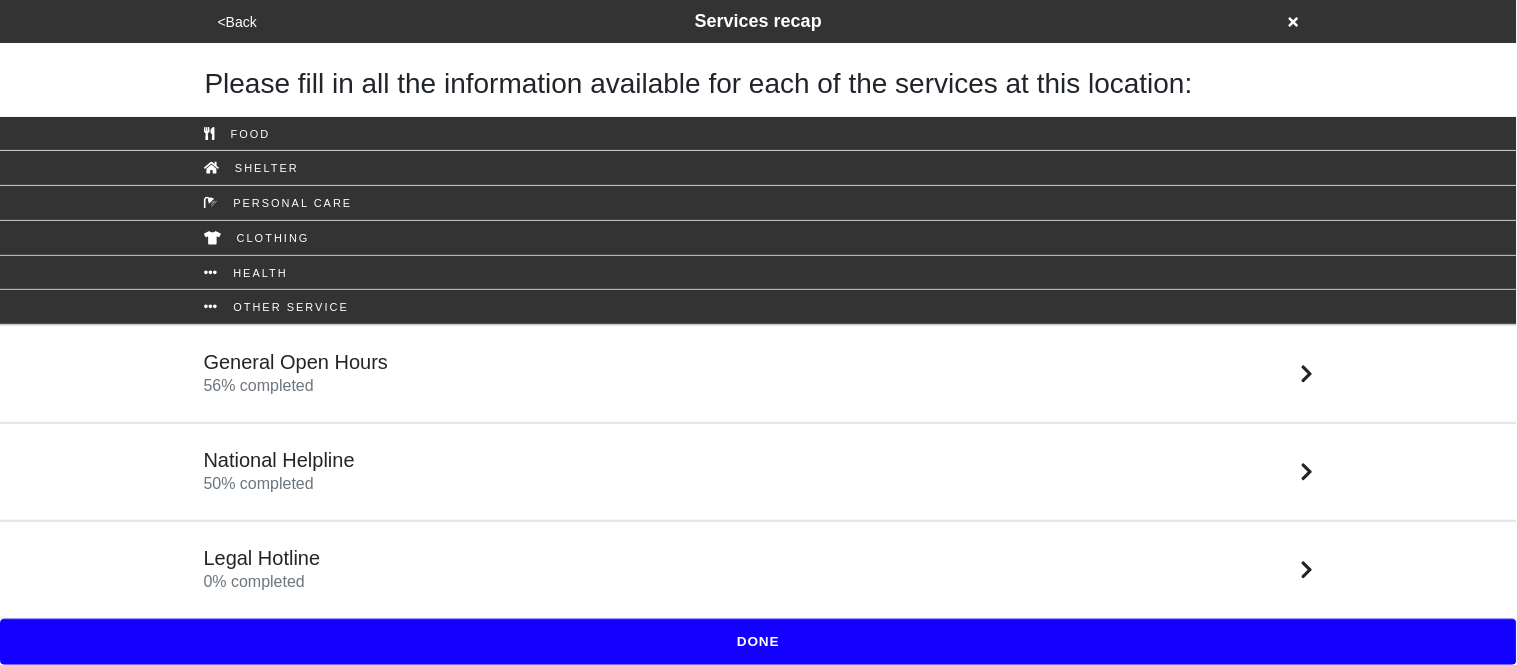 click on "Legal Hotline 0 % completed" at bounding box center [759, 570] 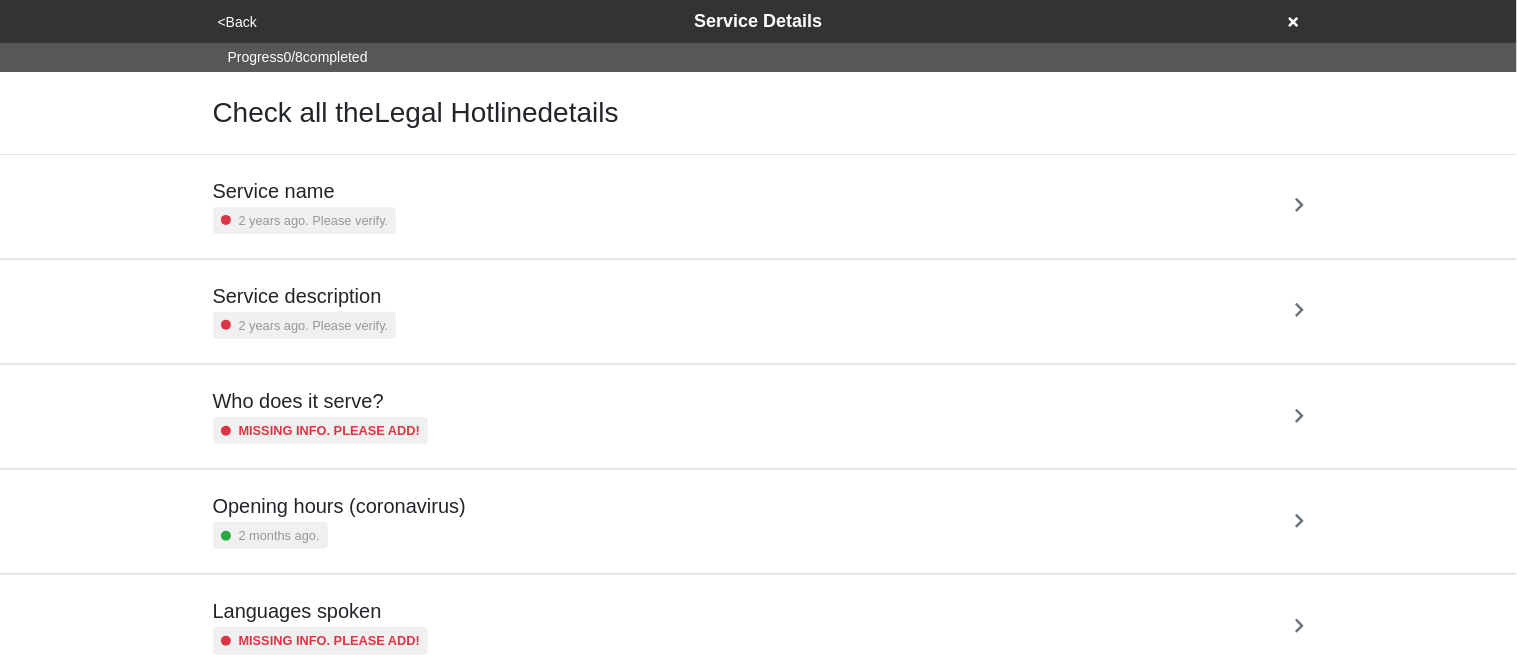 click on "Service name 2 years ago. Please verify." at bounding box center (759, 206) 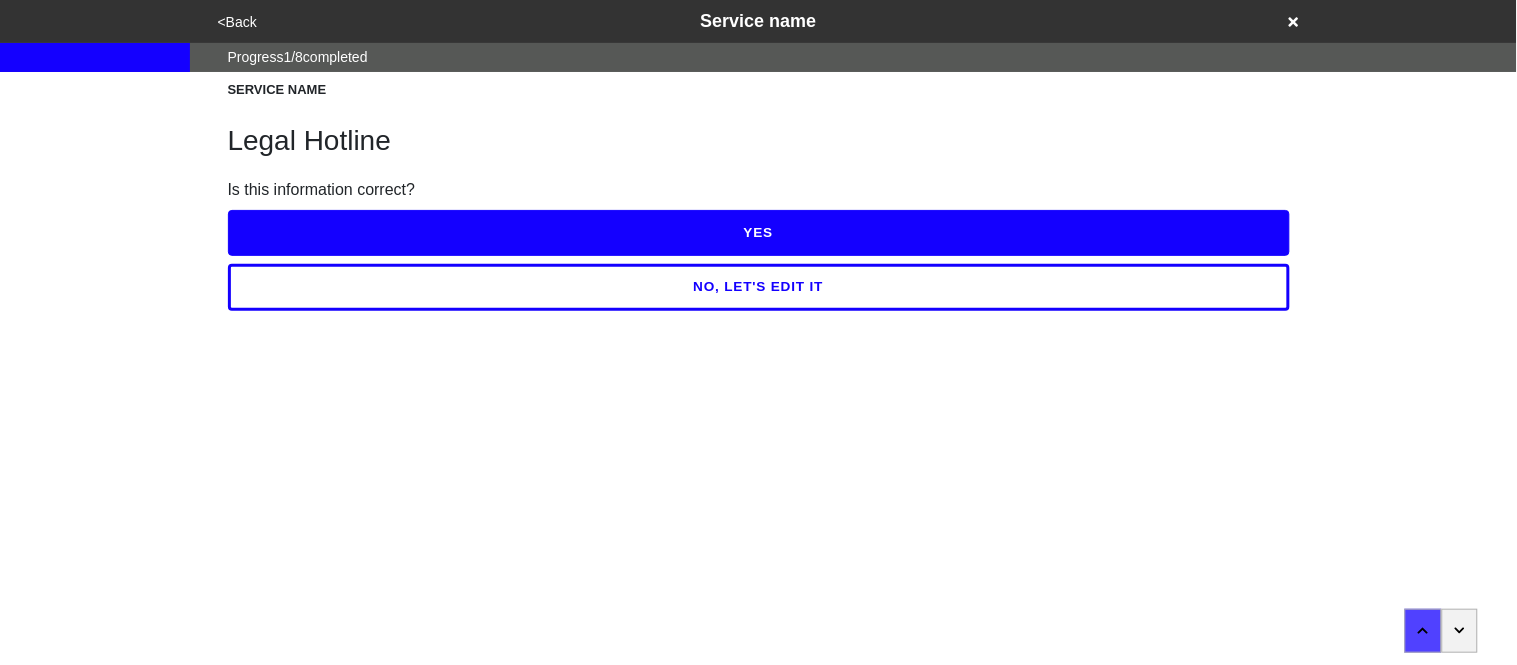 click on "YES" at bounding box center (759, 233) 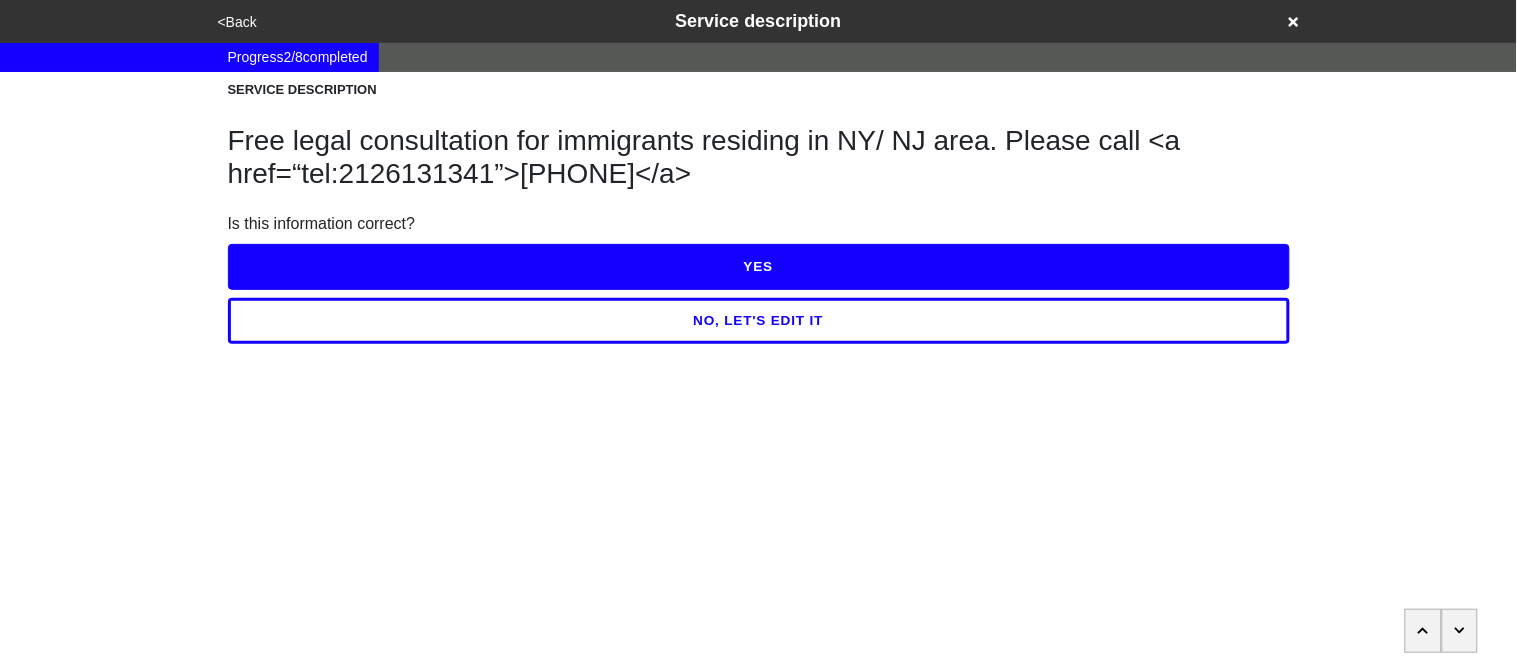 click on "YES" at bounding box center (759, 267) 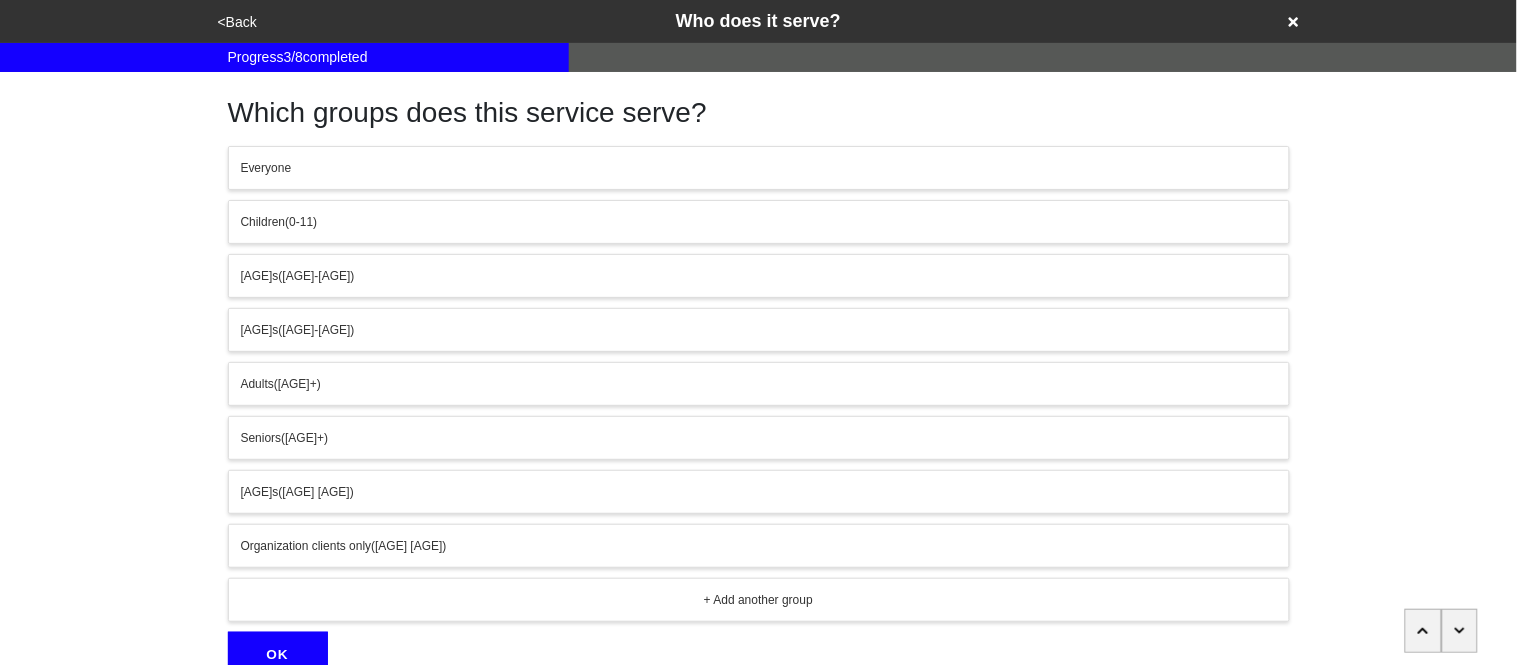 click on "Everyone" at bounding box center (759, 168) 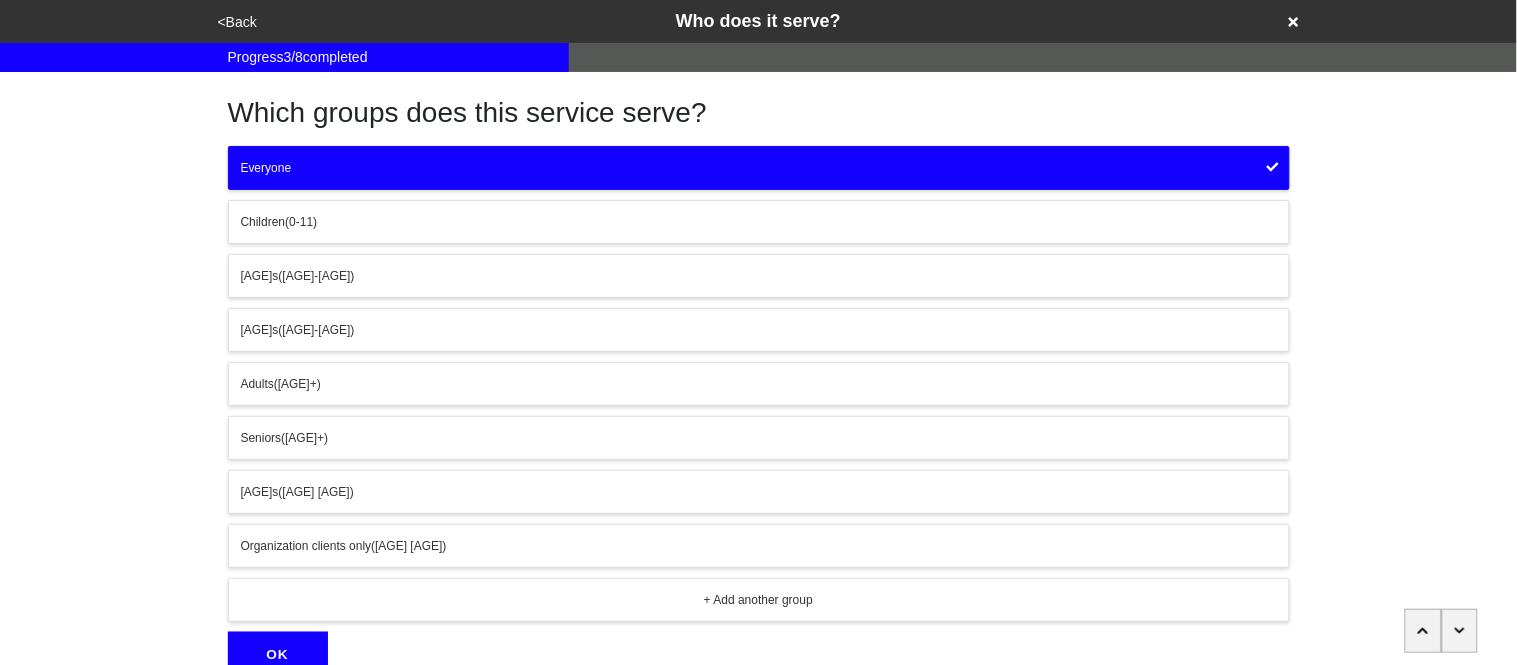 click on "OK" at bounding box center (278, 655) 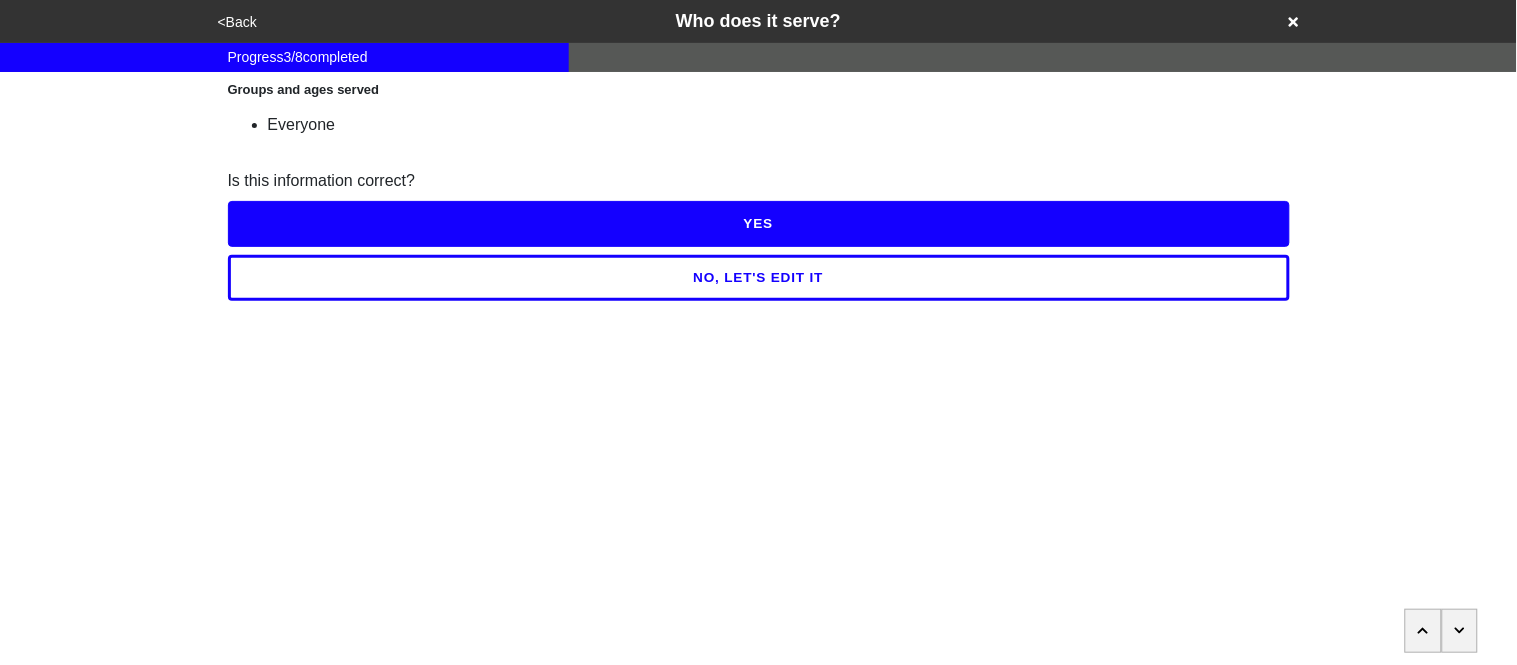 click on "YES" at bounding box center [759, 224] 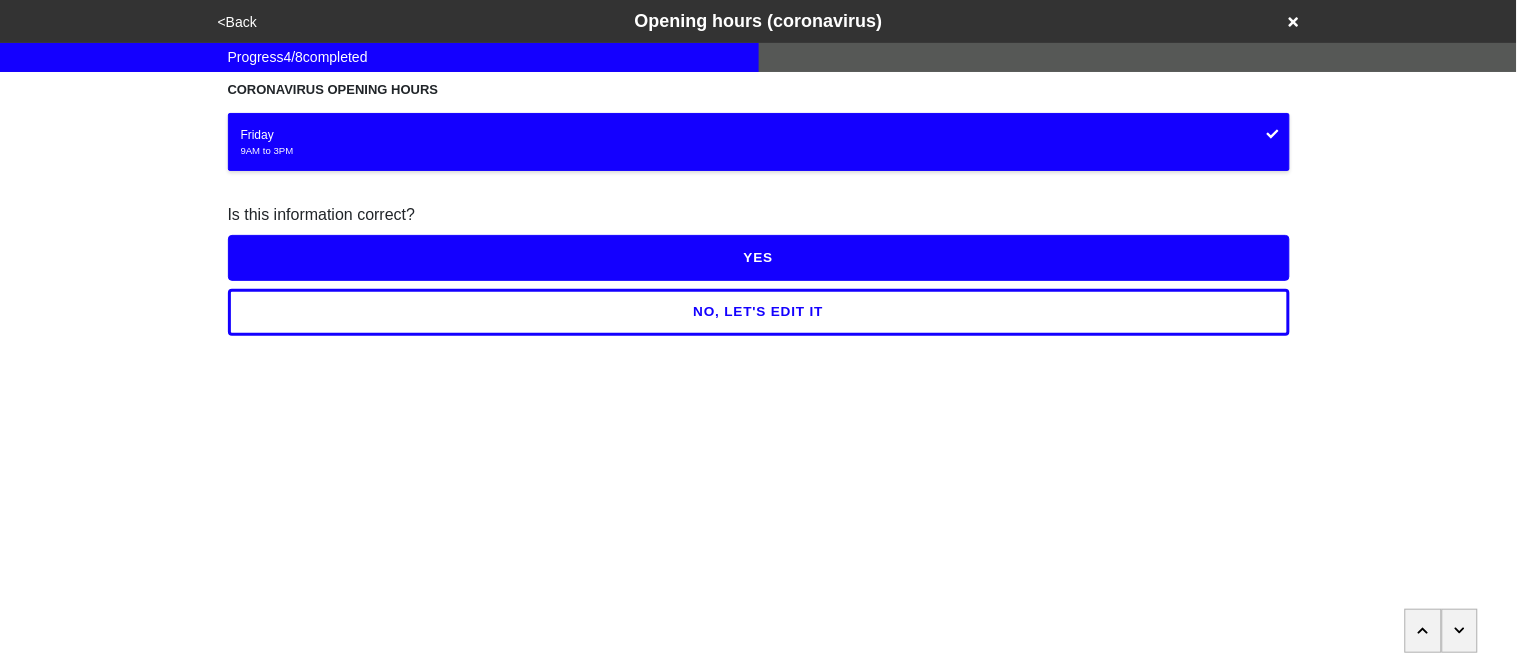 click on "YES" at bounding box center [759, 258] 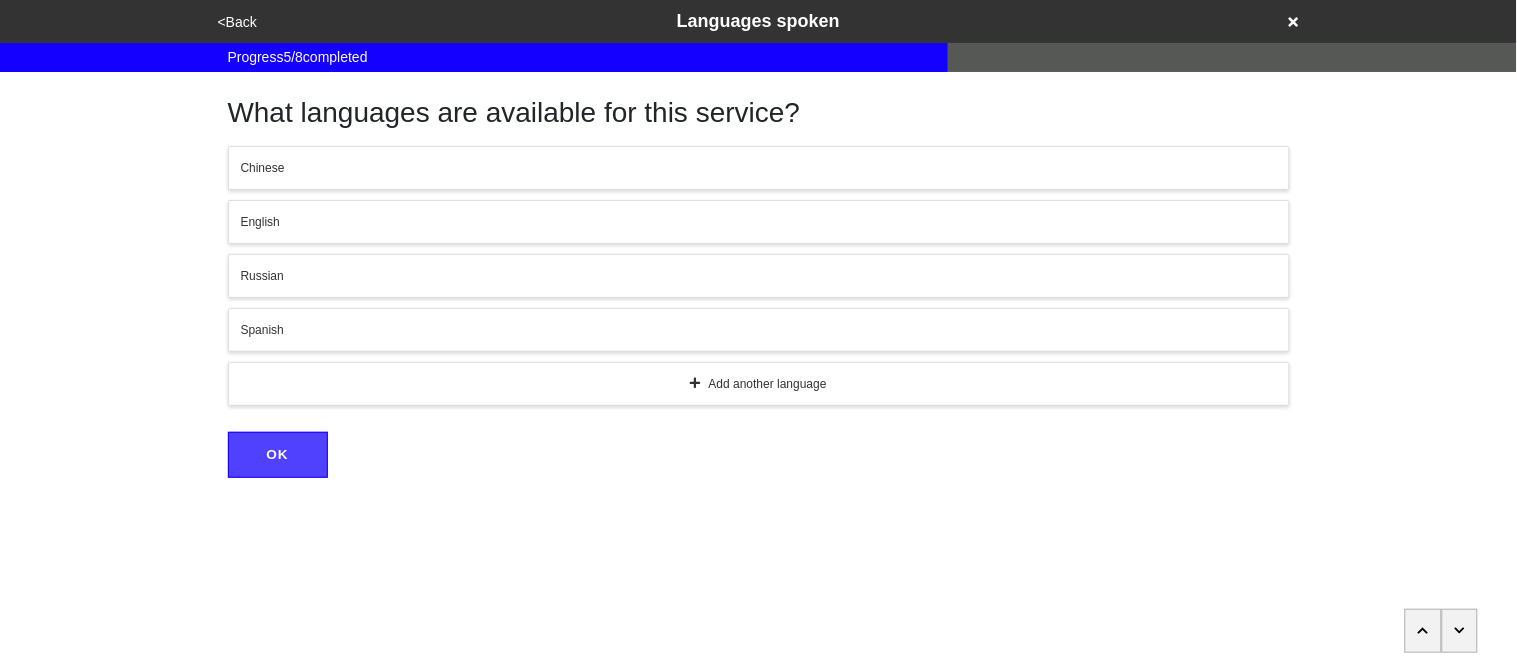 click on "English" at bounding box center [759, 222] 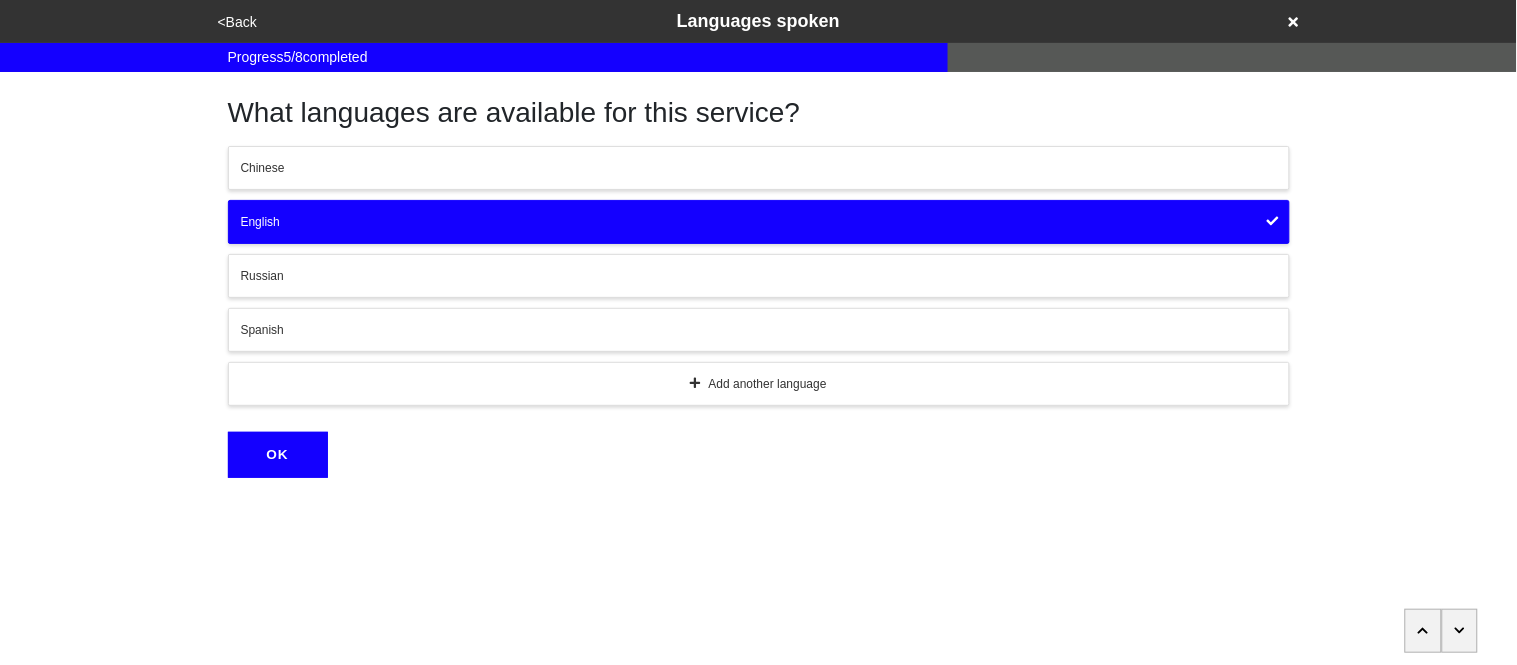 click on "Russian" at bounding box center (759, 276) 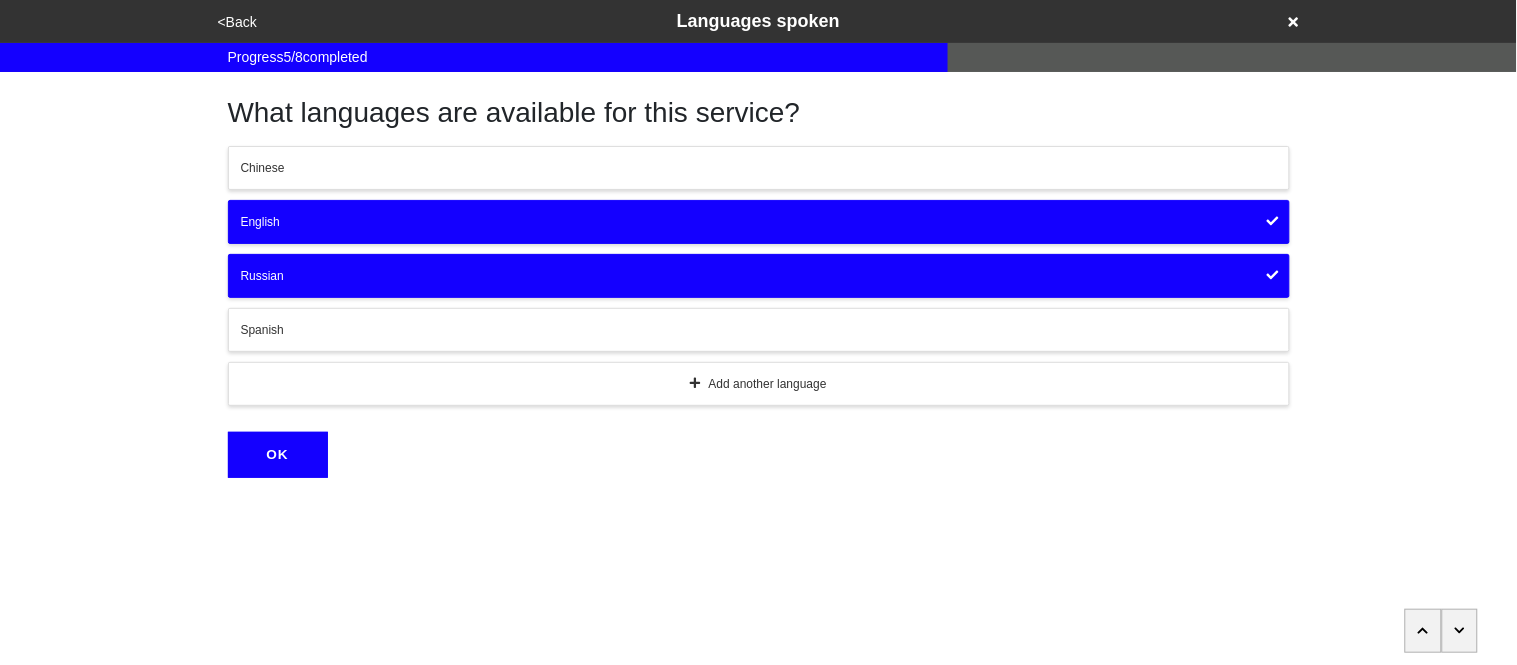 click on "Spanish" at bounding box center [759, 330] 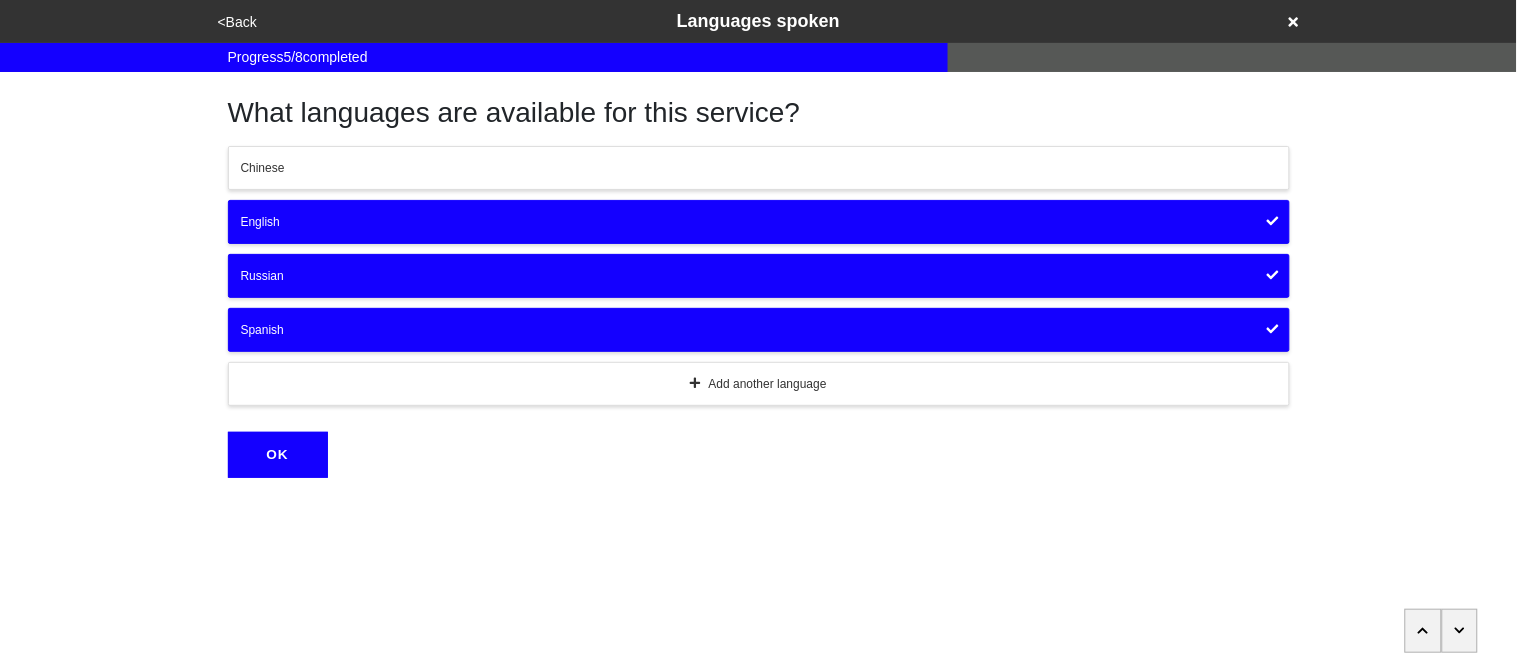 click on "Add another language" at bounding box center (759, 384) 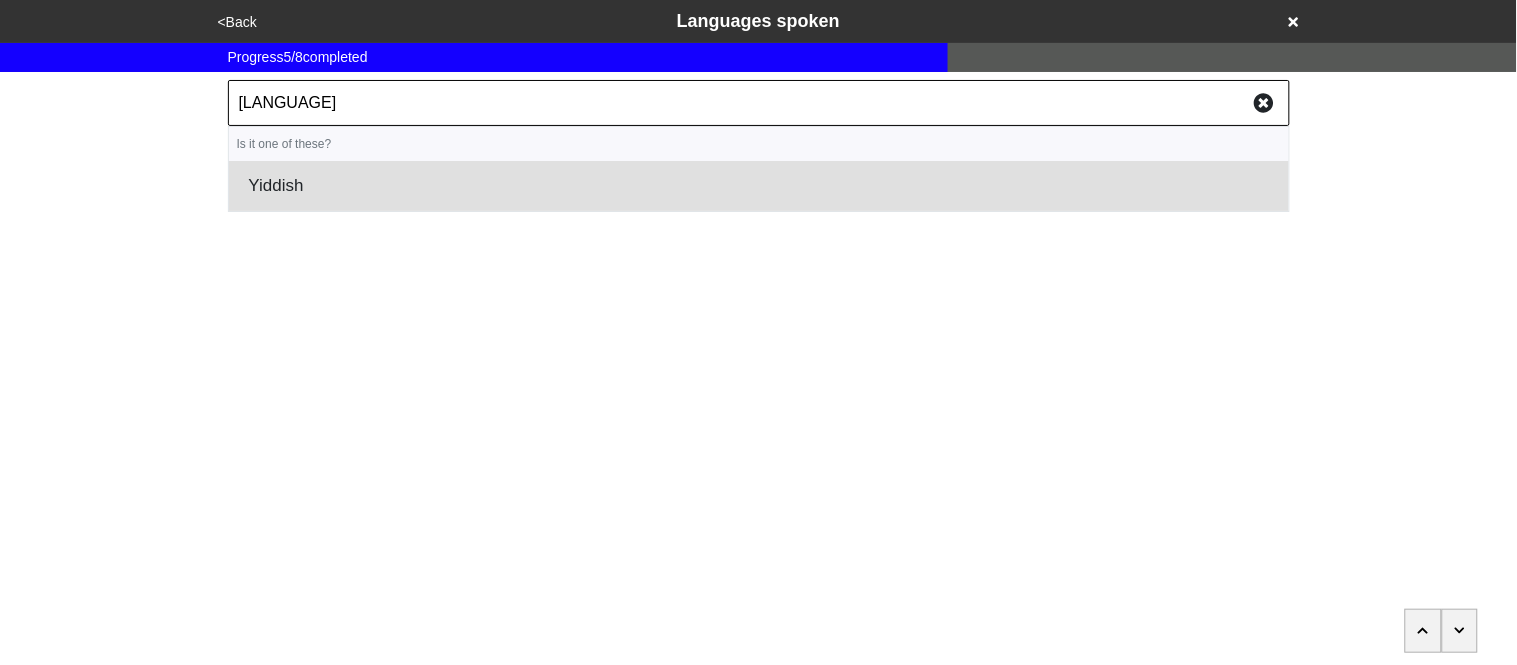 type on "yid" 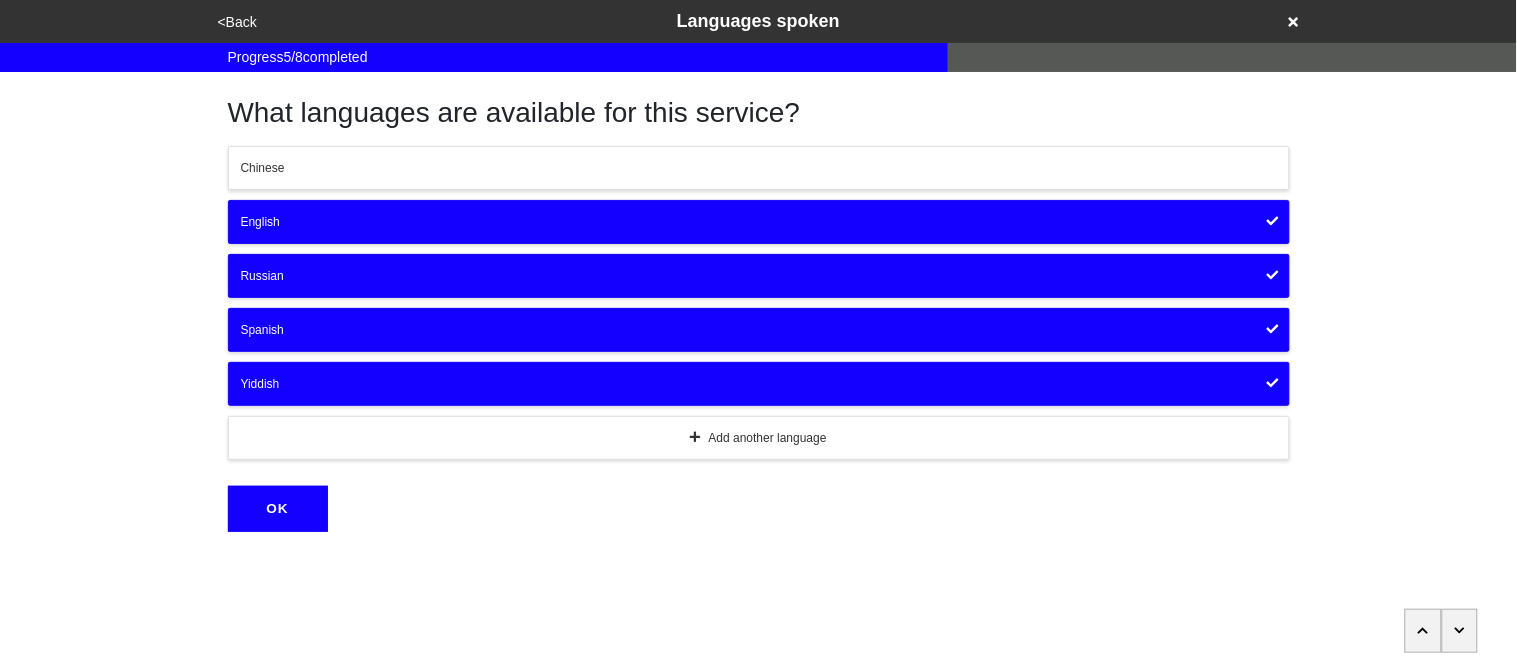click on "Add another language" at bounding box center [759, 438] 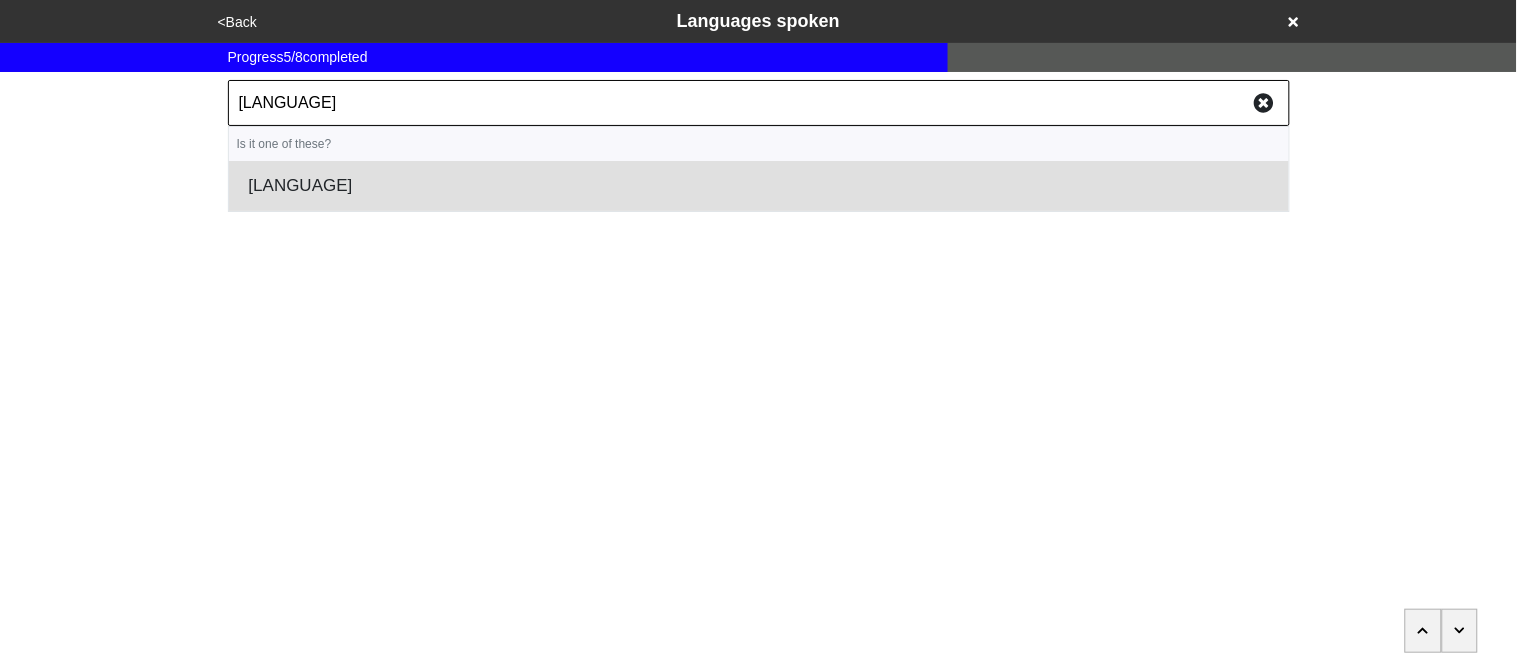 type on "hebr" 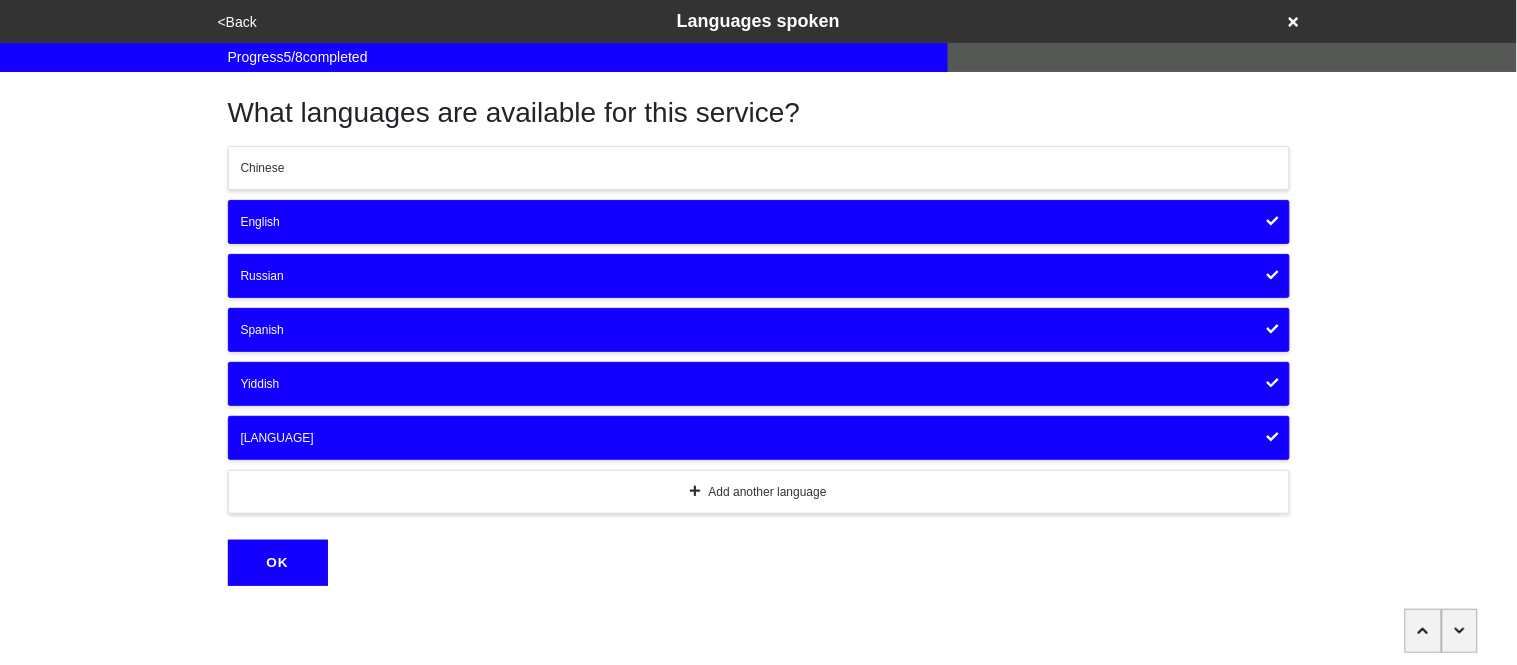 click on "English" at bounding box center (759, 222) 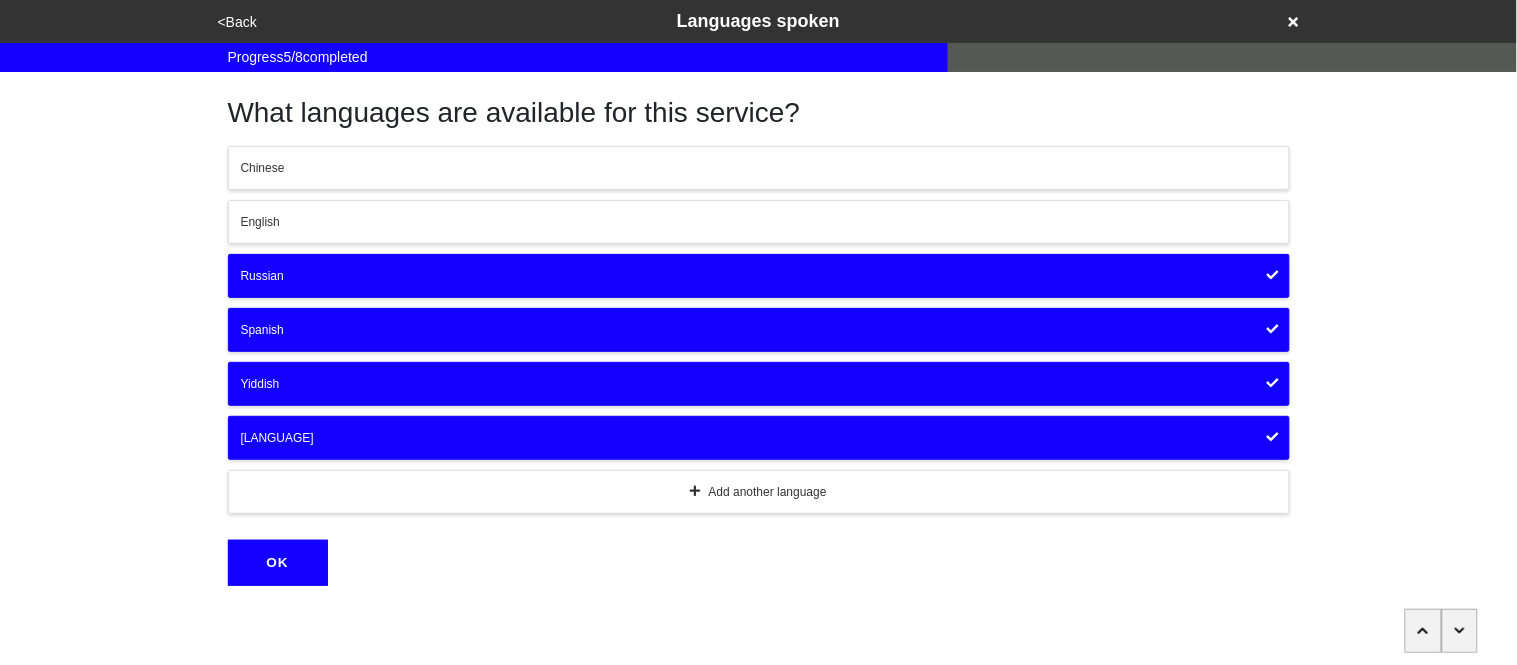click on "English" at bounding box center (759, 222) 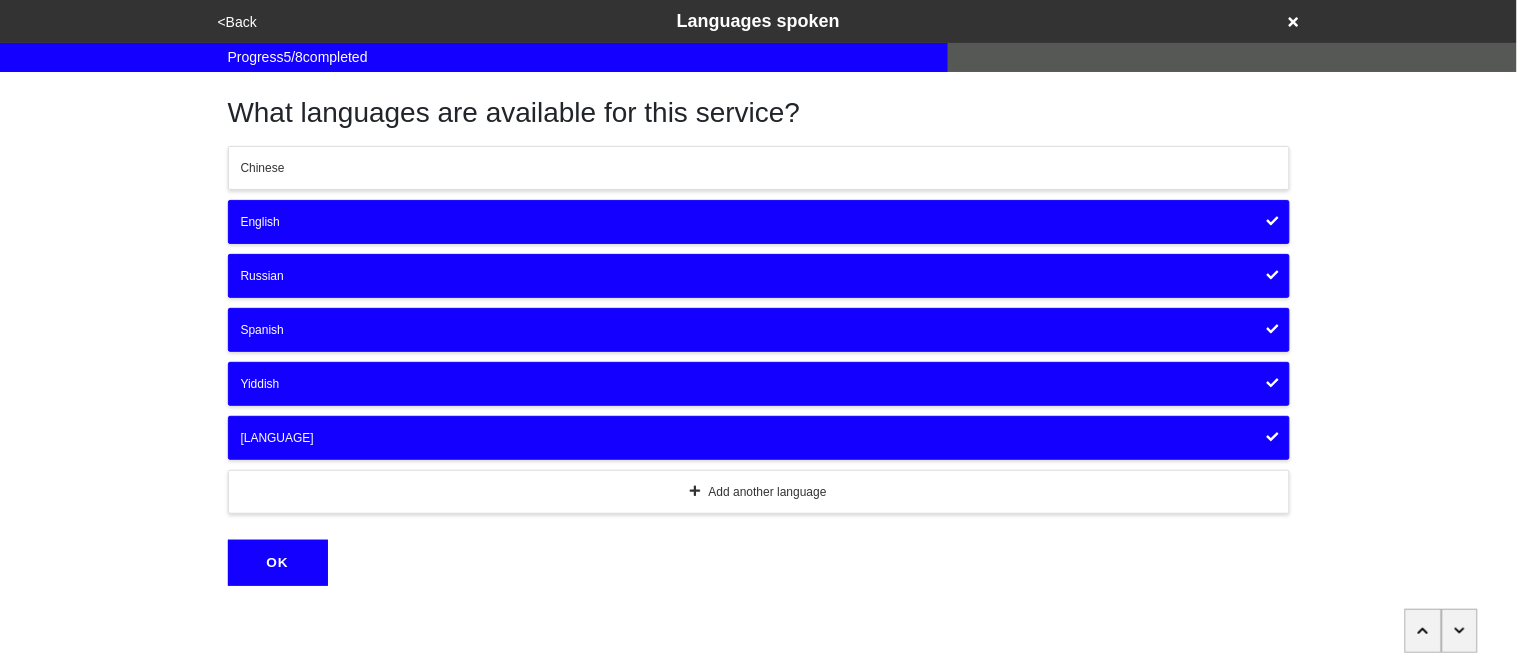 click on "OK" at bounding box center (278, 563) 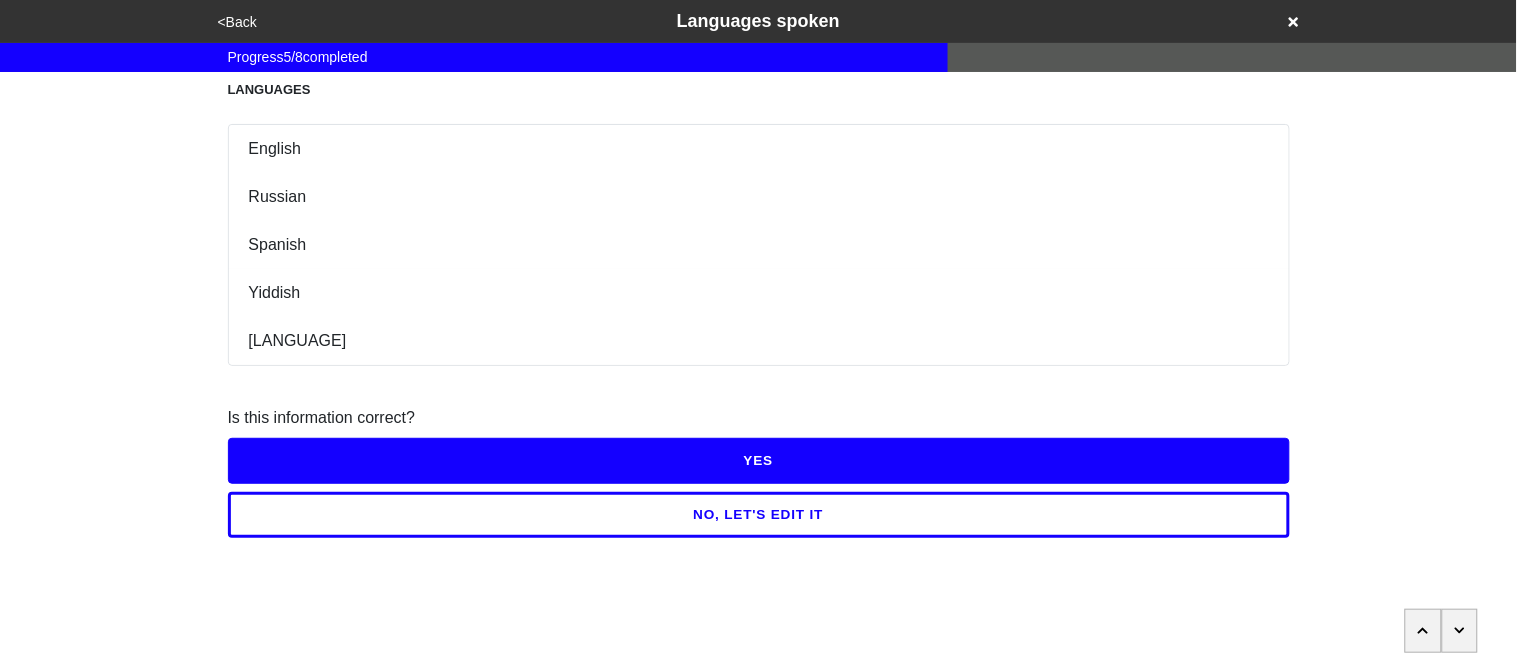 click on "YES" at bounding box center (759, 461) 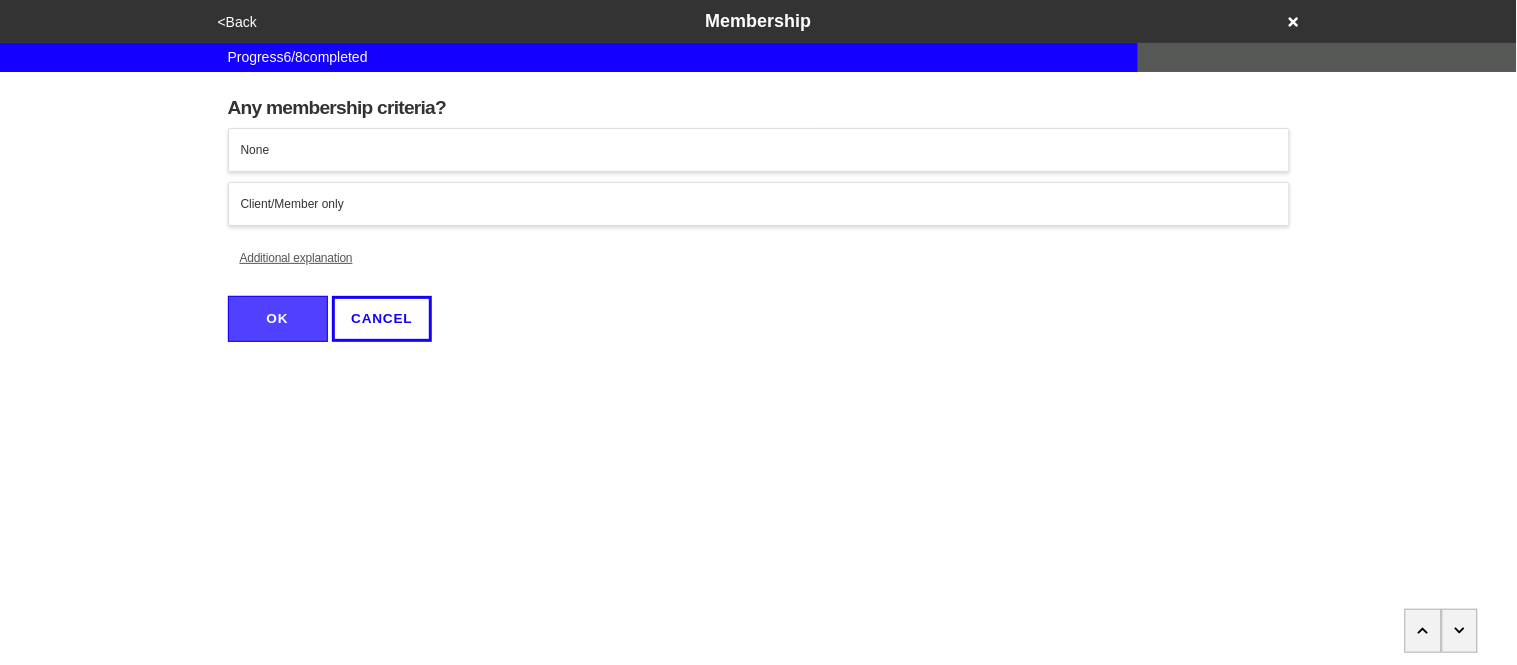 click on "None" at bounding box center (759, 150) 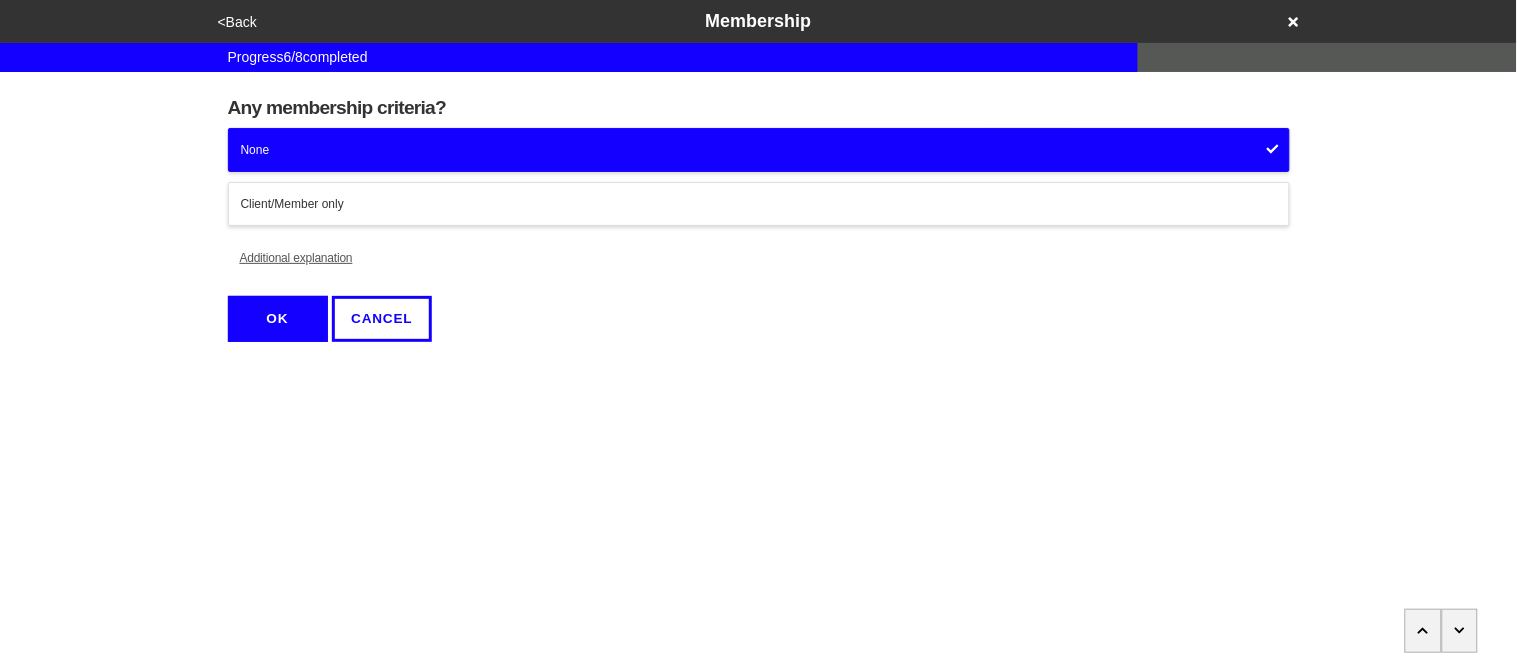 click on "Any membership criteria? None Client/Member only Additional explanation OK   CANCEL" at bounding box center (759, 215) 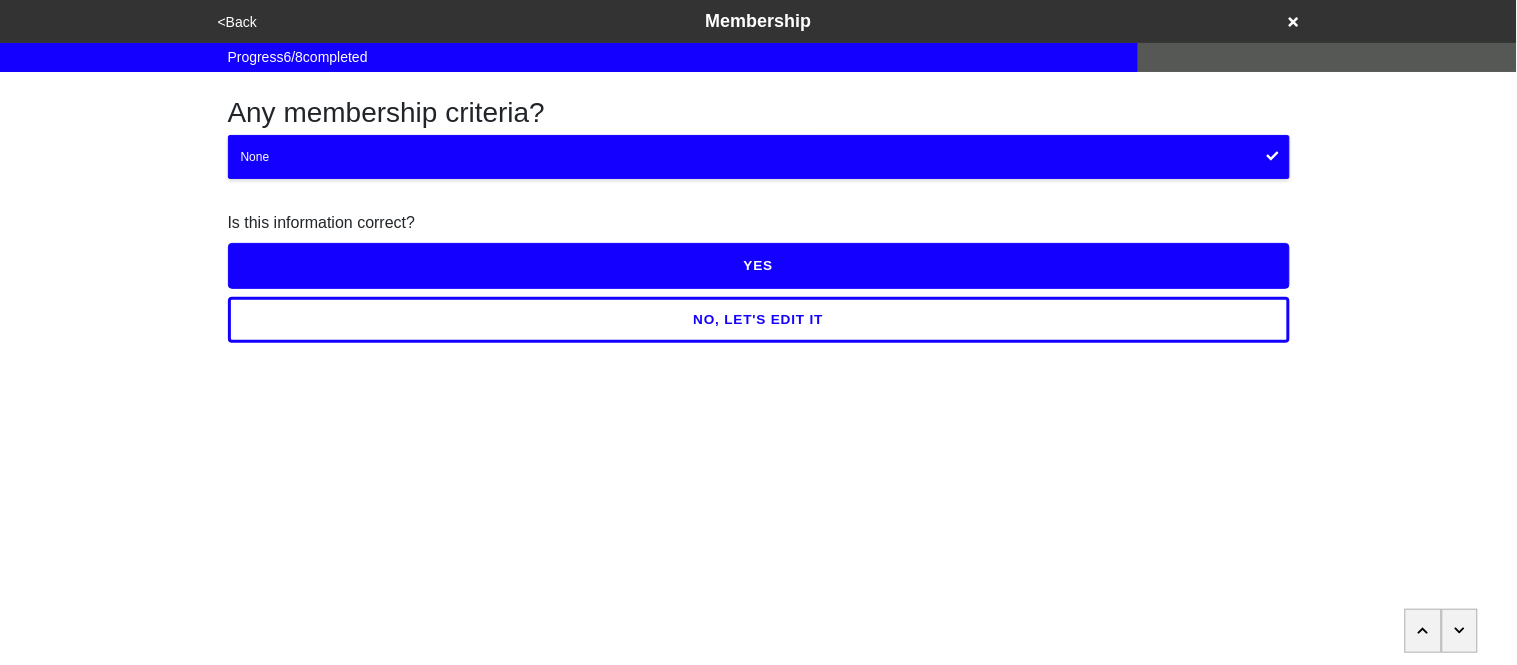 click on "YES" at bounding box center [759, 266] 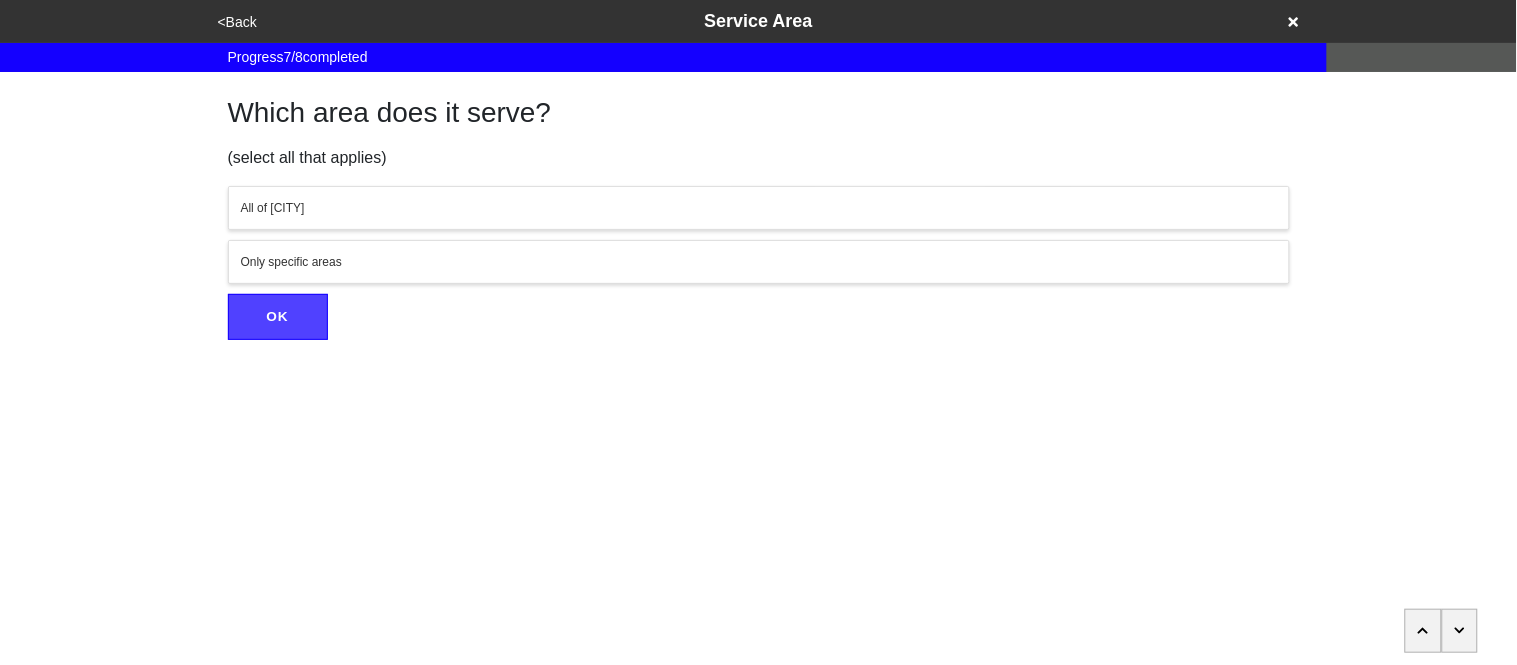 click on "All of NYC" at bounding box center [759, 208] 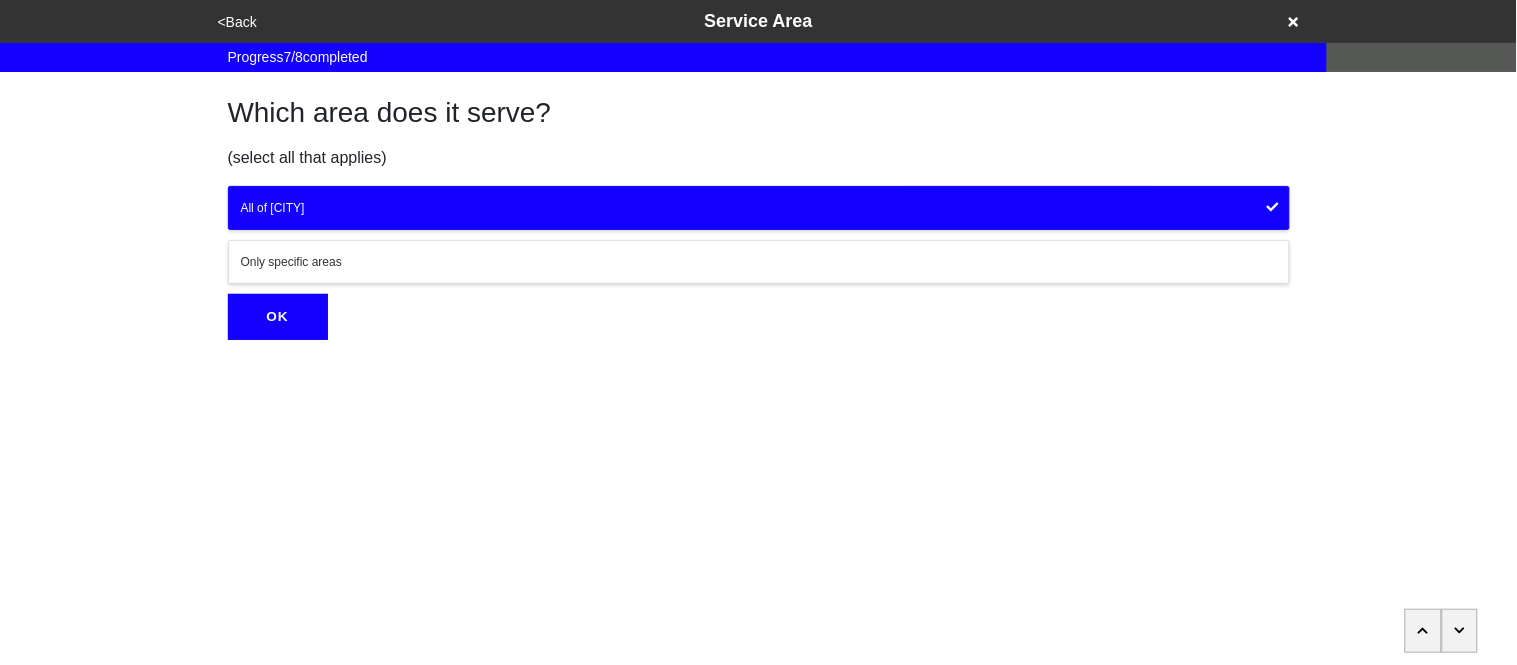 click on "OK" at bounding box center (278, 317) 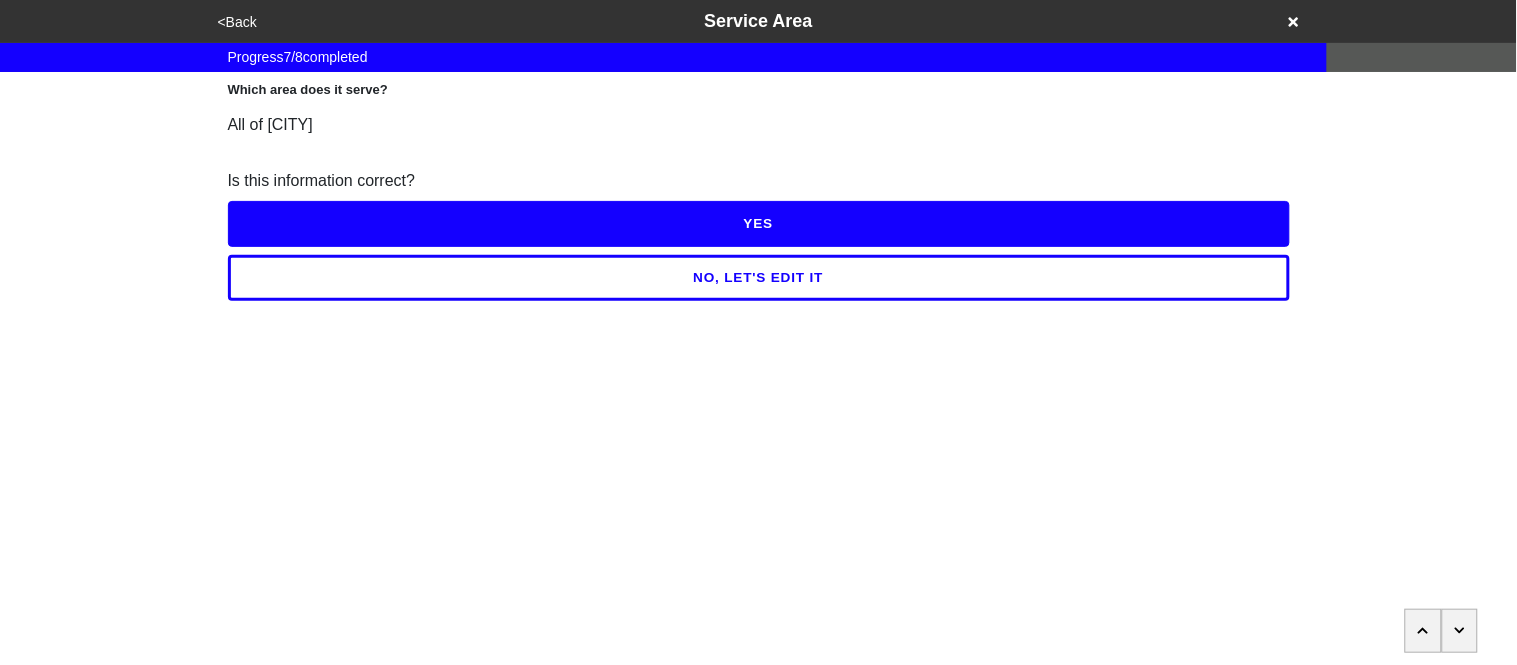 click on "YES" at bounding box center [759, 224] 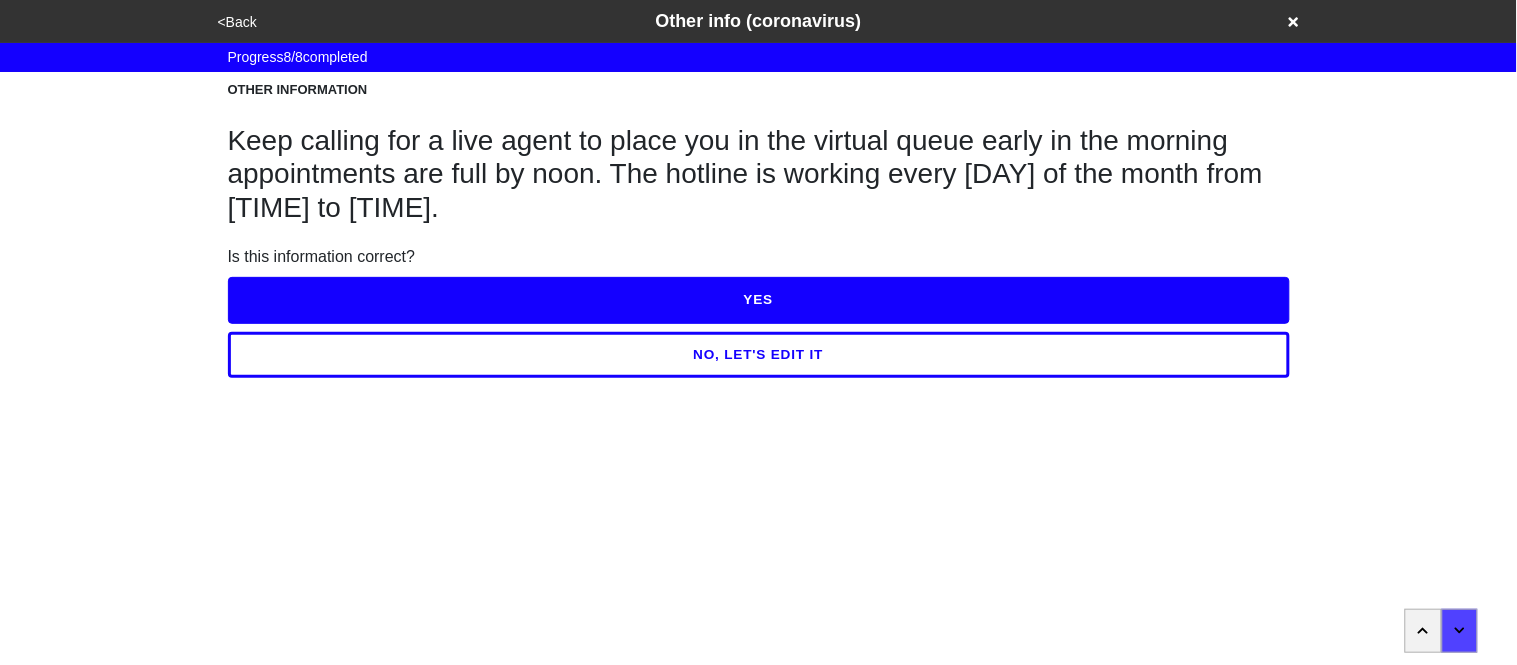 click on "NO, LET'S EDIT IT" at bounding box center [759, 355] 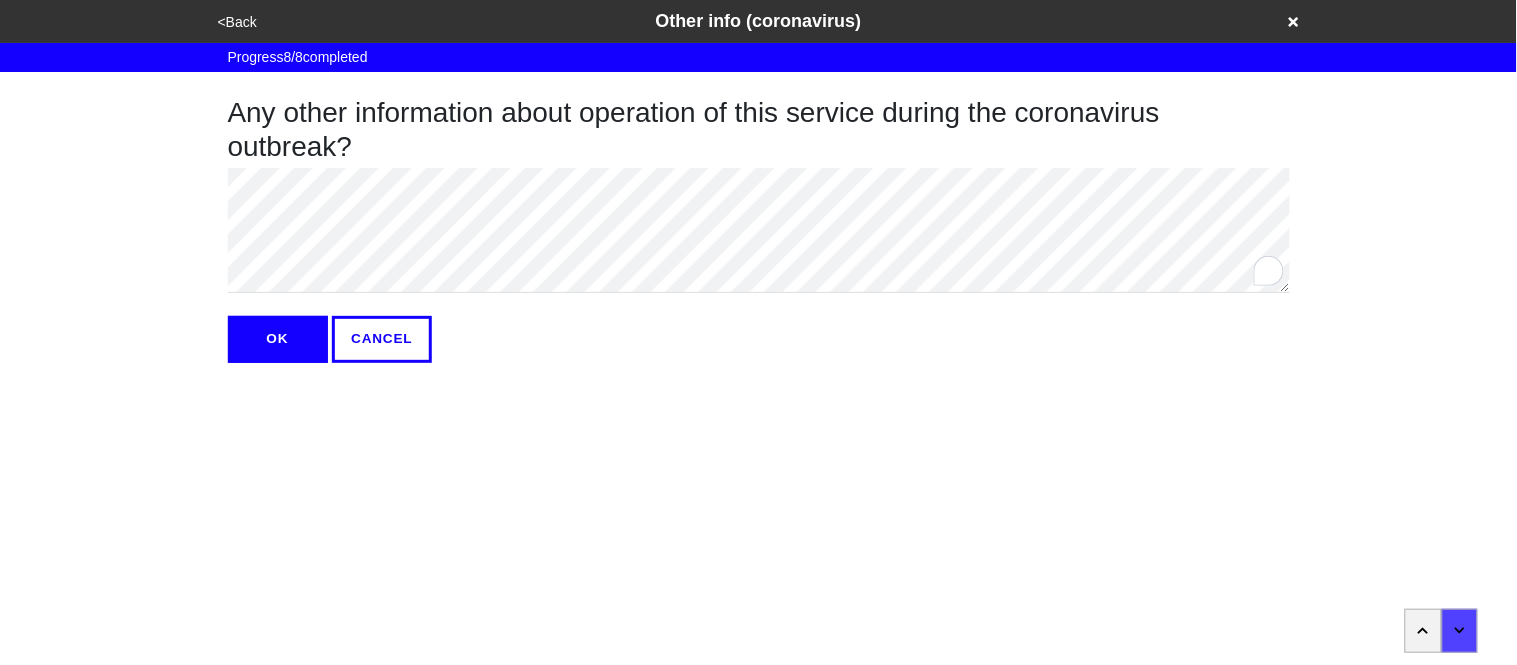 click on "Any other information about operation of this service during the coronavirus outbreak? OK   CANCEL" at bounding box center (759, 217) 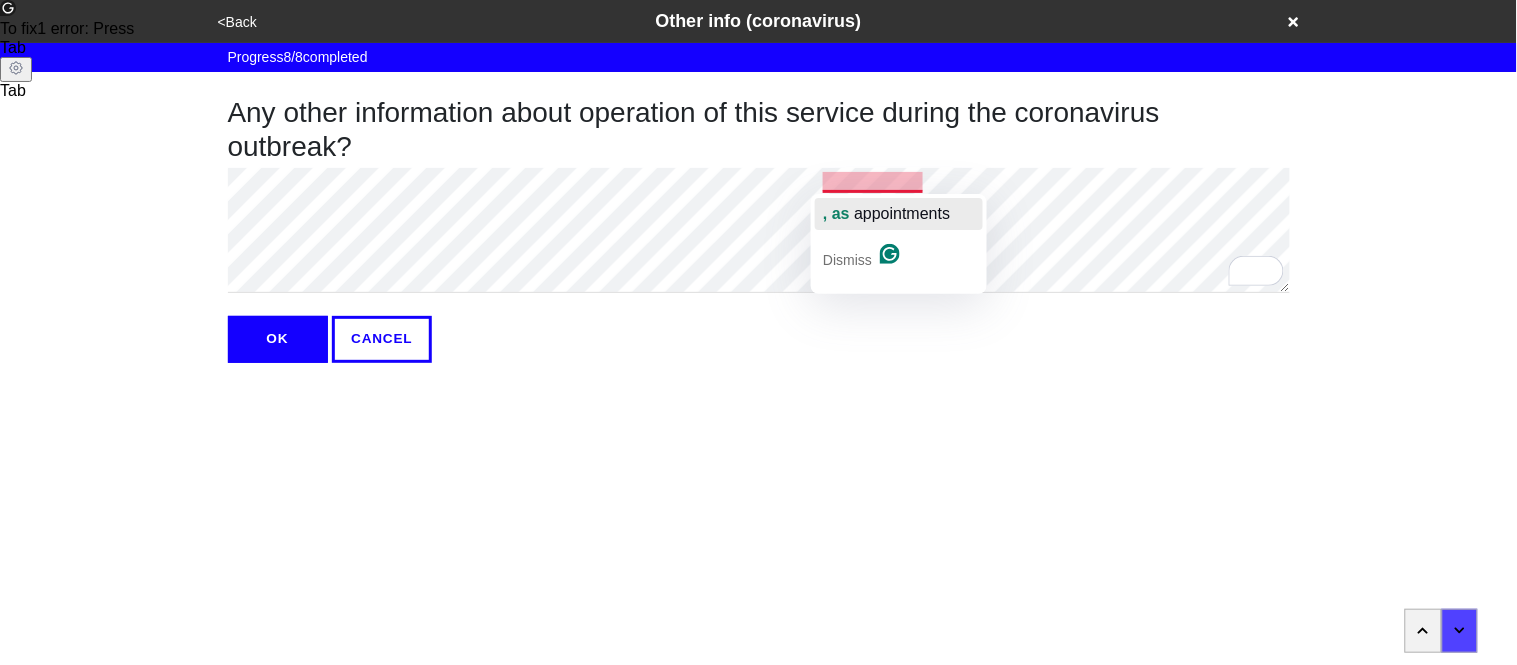 click on "appointments" 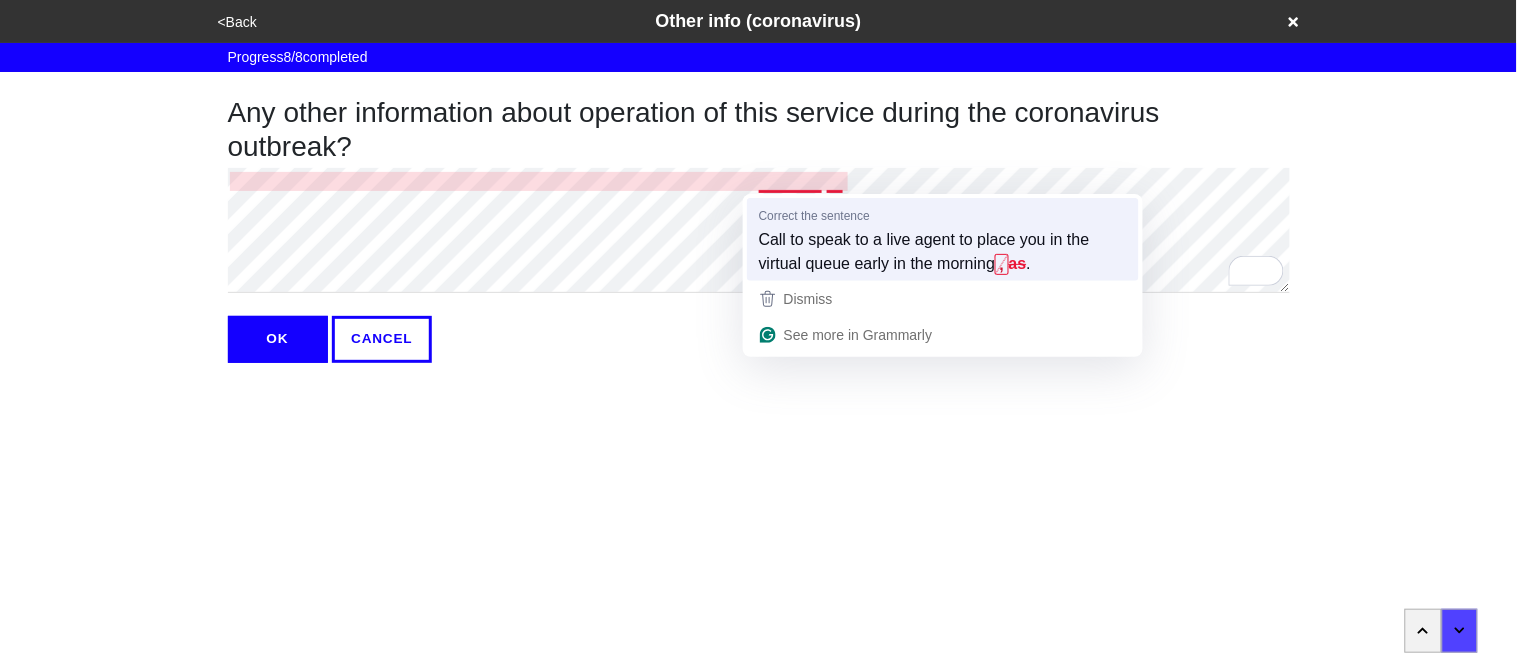 type on "x" 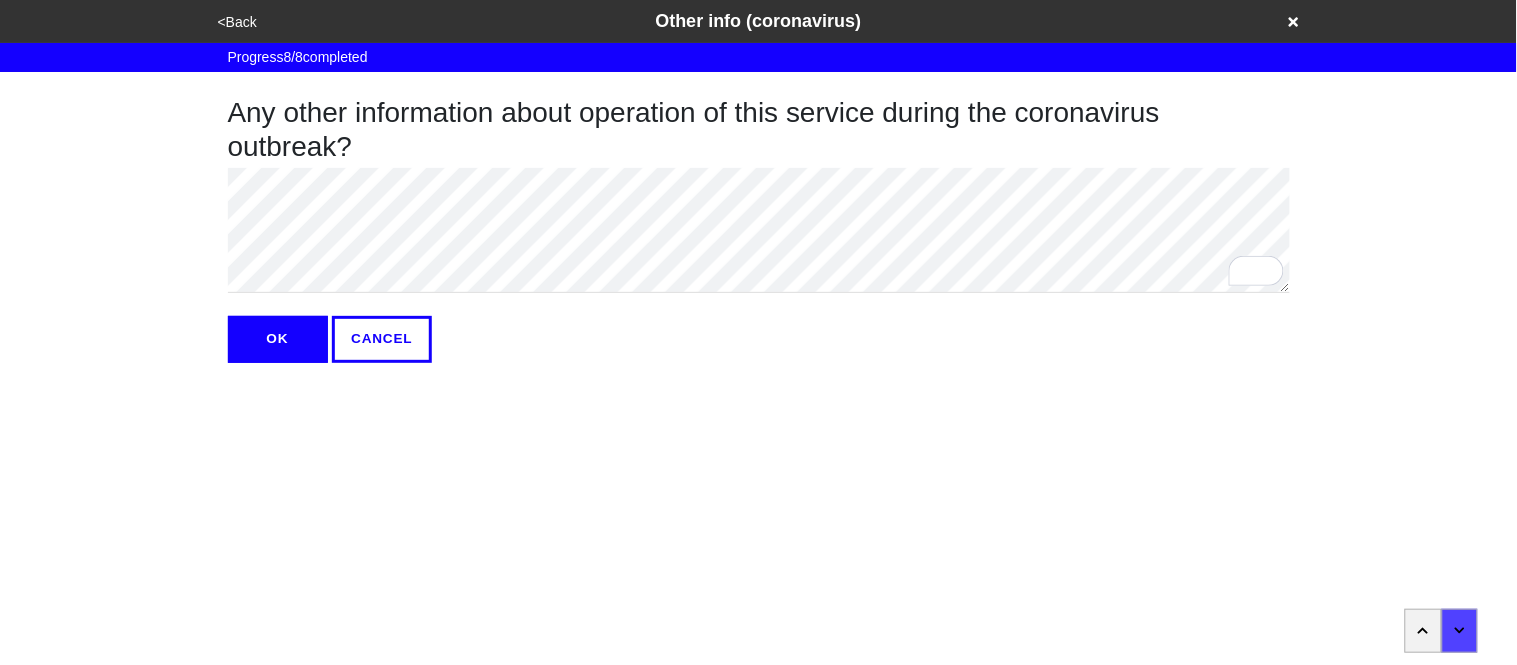click on "OK" at bounding box center [278, 339] 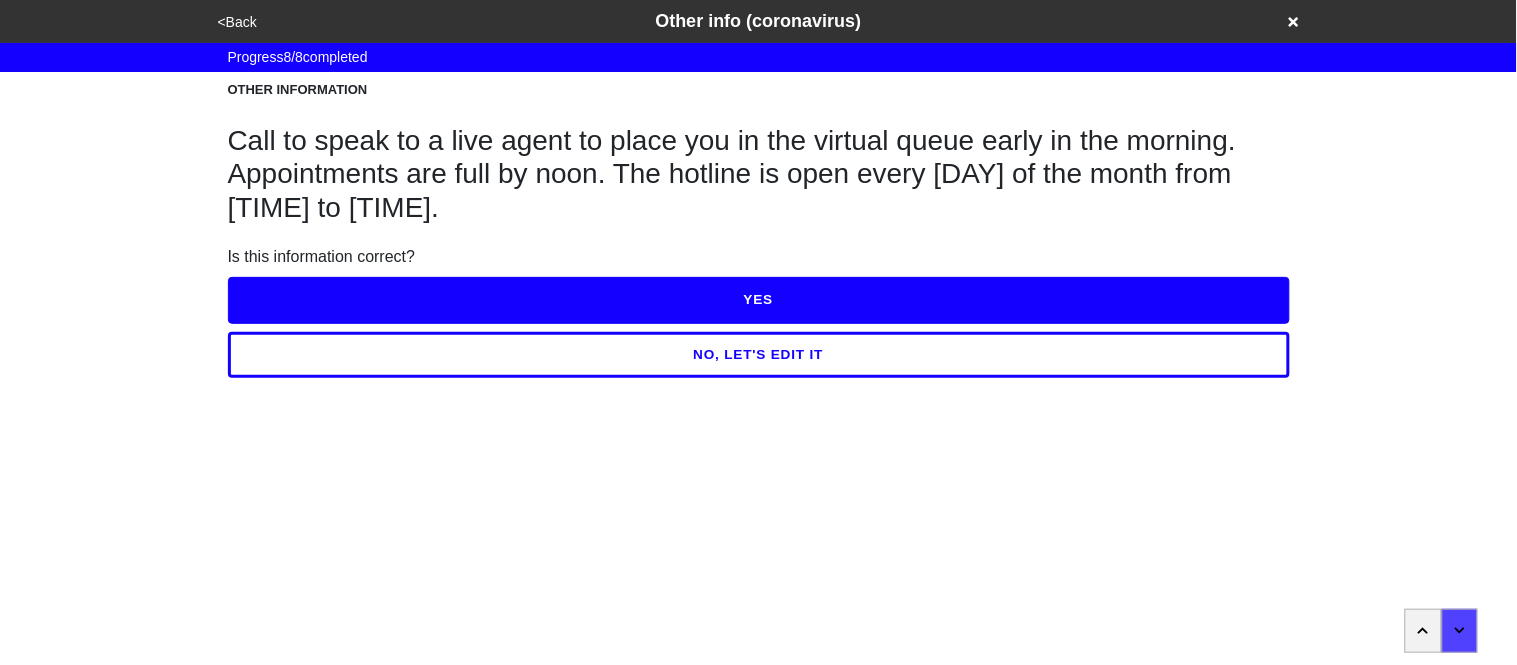 click on "YES" at bounding box center [759, 300] 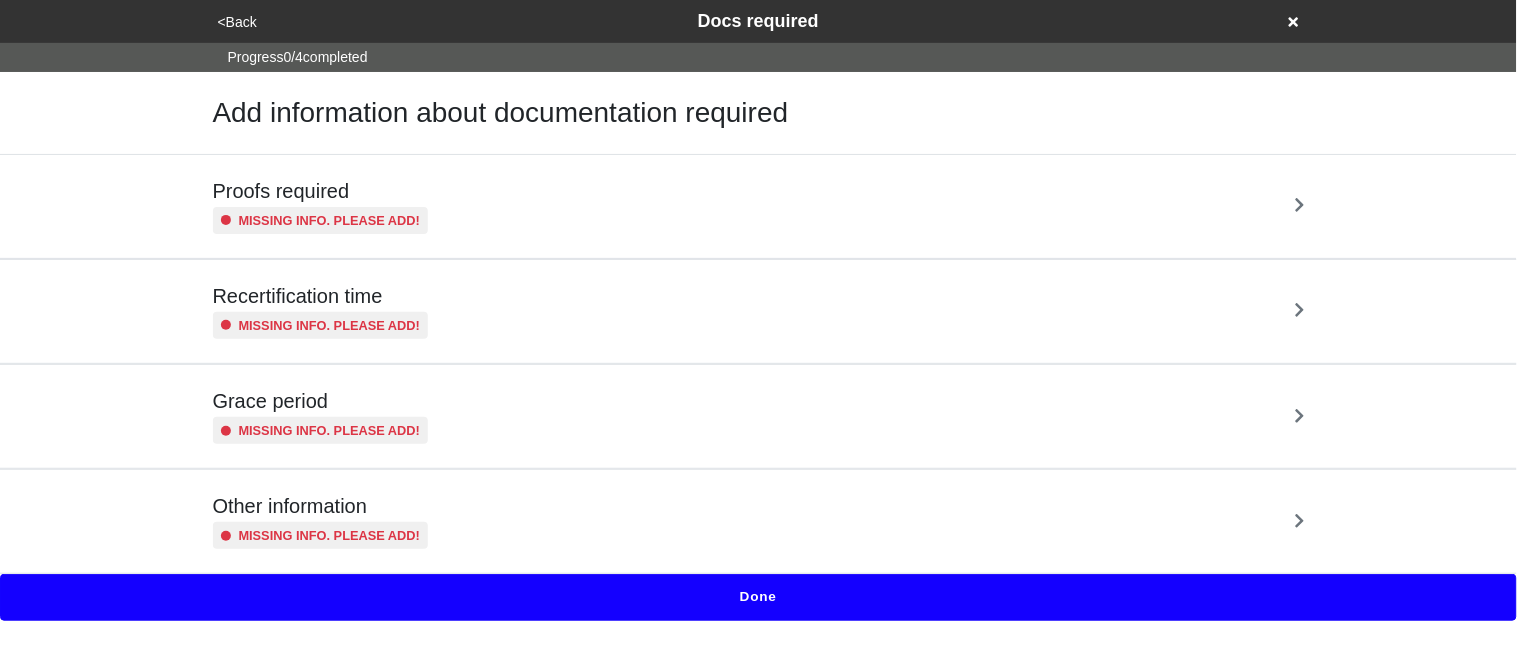 click on "Proofs required" at bounding box center (321, 191) 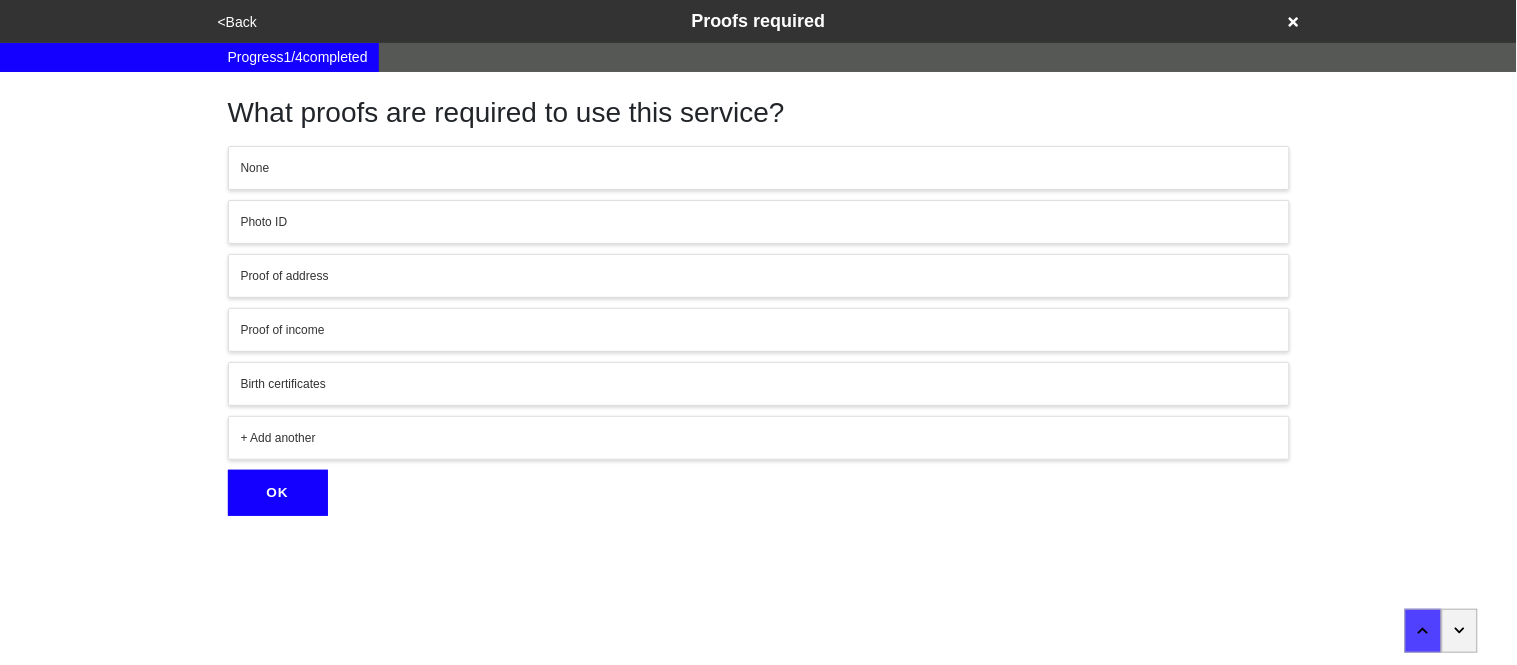 click on "None" at bounding box center [759, 168] 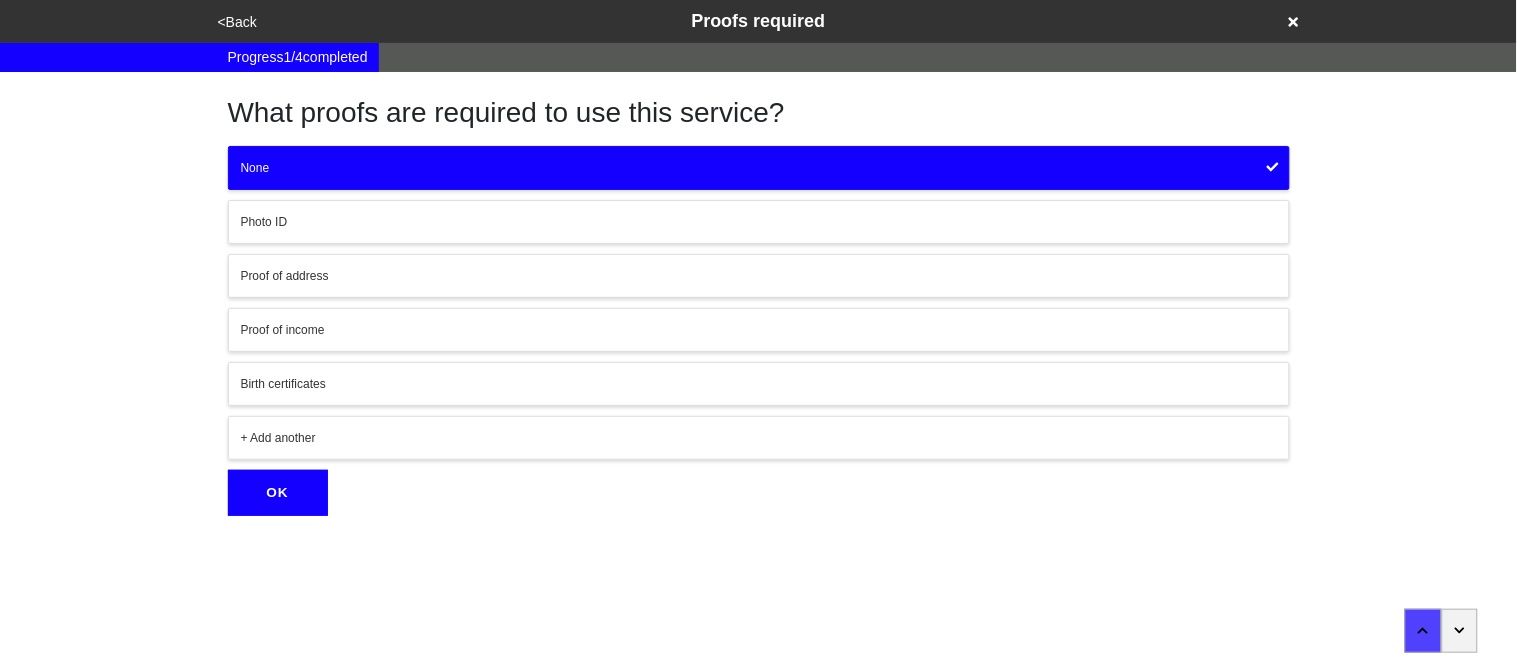 click on "OK" at bounding box center (278, 493) 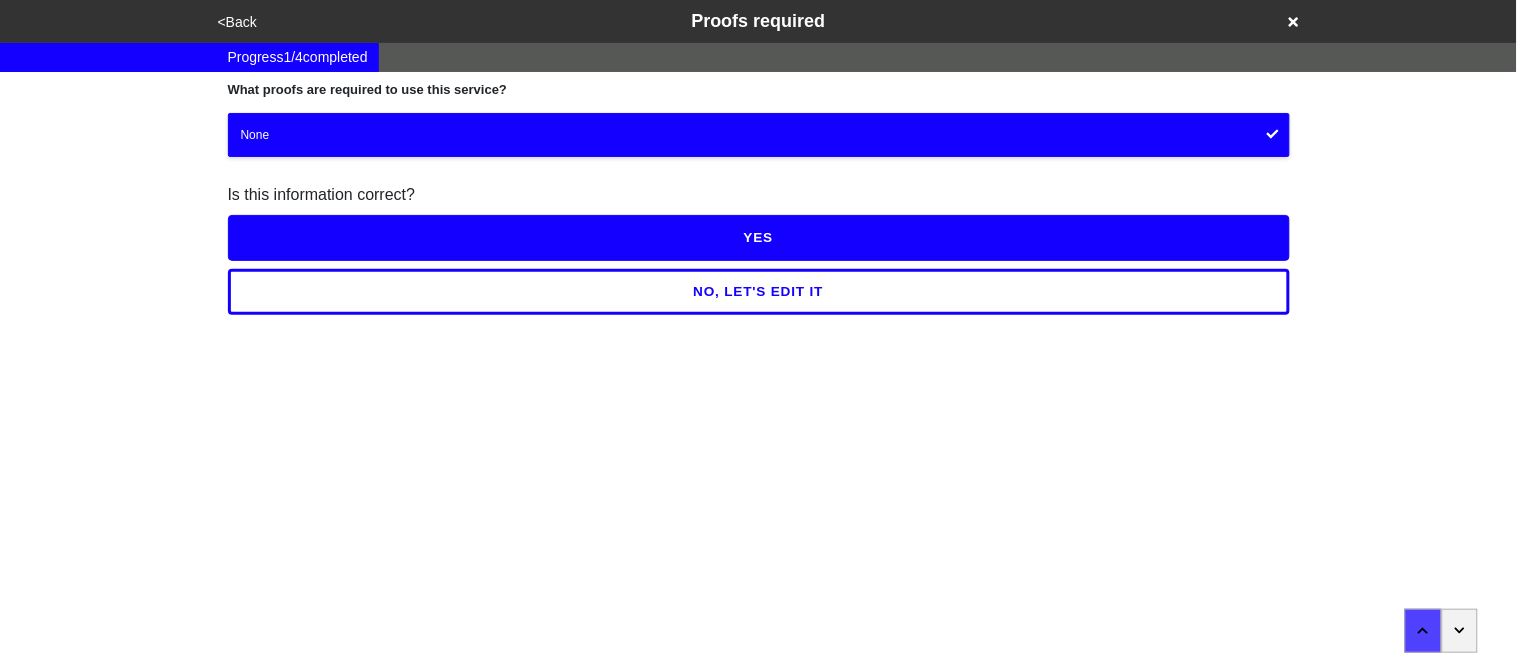 click on "YES" at bounding box center (759, 238) 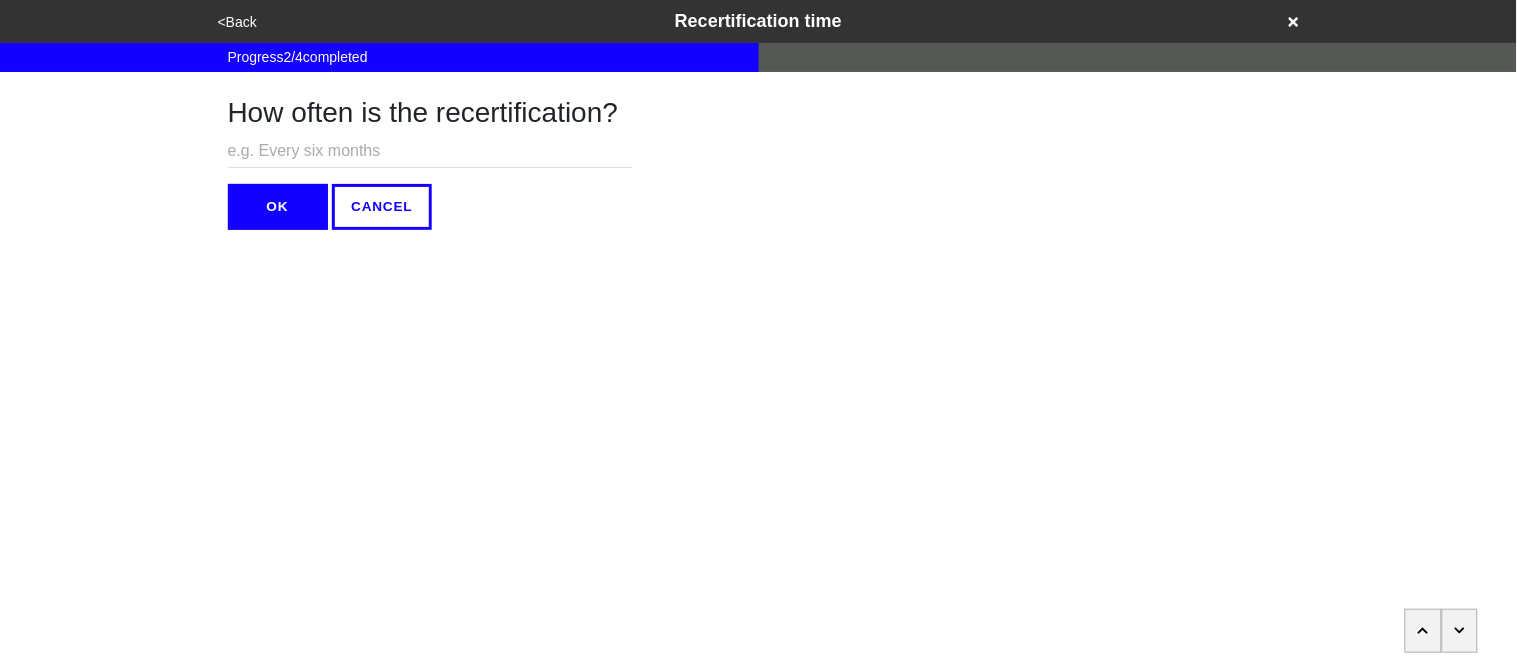 click at bounding box center [430, 151] 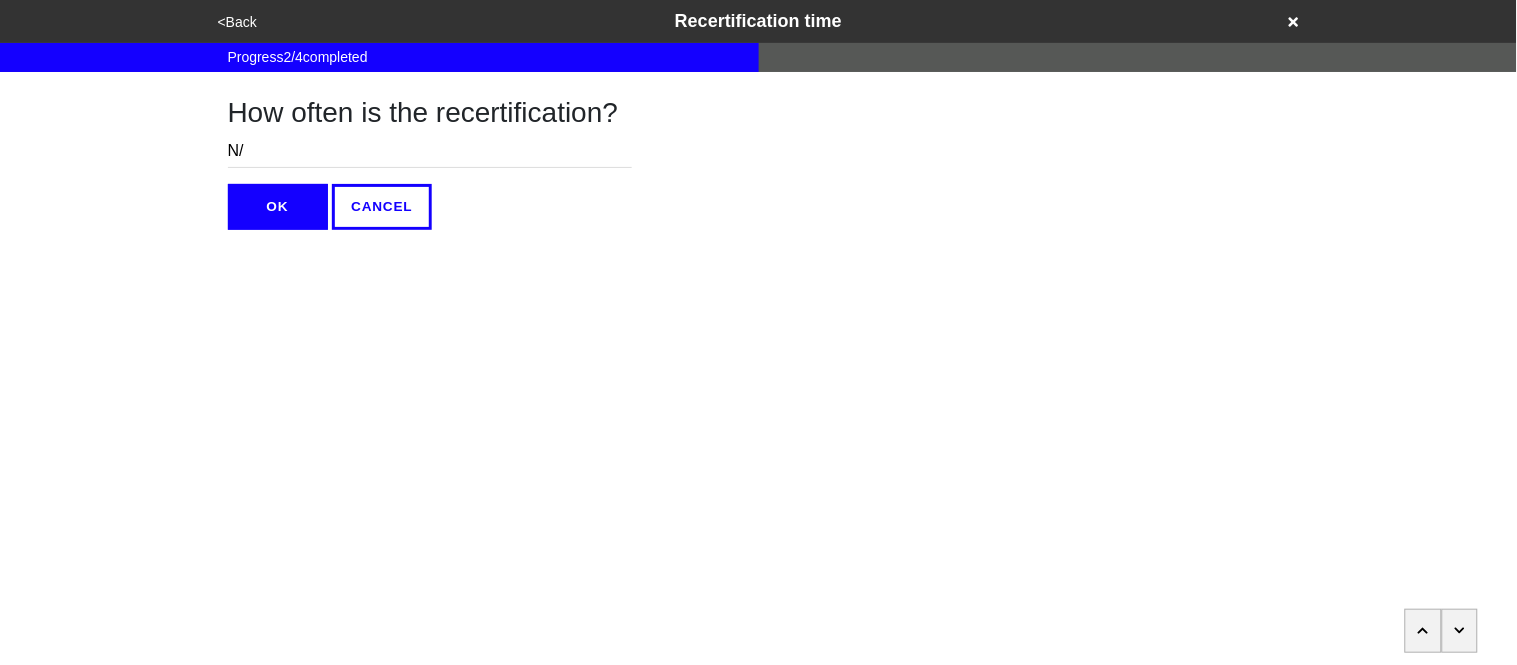 type on "N/A" 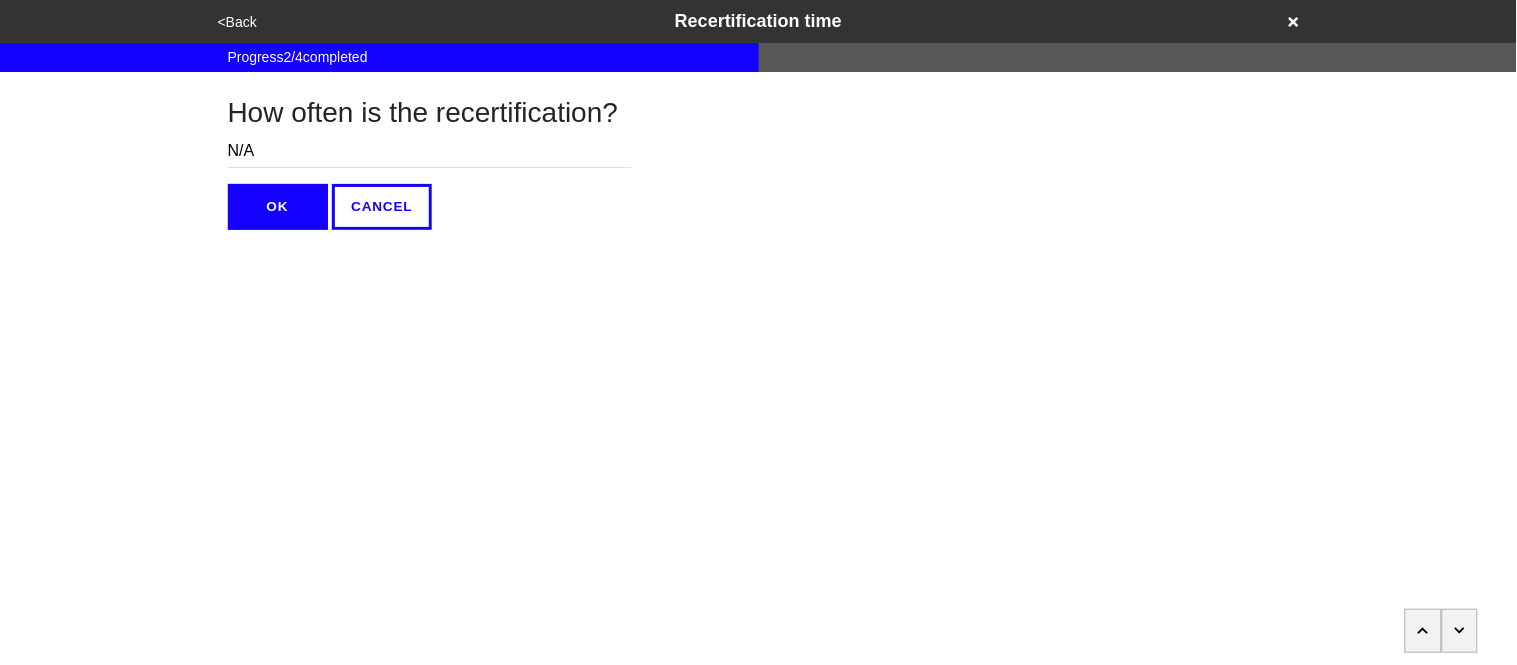 click on "OK" at bounding box center (278, 207) 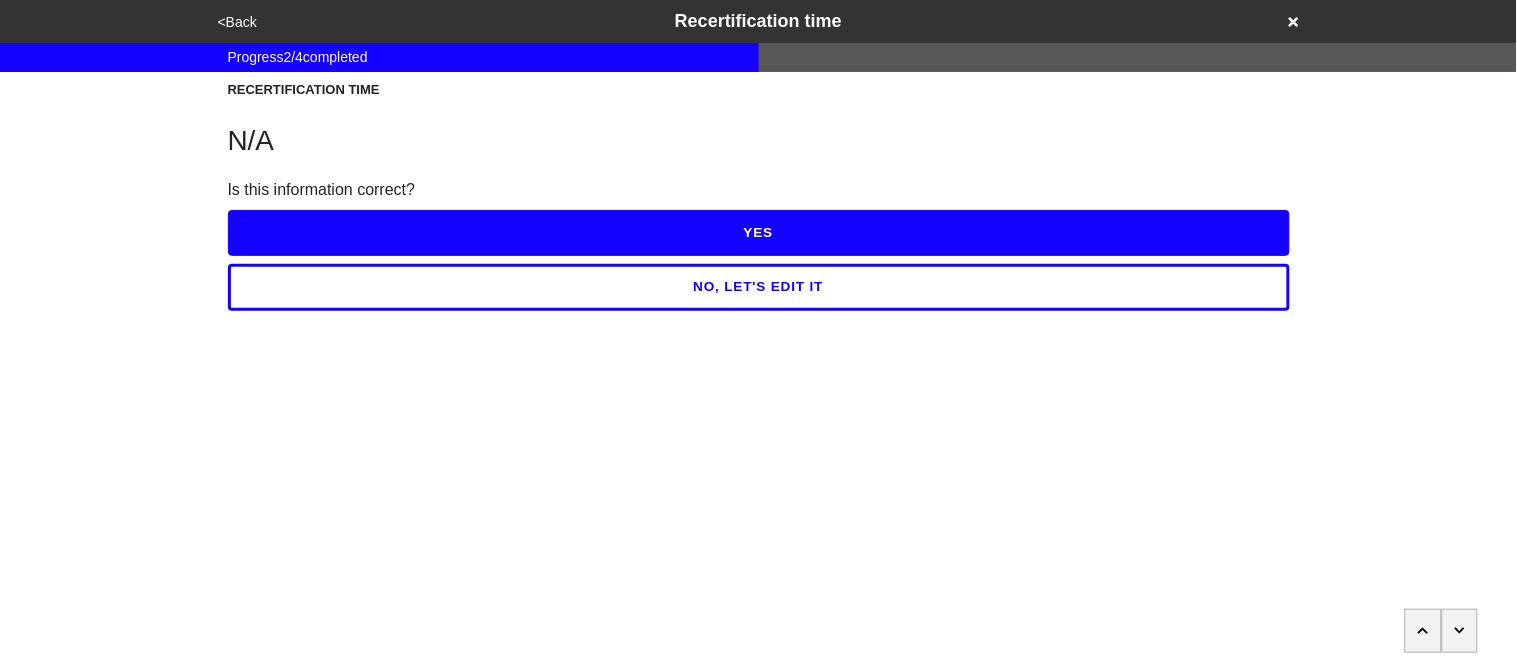 click on "YES" at bounding box center (759, 233) 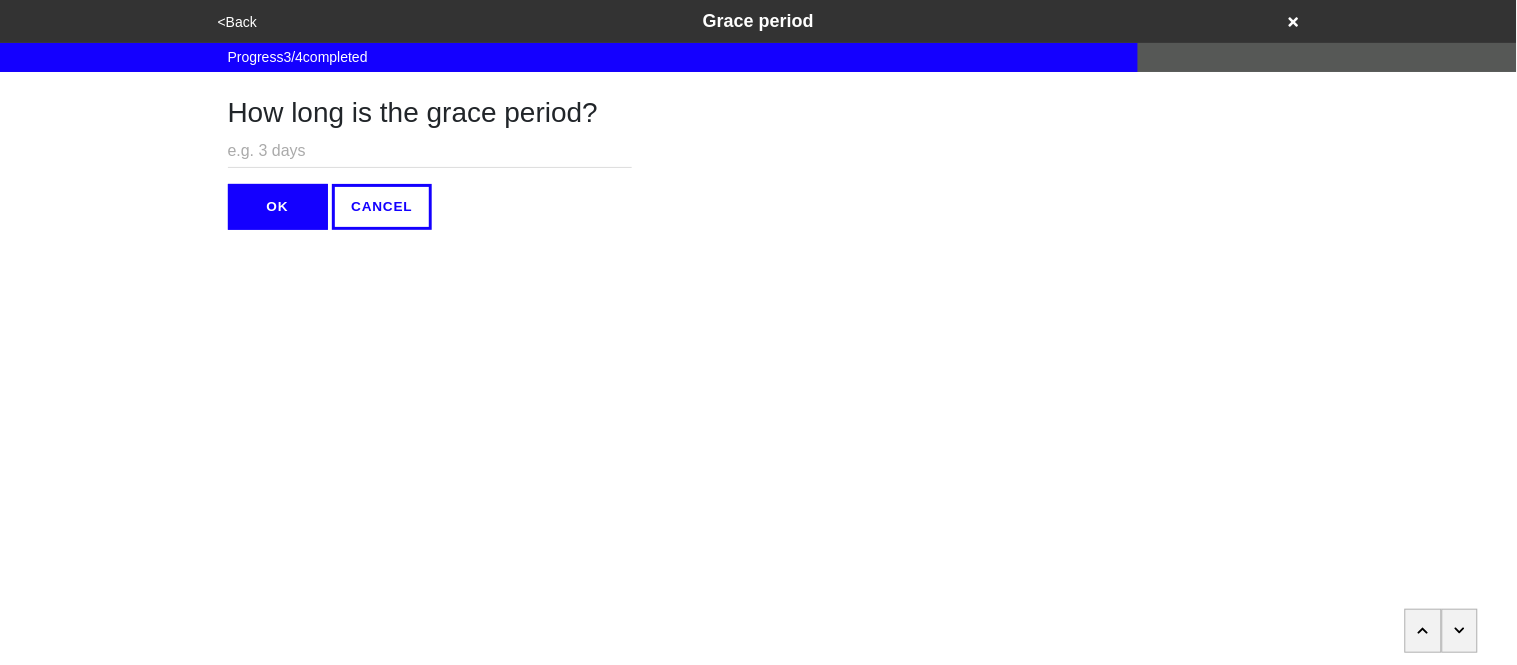 click at bounding box center (430, 151) 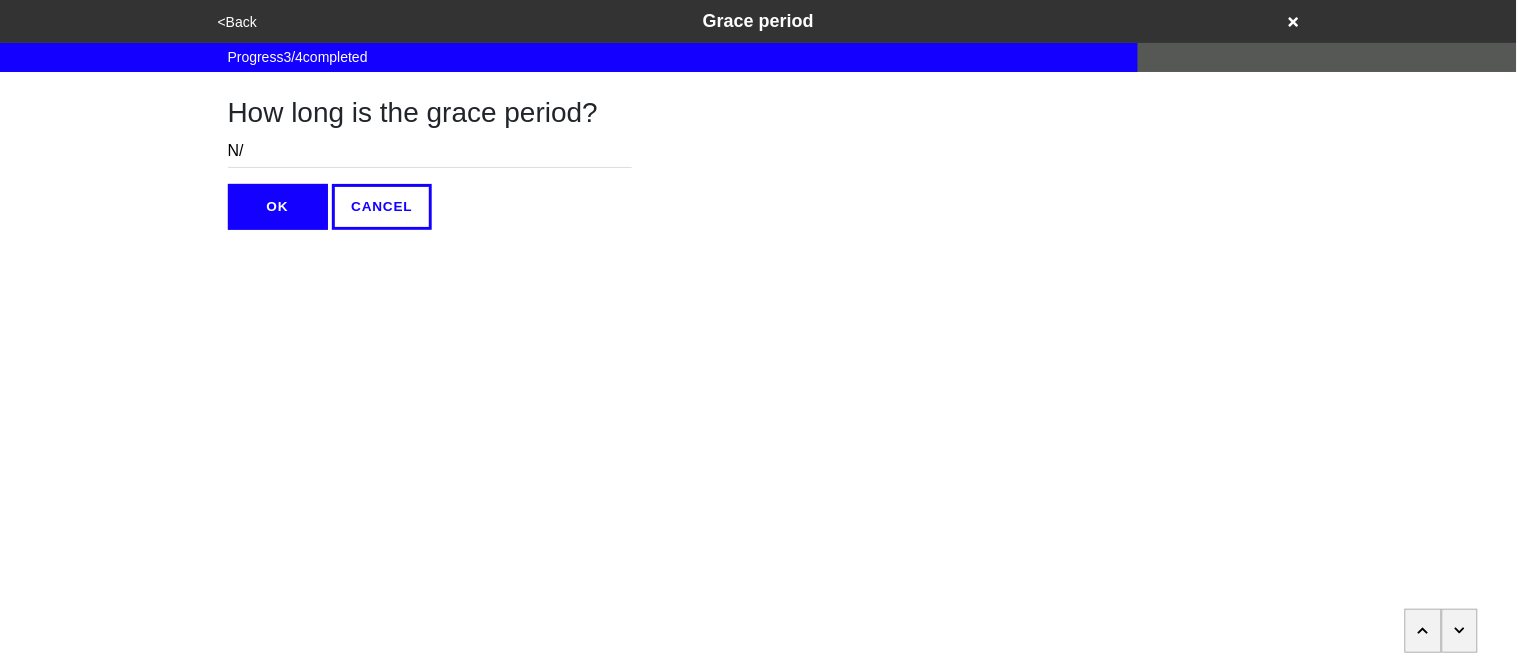 type on "N/A" 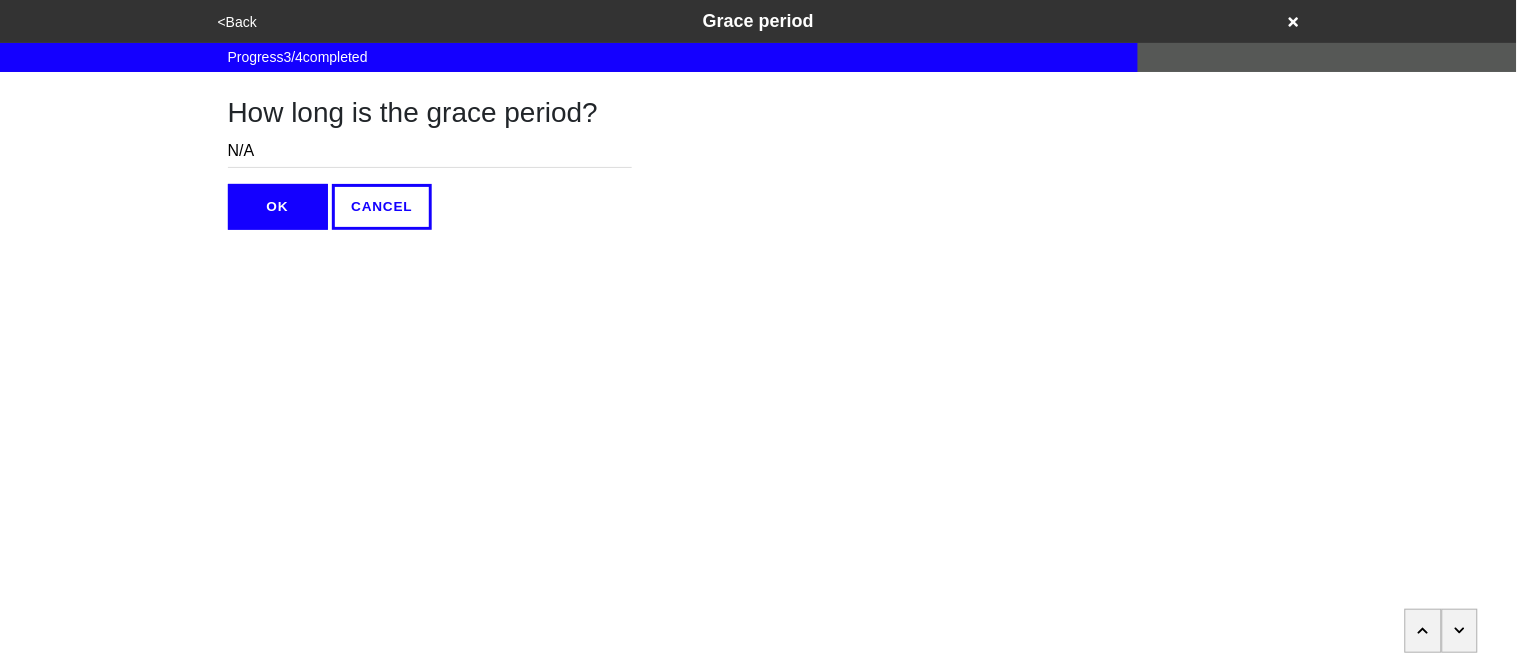 click on "OK" at bounding box center (278, 207) 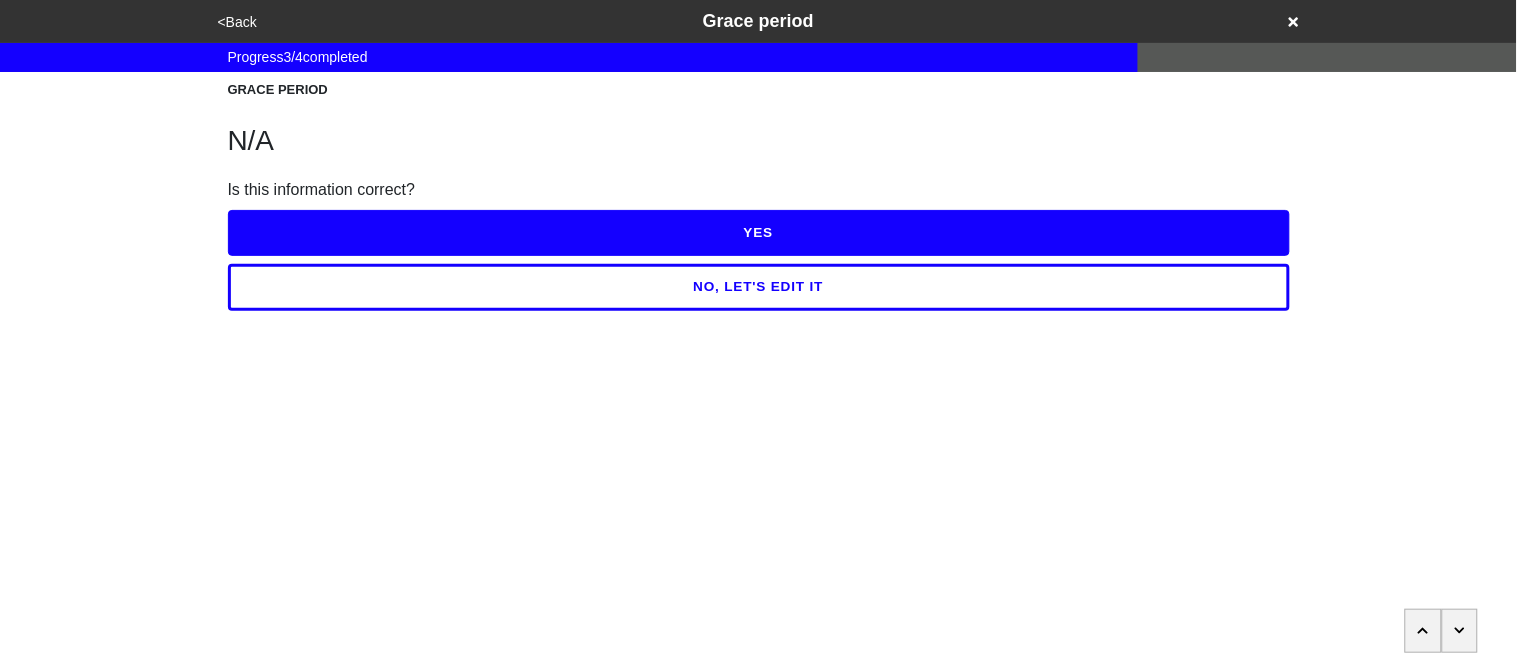 click on "YES" at bounding box center (759, 233) 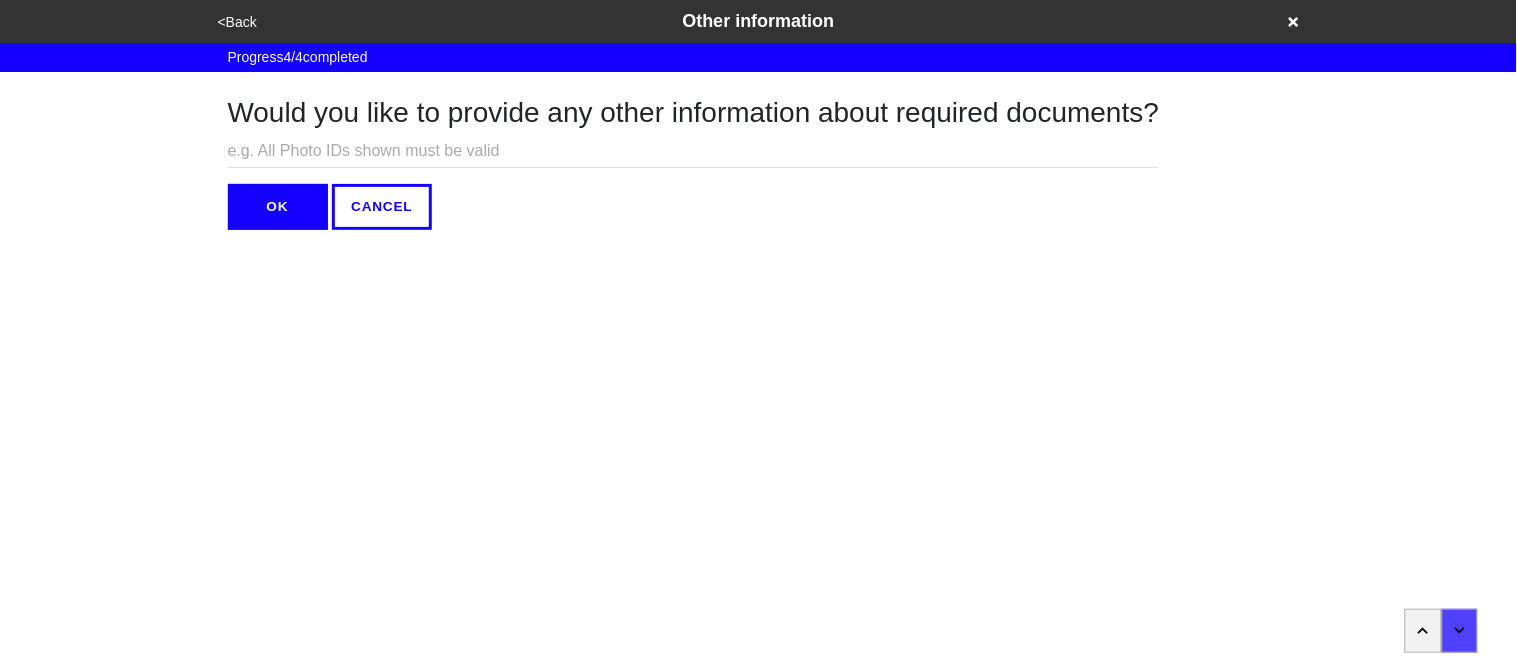 click at bounding box center [694, 151] 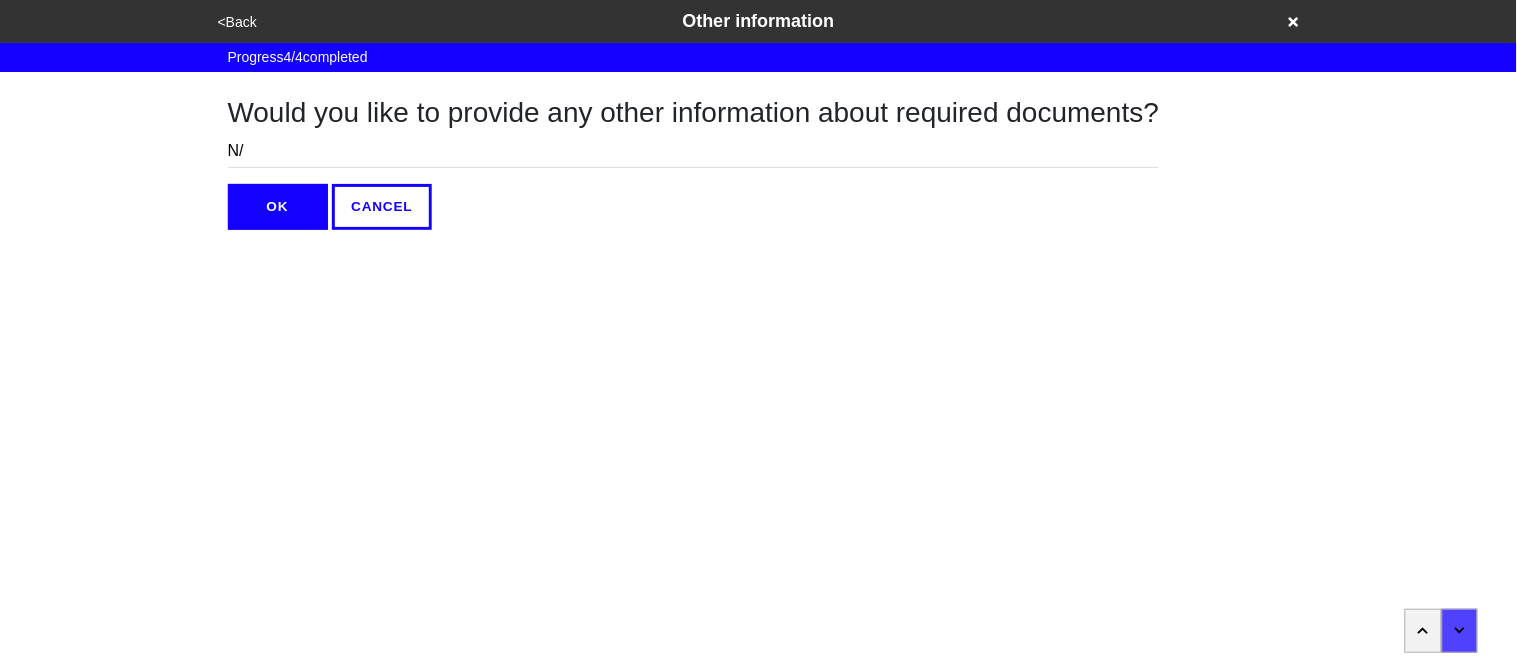 type on "N/A" 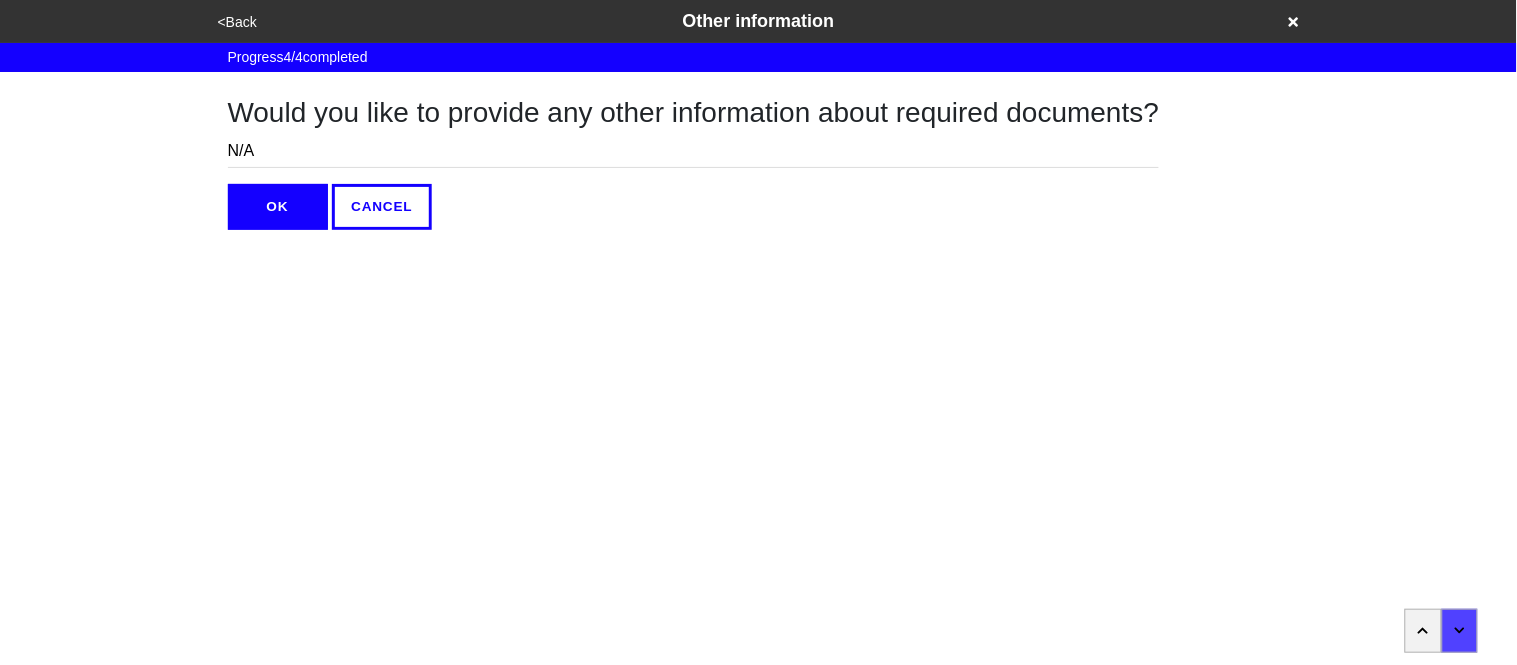 click on "OK" at bounding box center (278, 207) 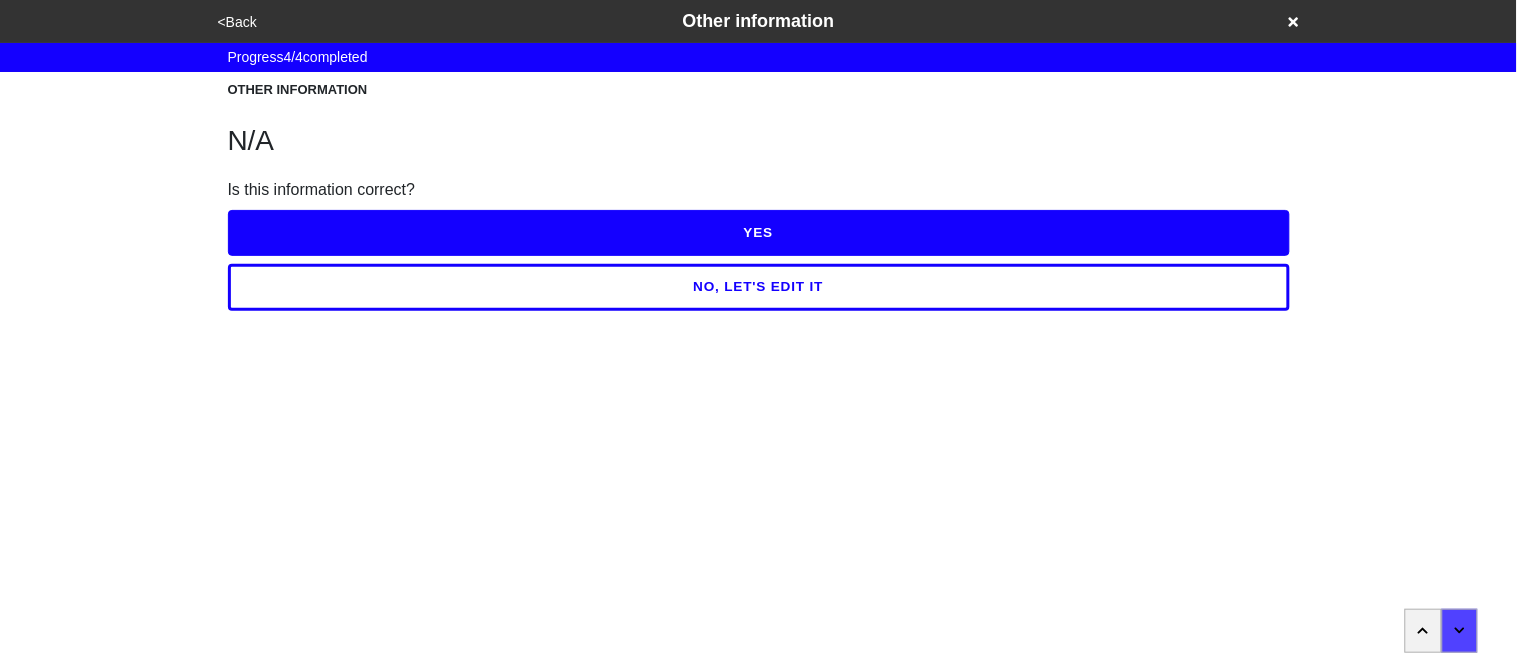 click on "YES" at bounding box center (759, 233) 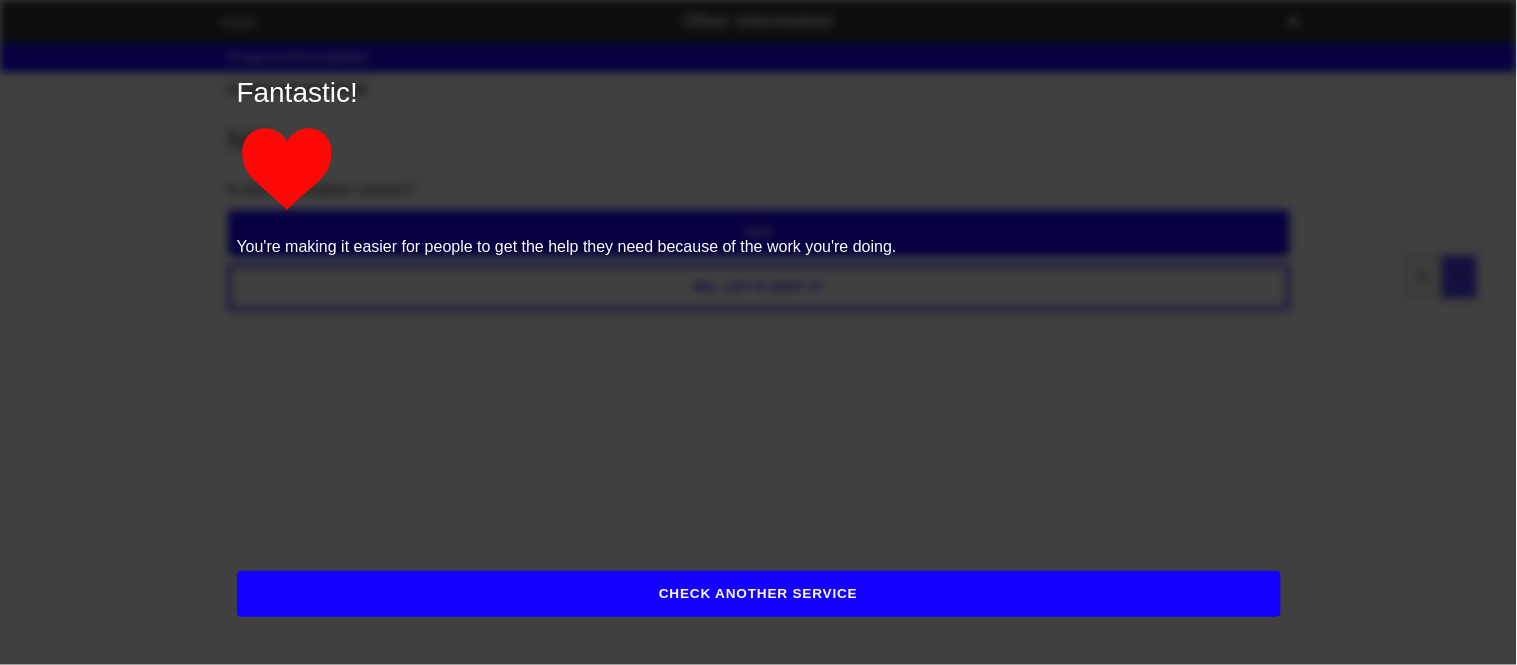click on "CHECK ANOTHER SERVICE" at bounding box center [759, 594] 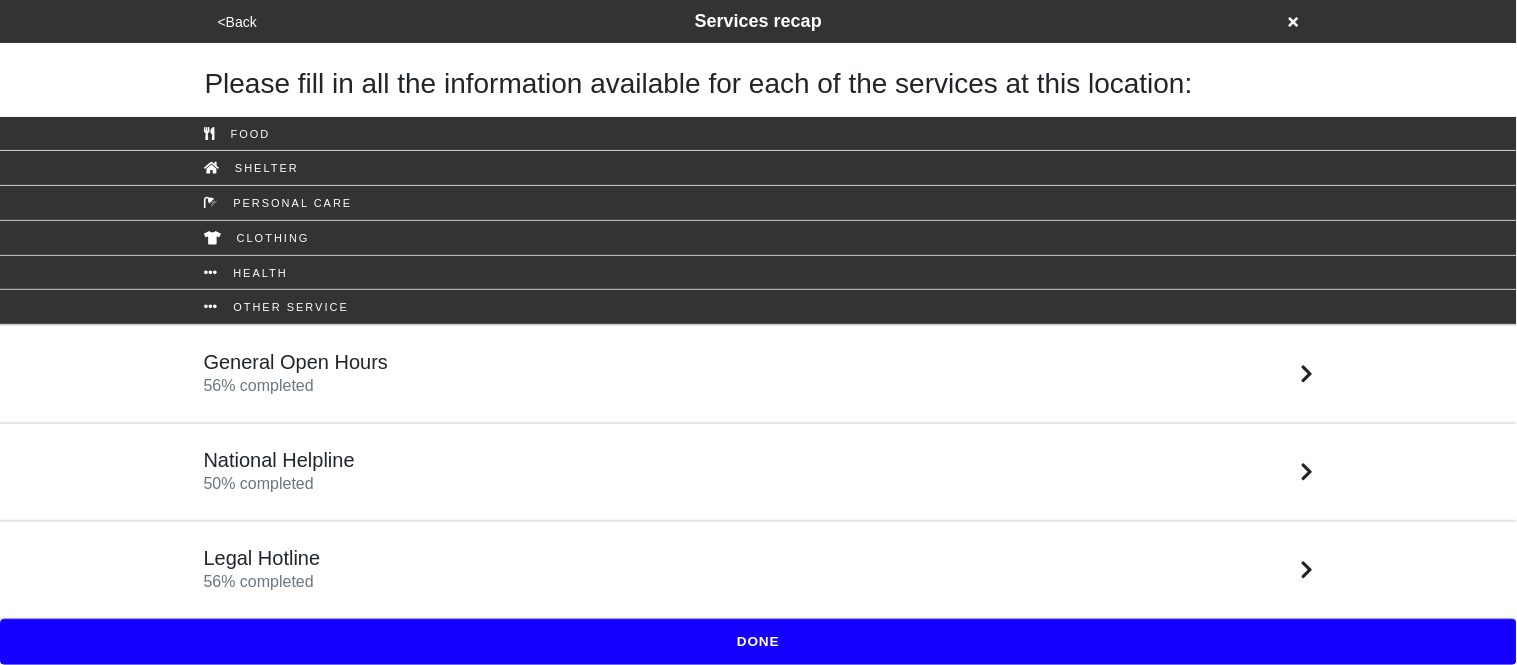 click on "DONE" at bounding box center (758, 642) 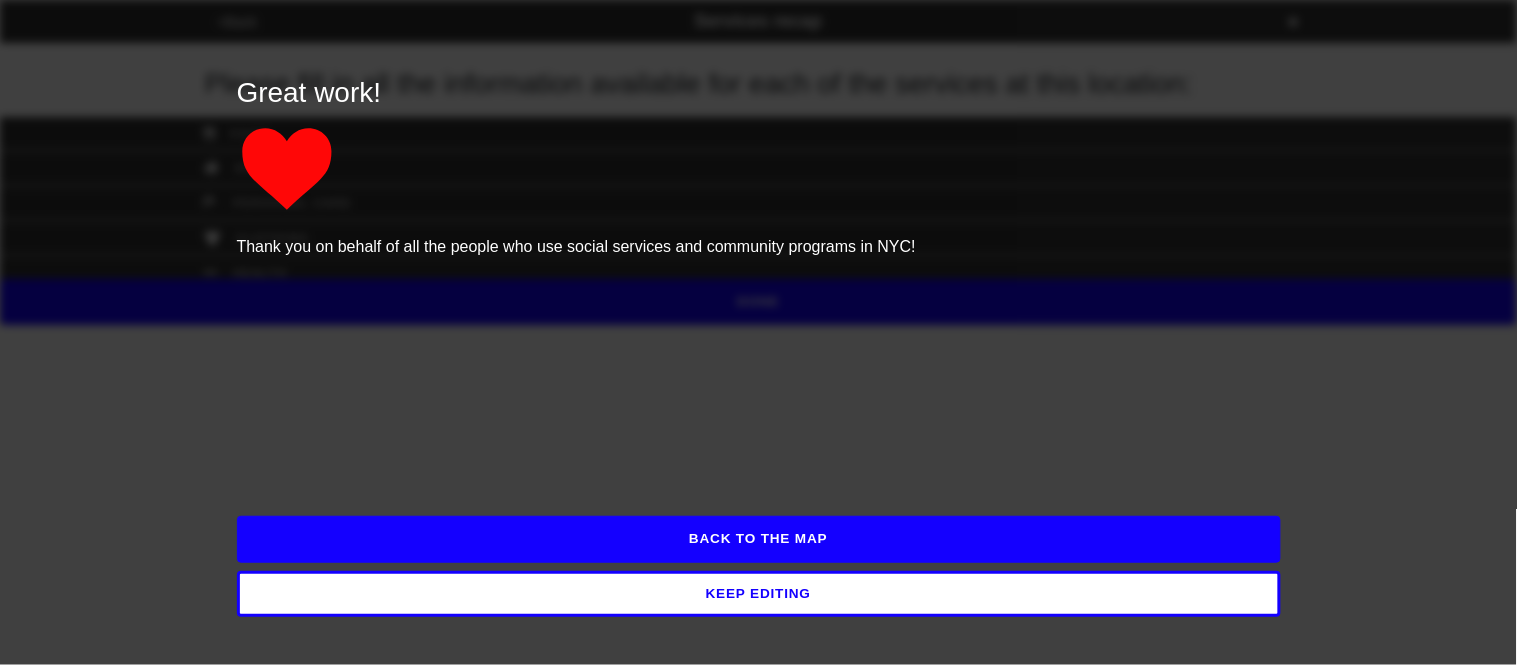 click on "BACK TO THE MAP" at bounding box center (759, 539) 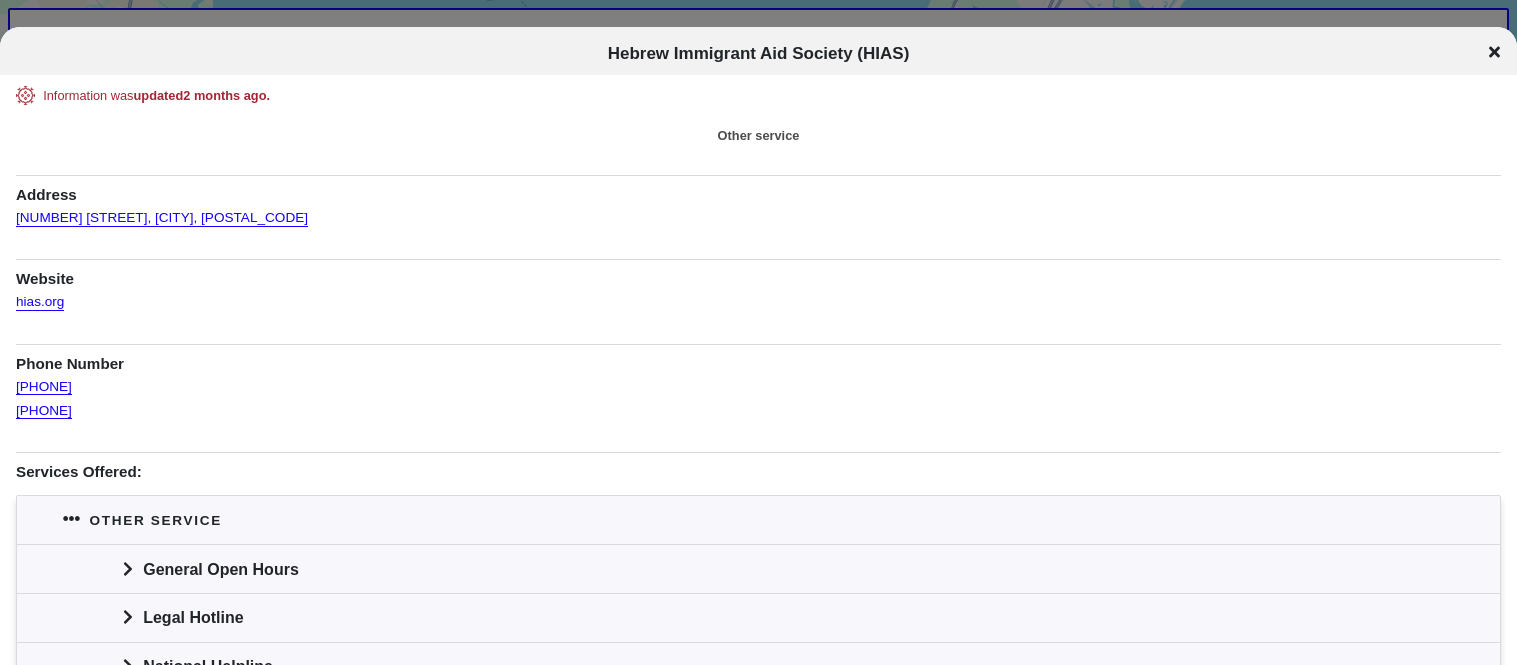 scroll, scrollTop: 0, scrollLeft: 0, axis: both 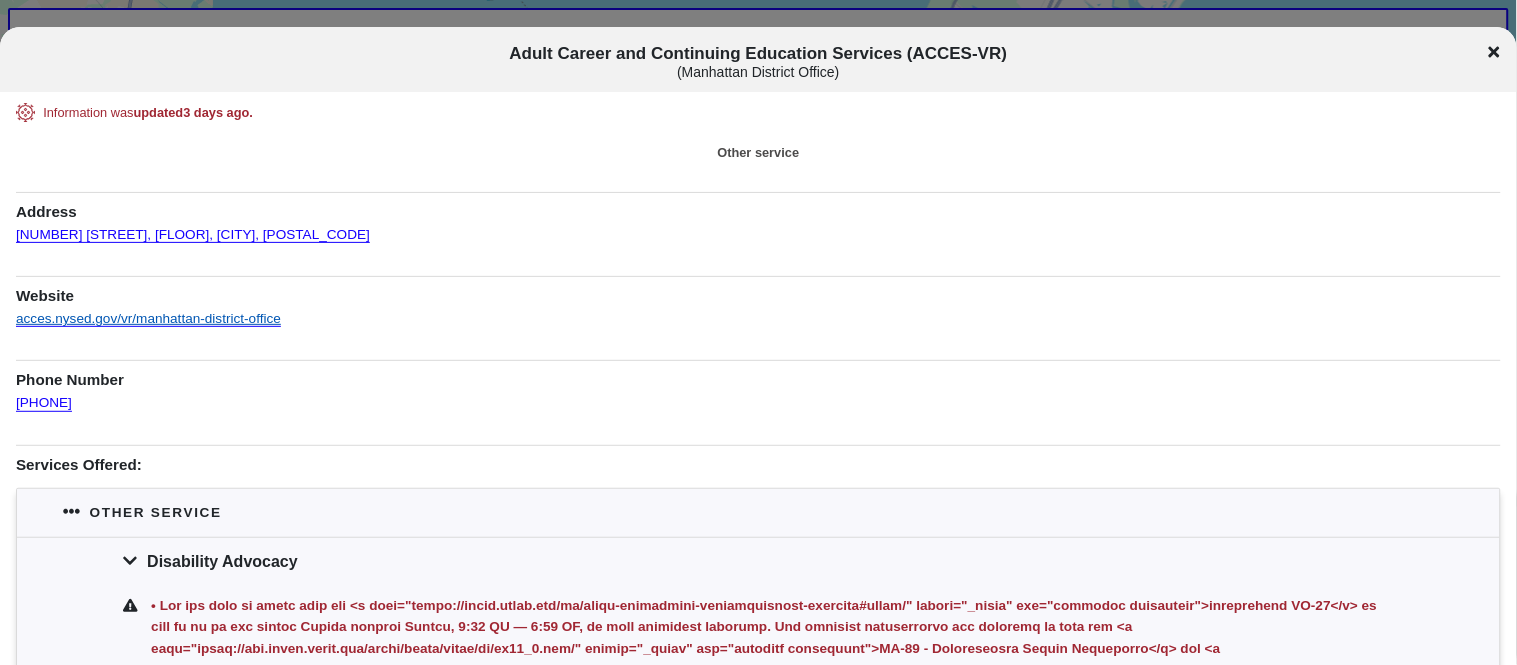 click on "acces.nysed.gov/vr/manhattan-district-office" at bounding box center [148, 312] 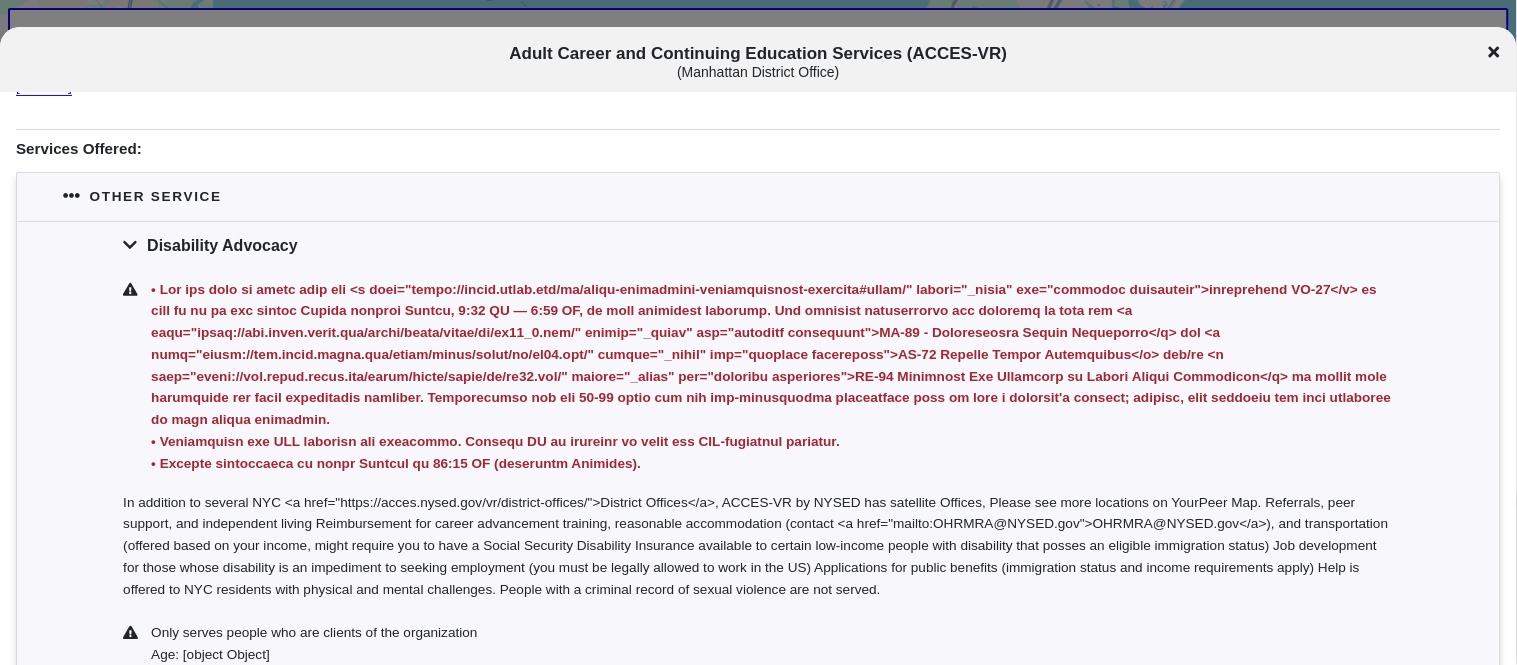 scroll, scrollTop: 321, scrollLeft: 0, axis: vertical 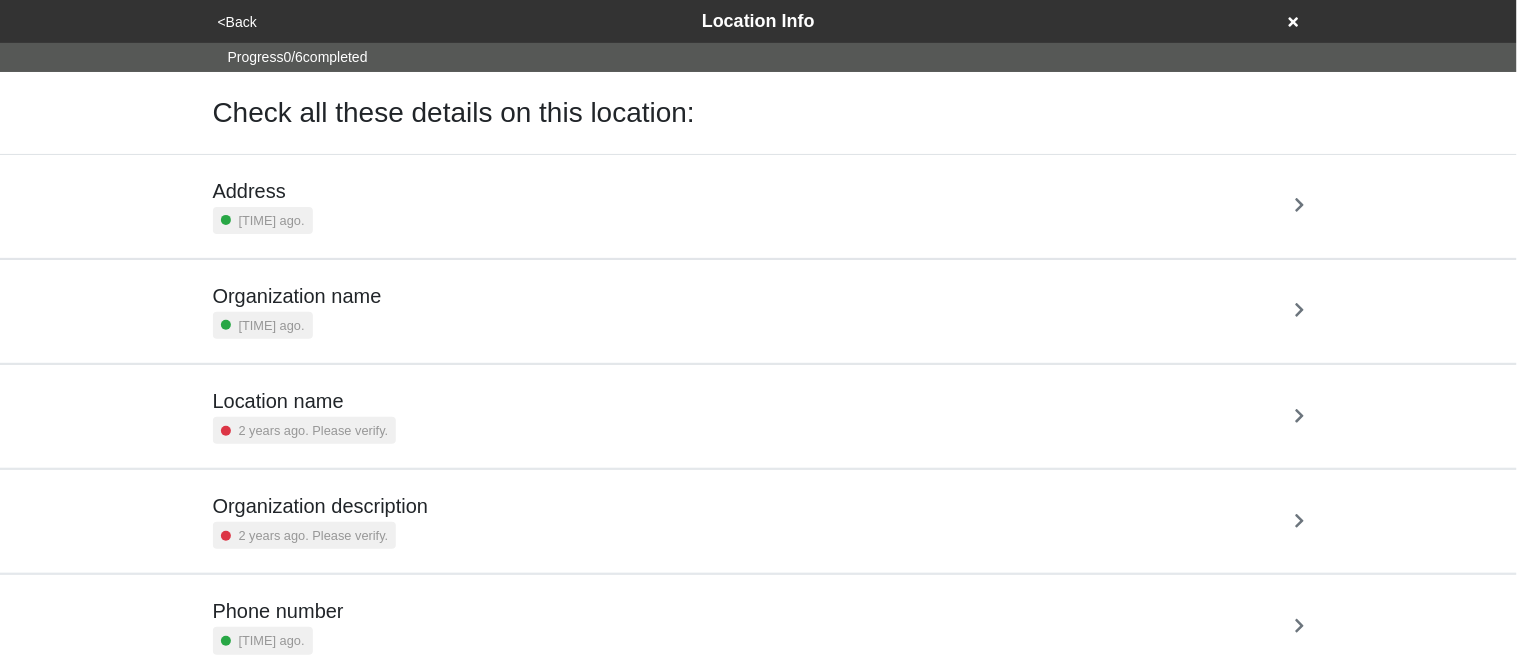 click on "[TIME] ago." at bounding box center (263, 220) 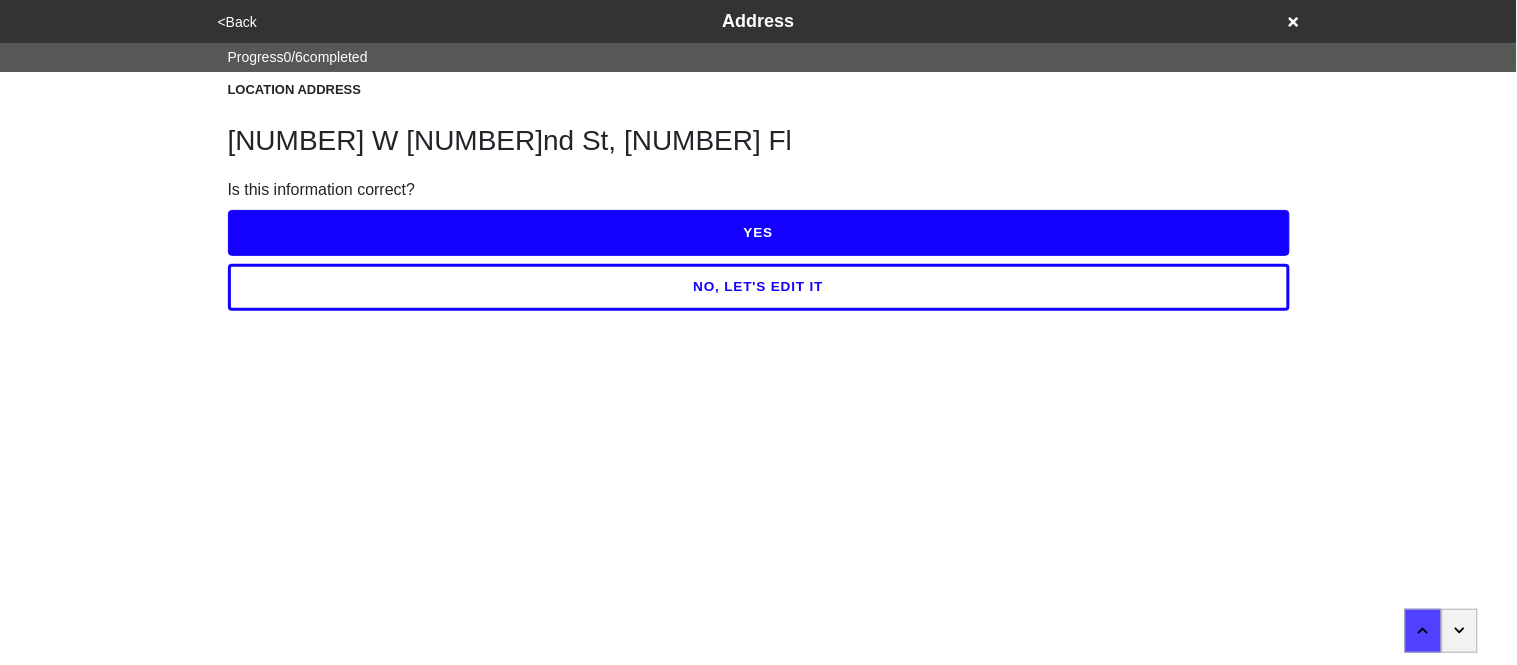 click on "YES" at bounding box center (759, 233) 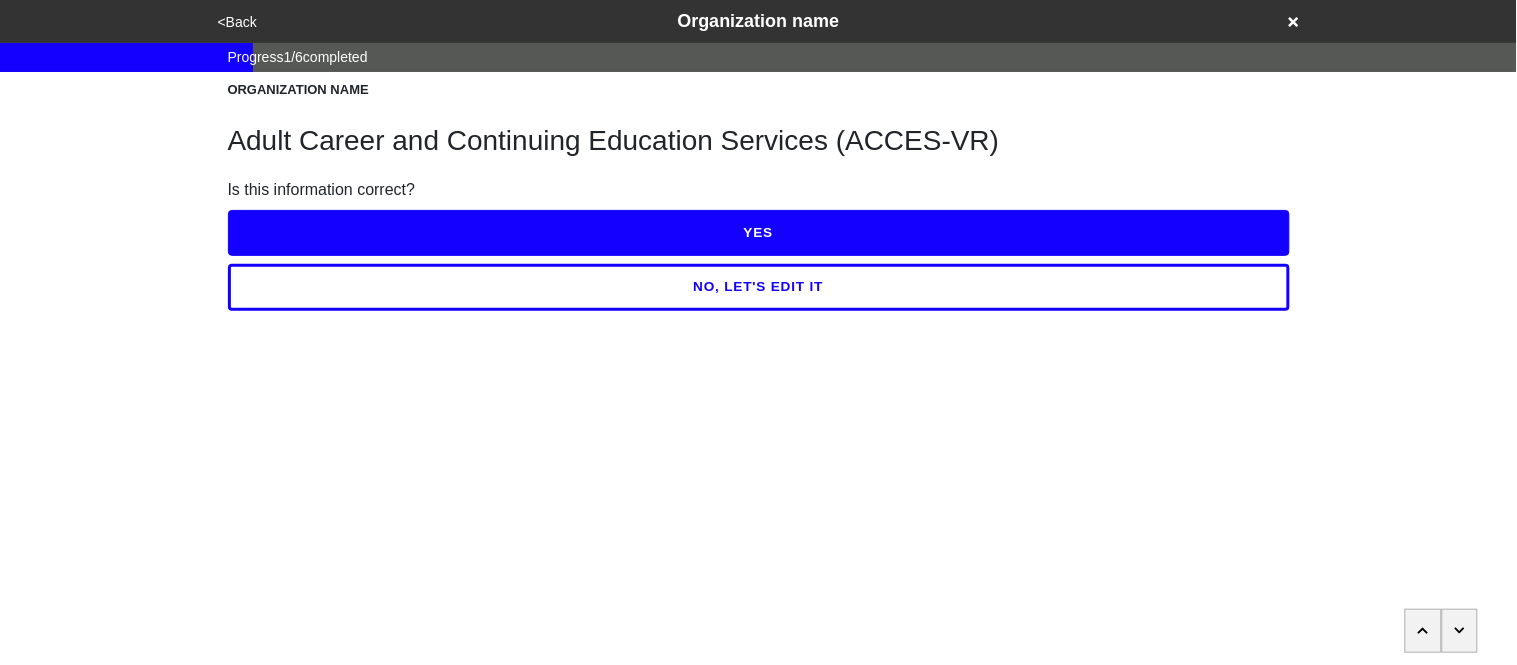click on "YES" at bounding box center [759, 233] 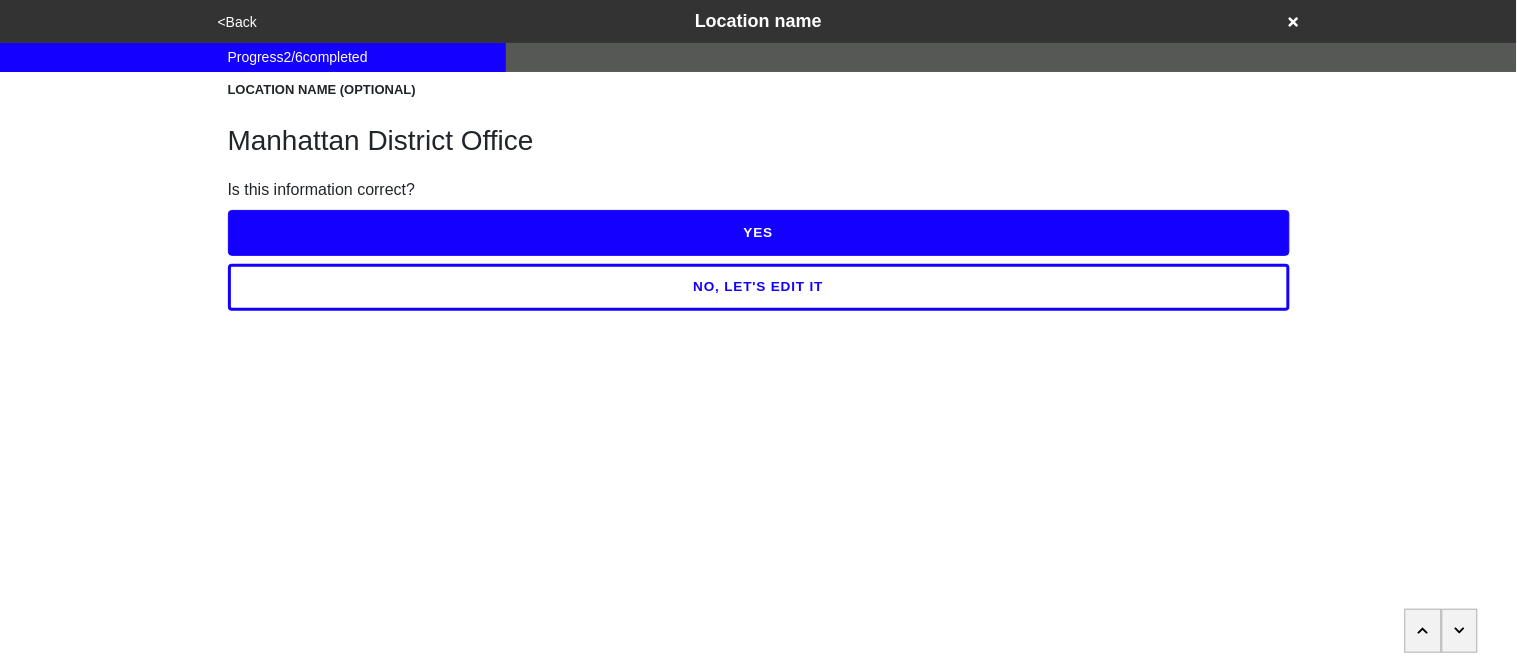 click on "YES" at bounding box center [759, 233] 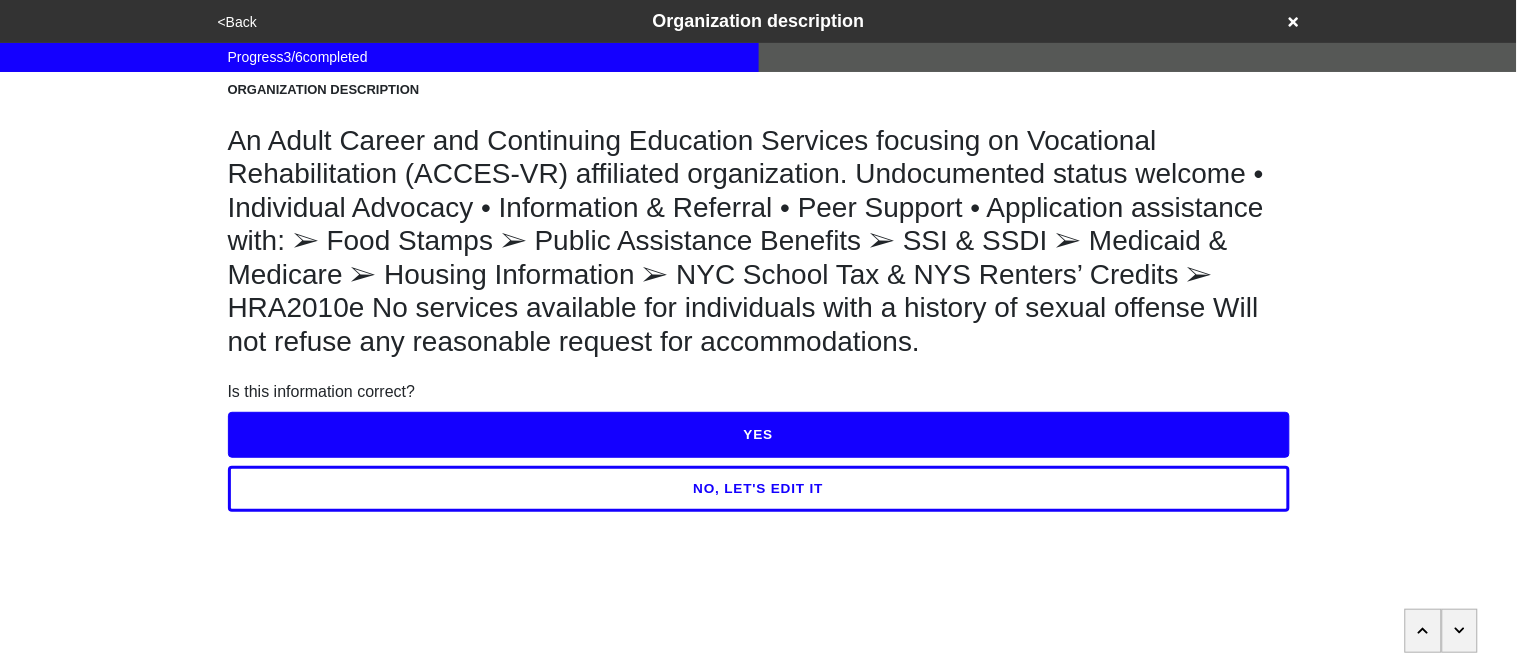 click on "YES" at bounding box center [759, 435] 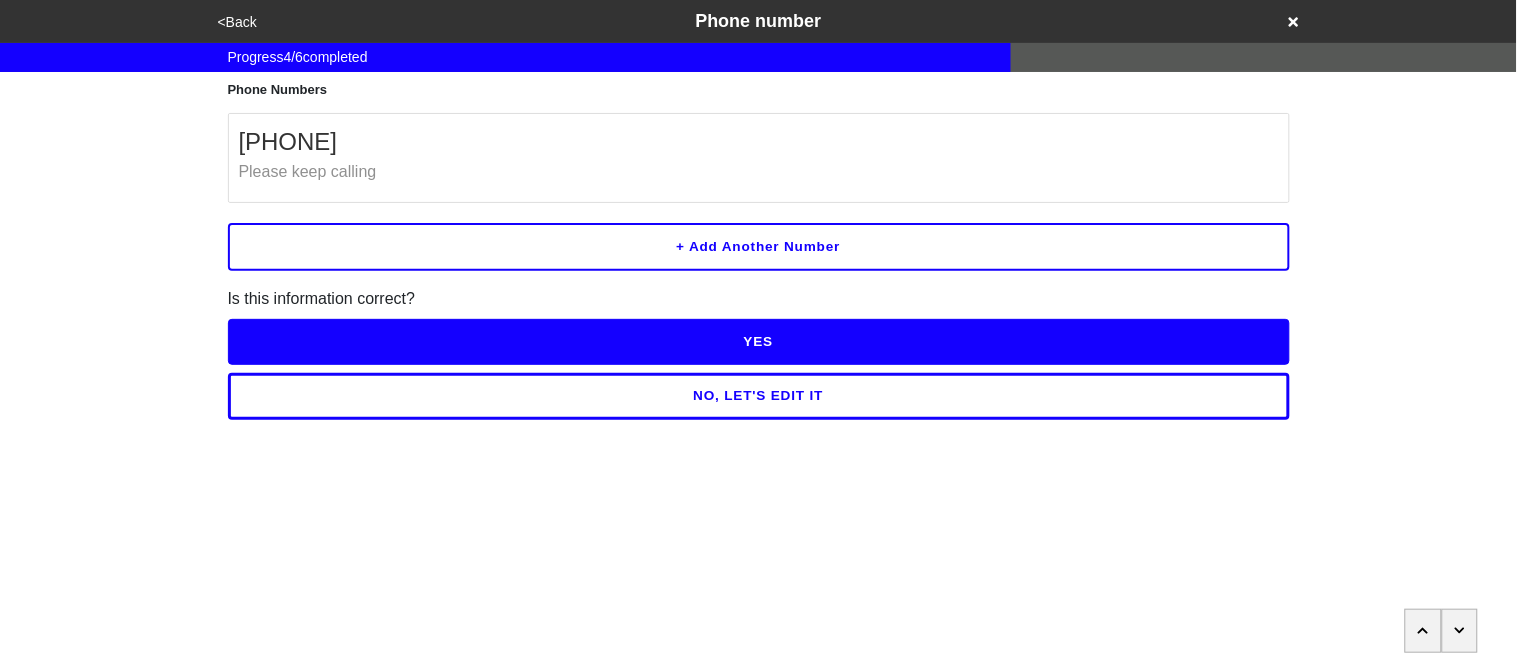 click on "NO, LET'S EDIT IT" at bounding box center (759, 396) 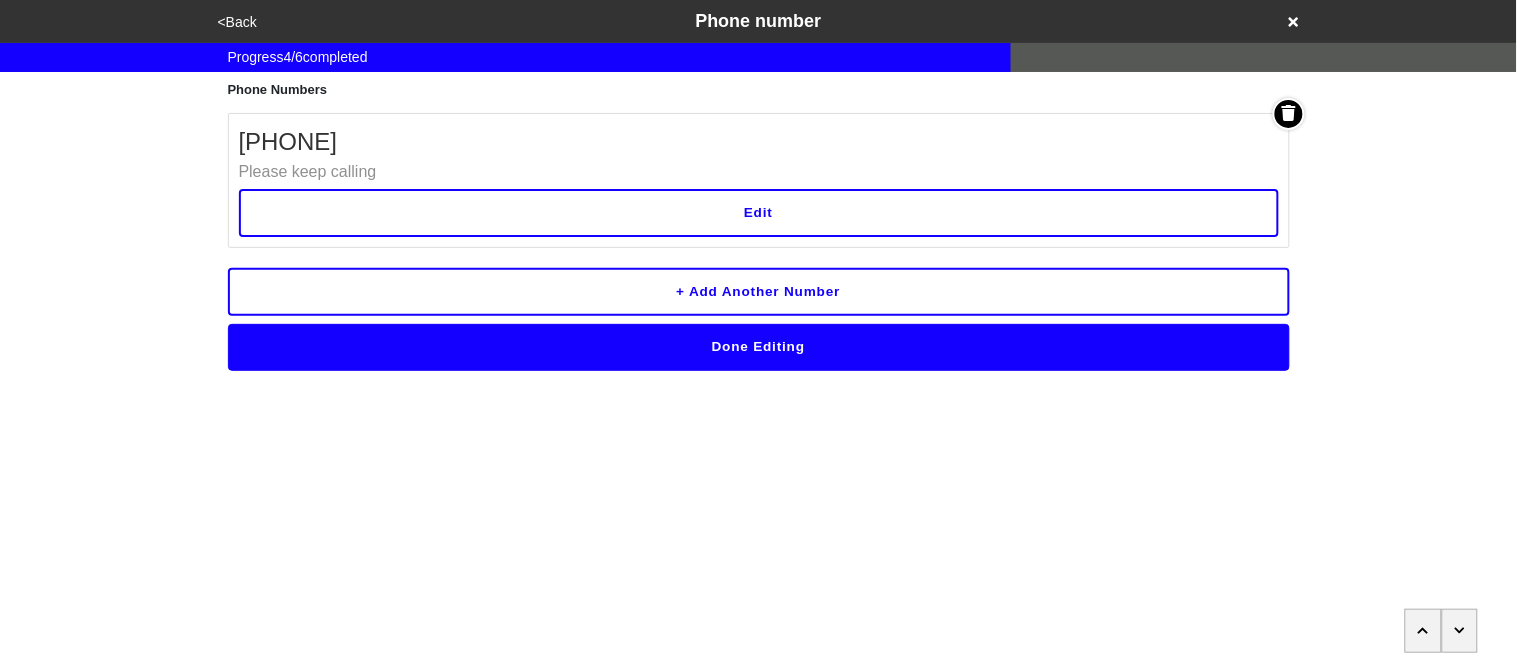 click on "Edit" at bounding box center [759, 213] 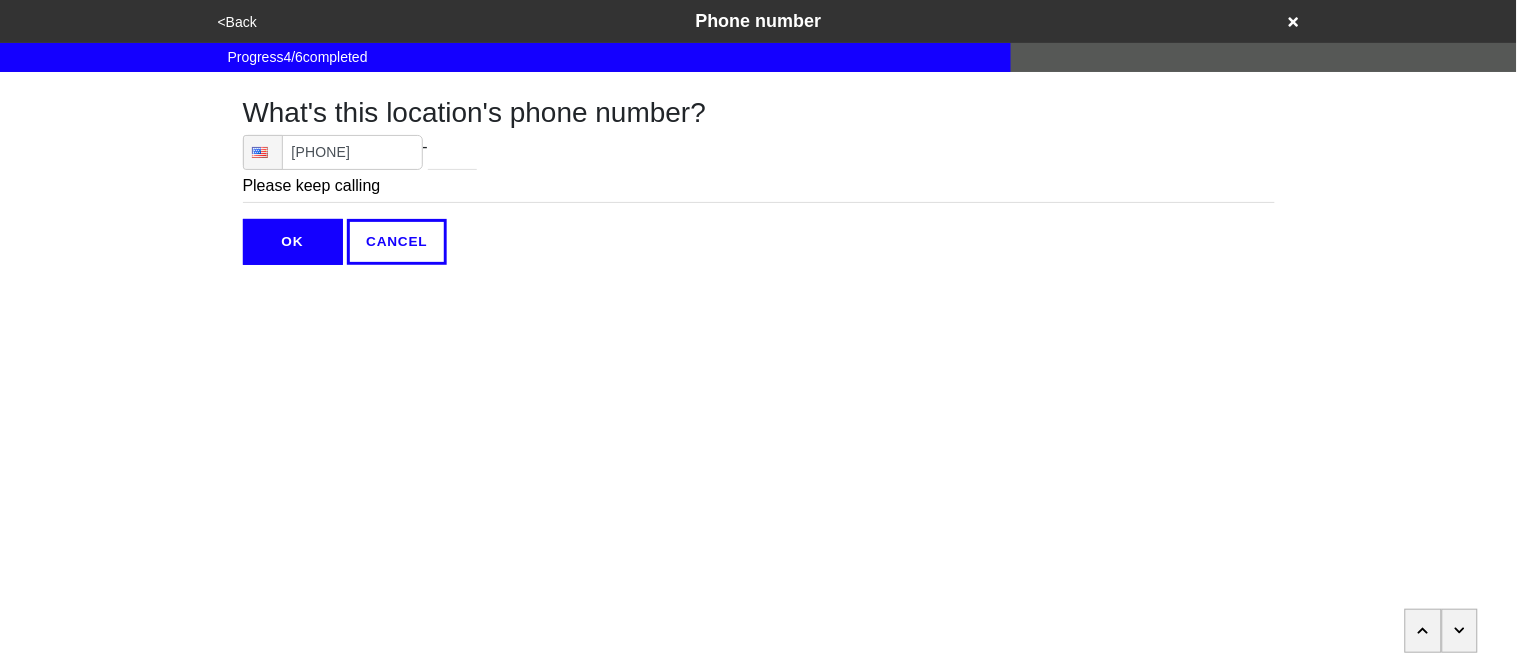 click on "Please keep calling" at bounding box center [759, 186] 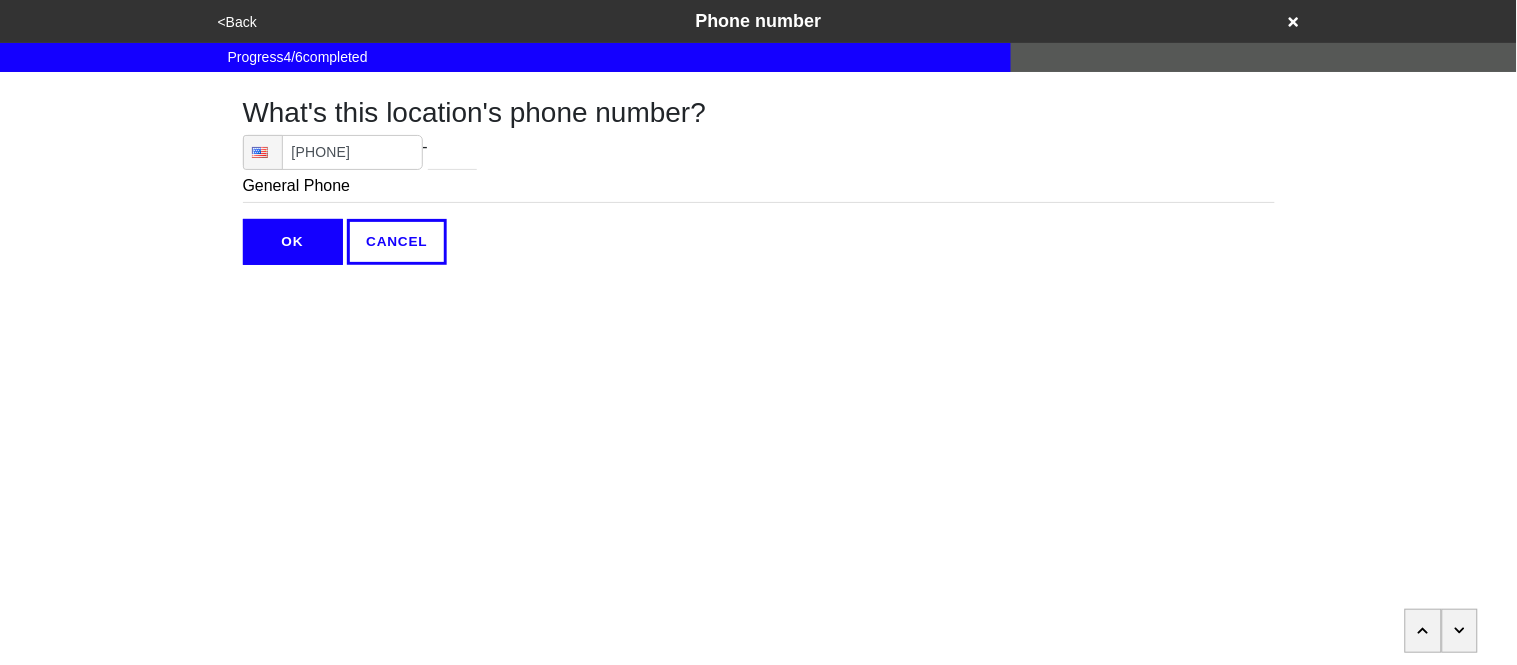 type on "General Phone" 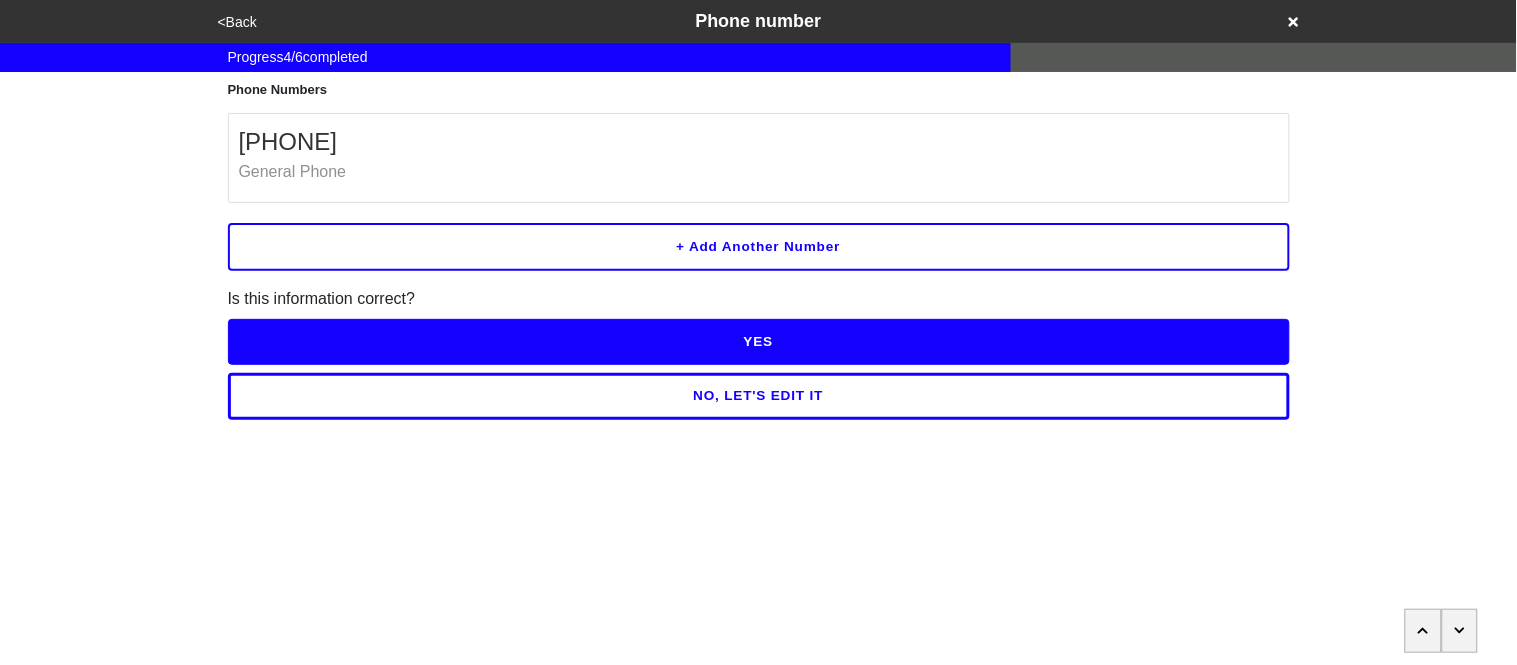 click on "+ Add another number" at bounding box center [759, 247] 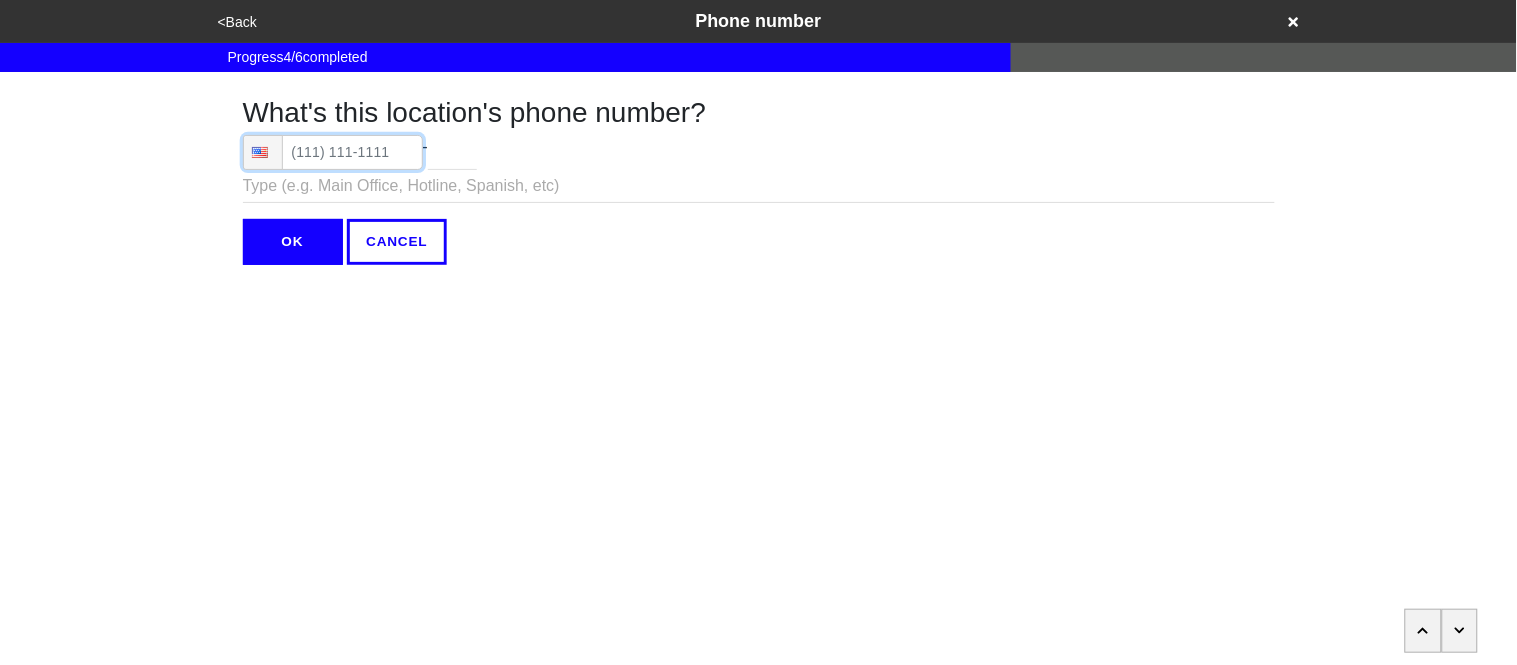 click at bounding box center (333, 152) 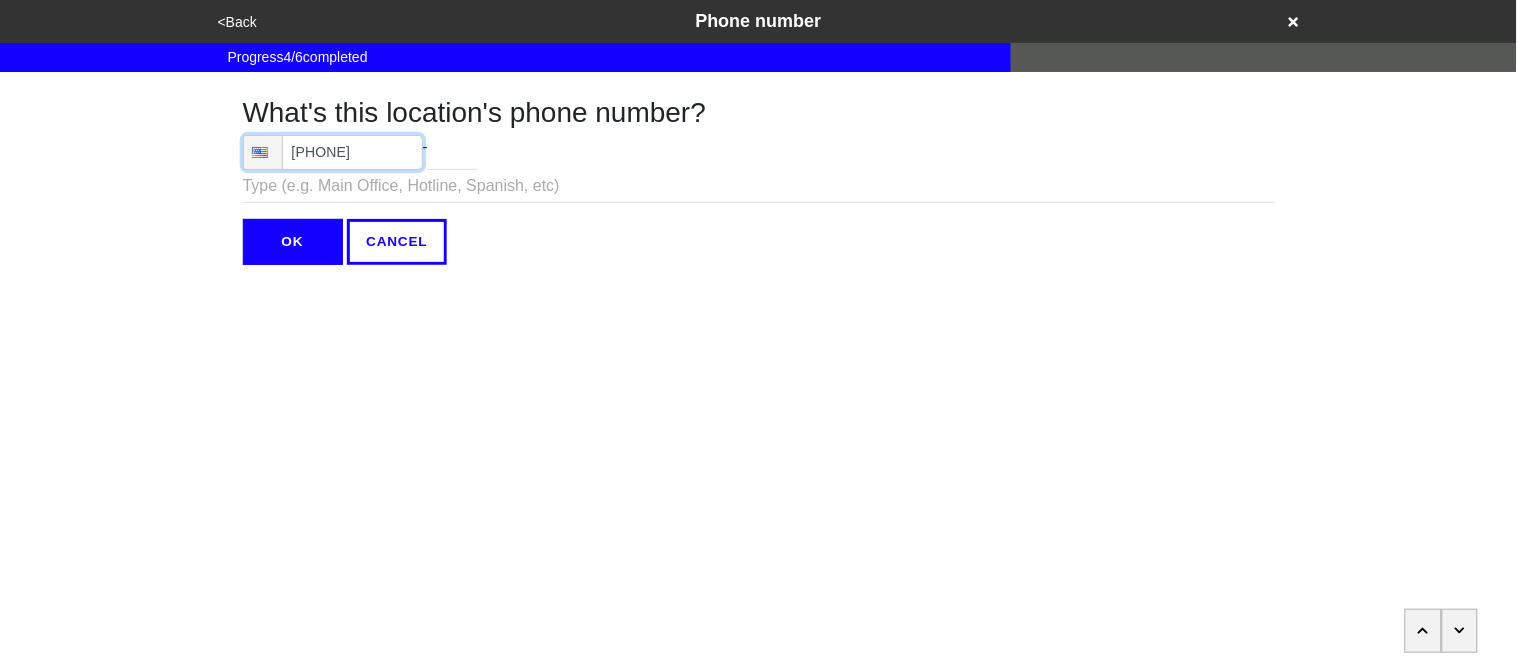 type on "[PHONE]" 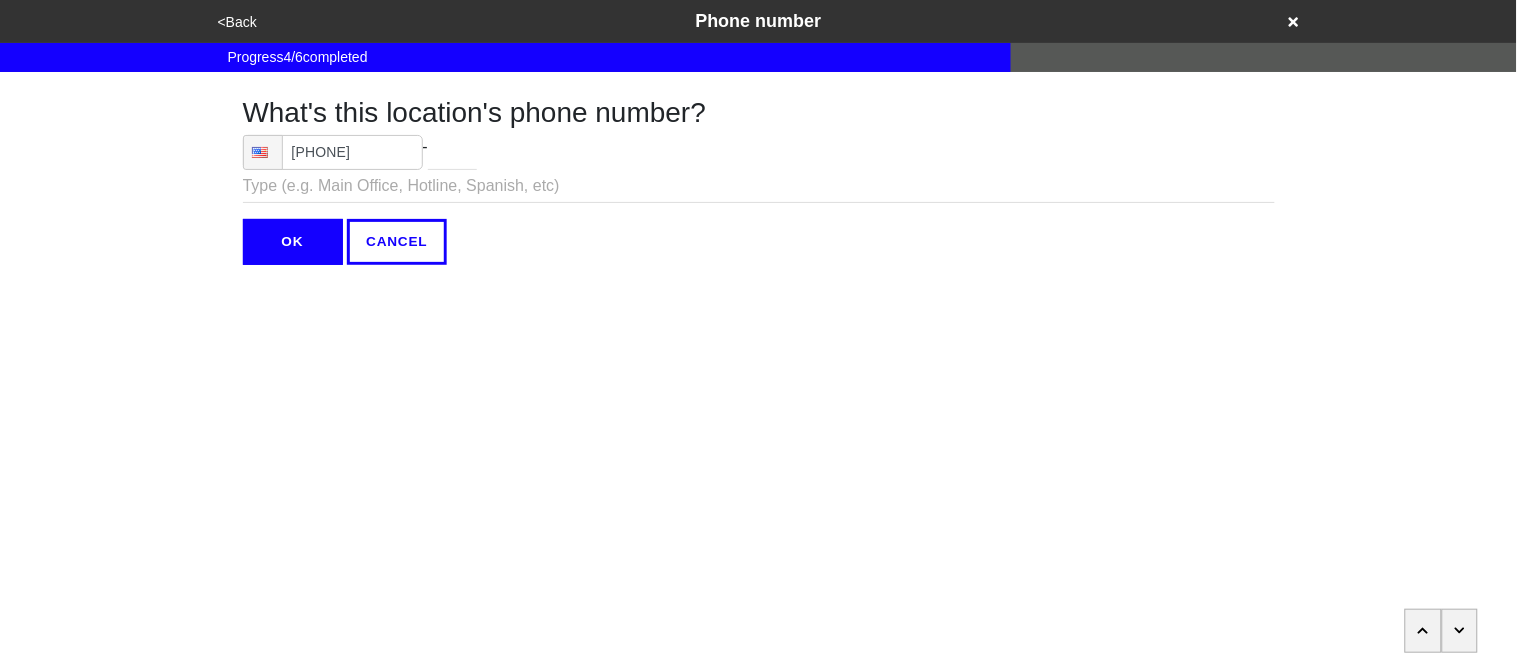 click on "OK" at bounding box center [293, 242] 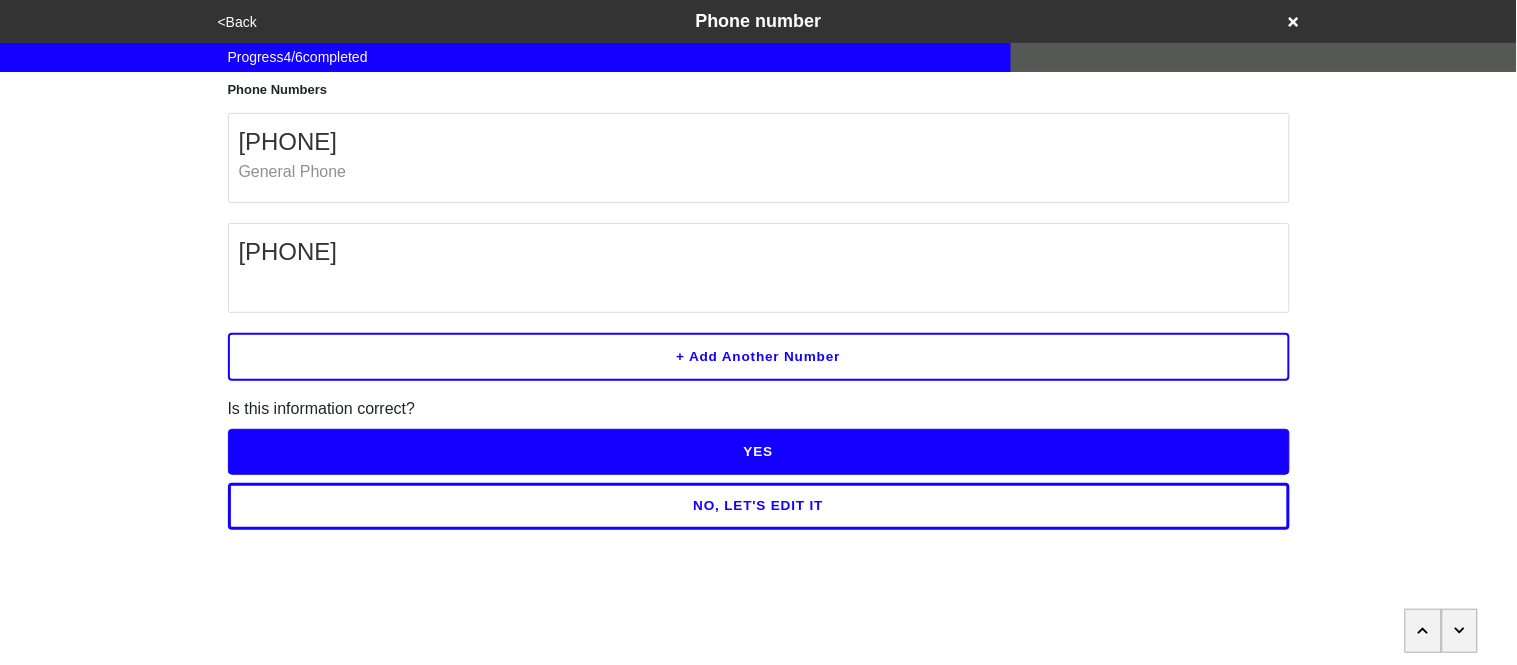 click on "YES" at bounding box center (759, 452) 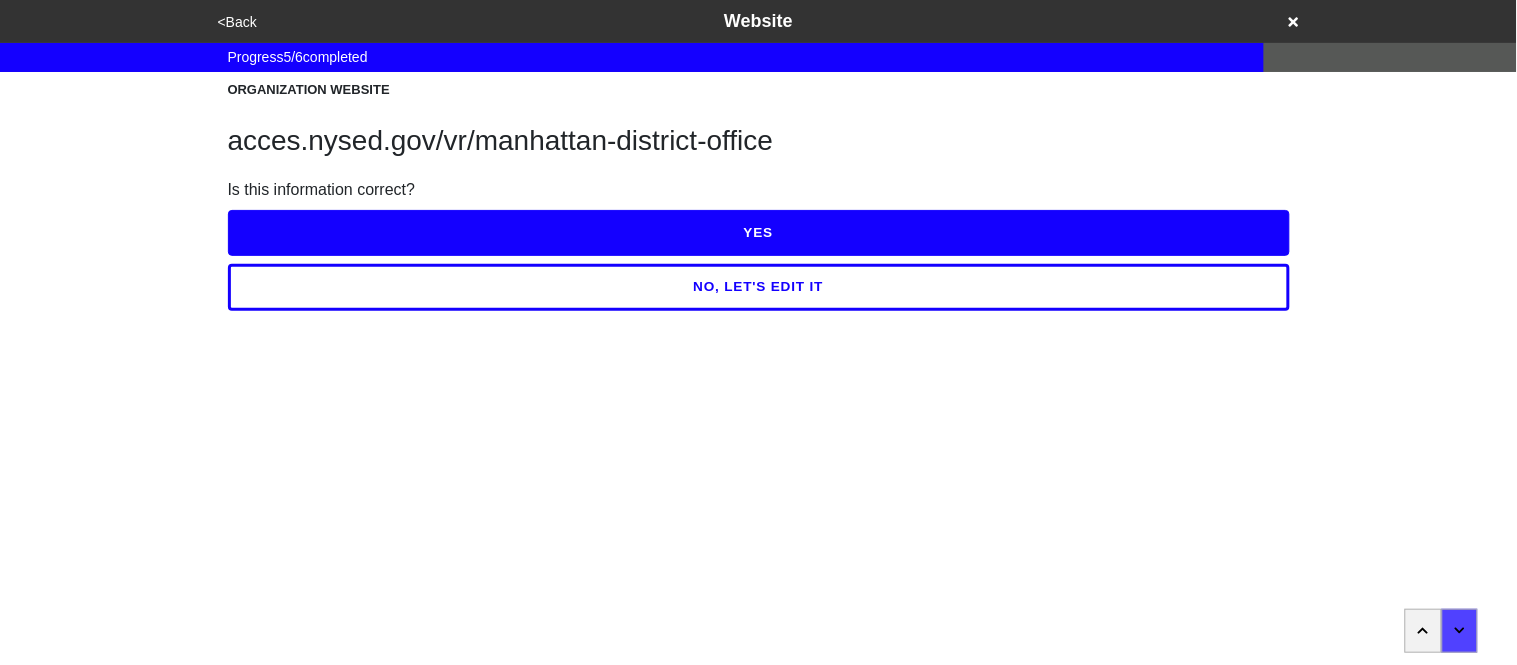 click on "YES" at bounding box center [759, 233] 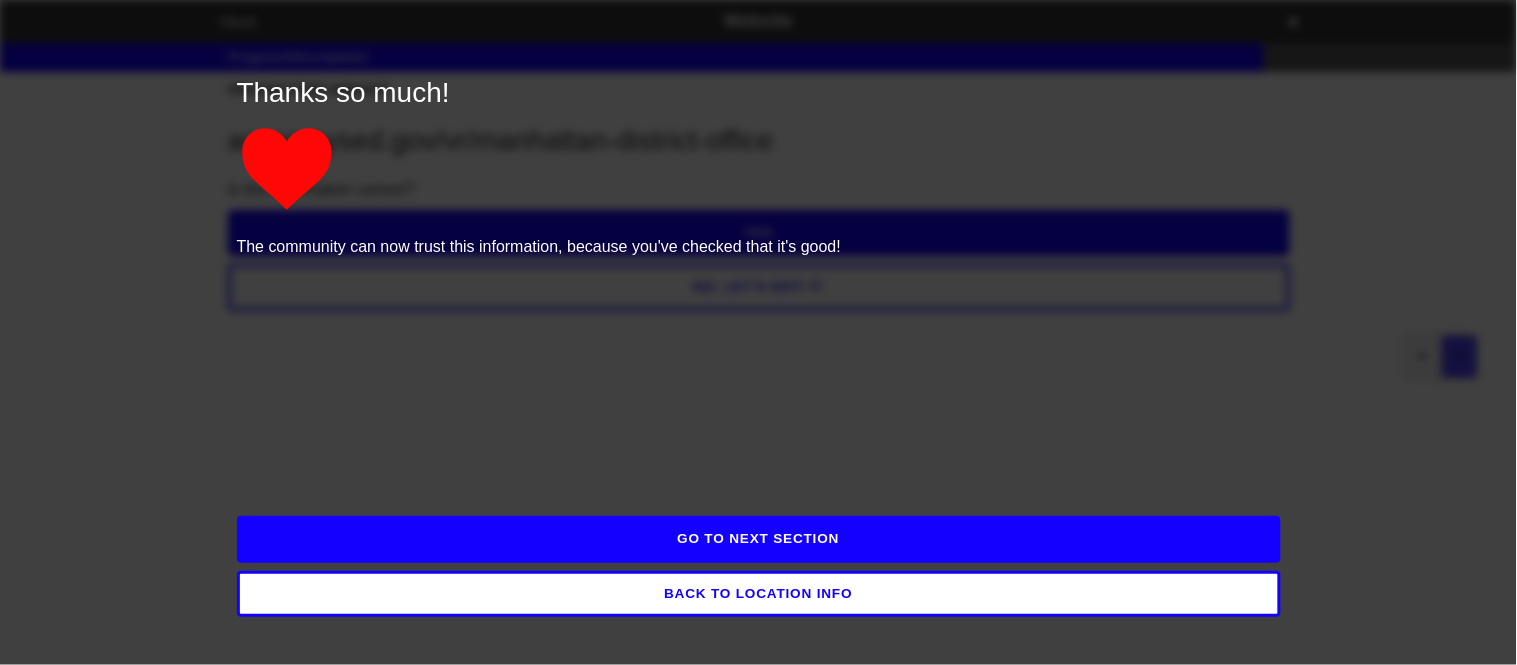 click on "GO TO NEXT SECTION" at bounding box center (759, 539) 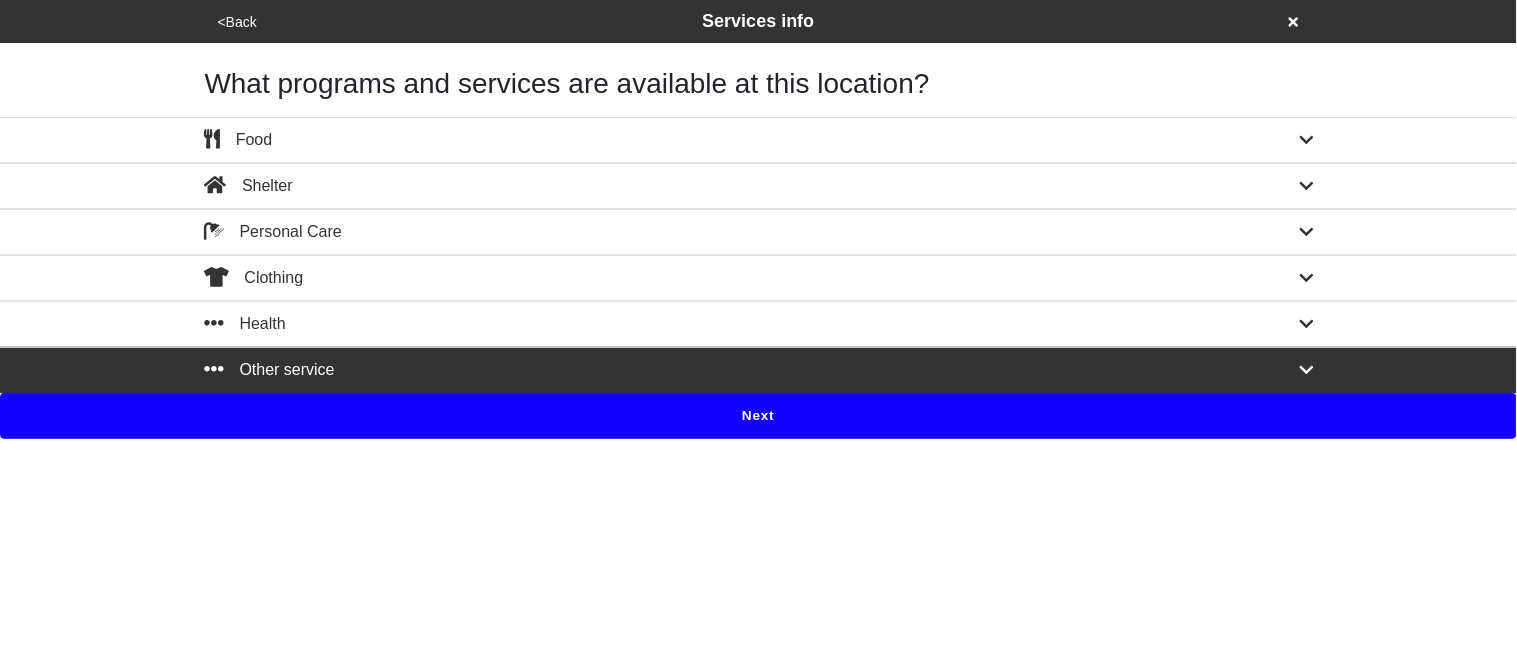click on "Next" at bounding box center [758, 416] 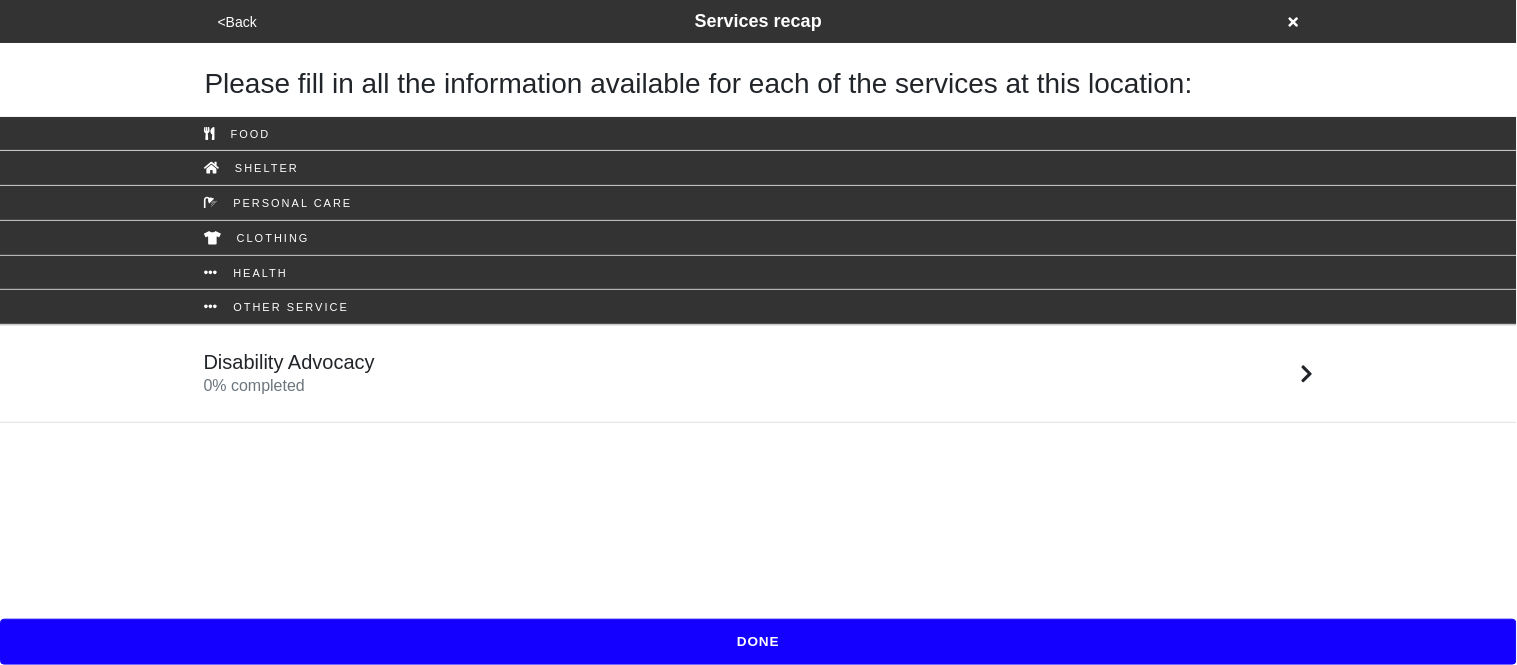 click on "0 % completed" at bounding box center [254, 385] 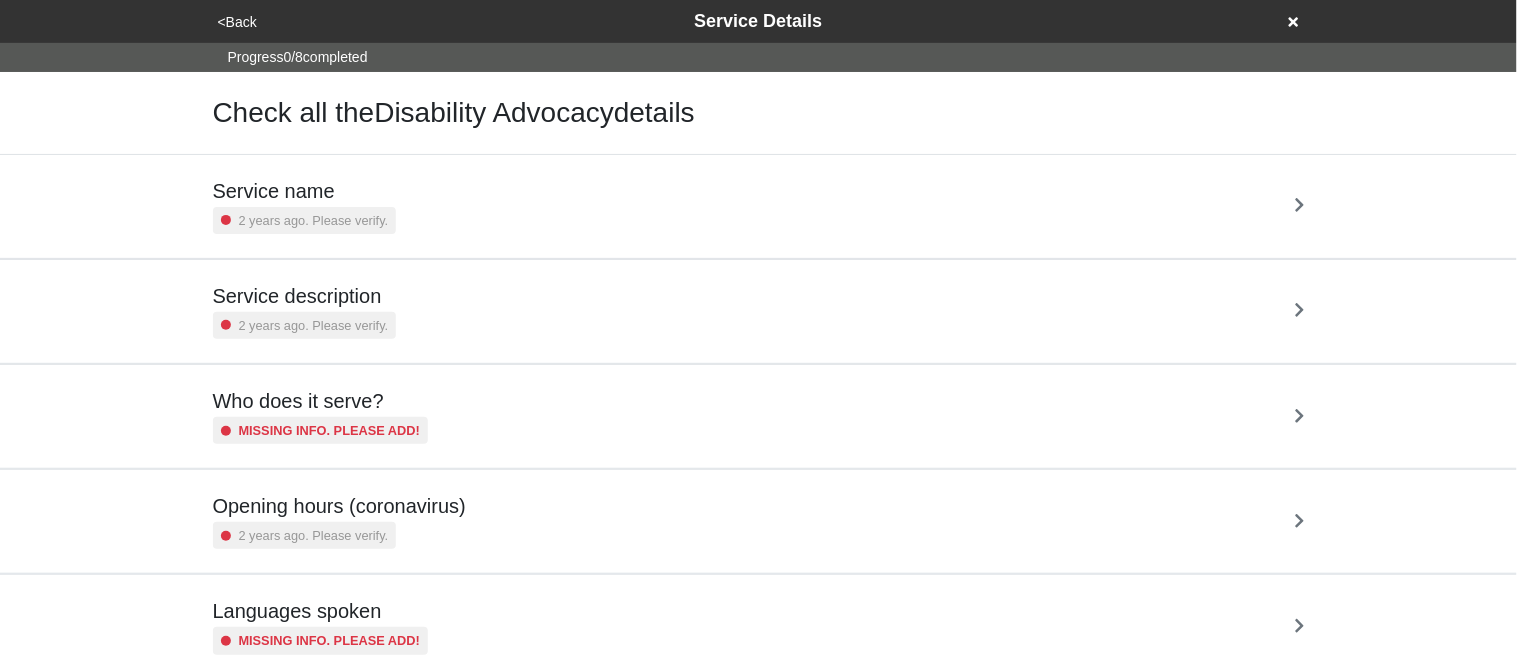 click on "Service name 2 years ago. Please verify." at bounding box center (759, 206) 